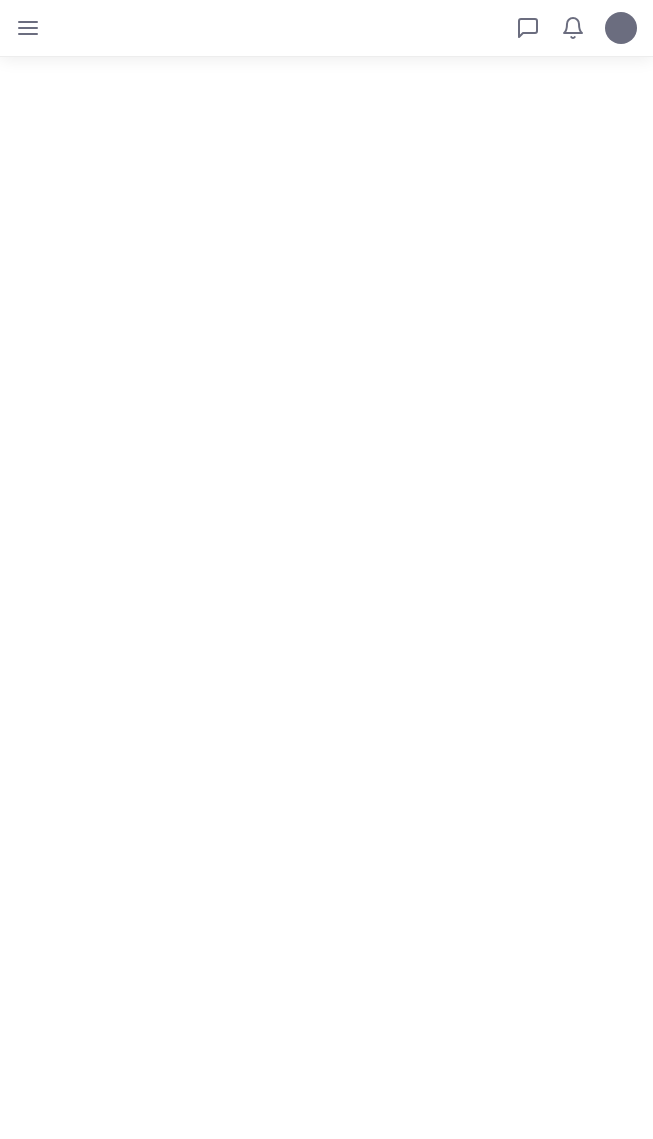 scroll, scrollTop: 0, scrollLeft: 0, axis: both 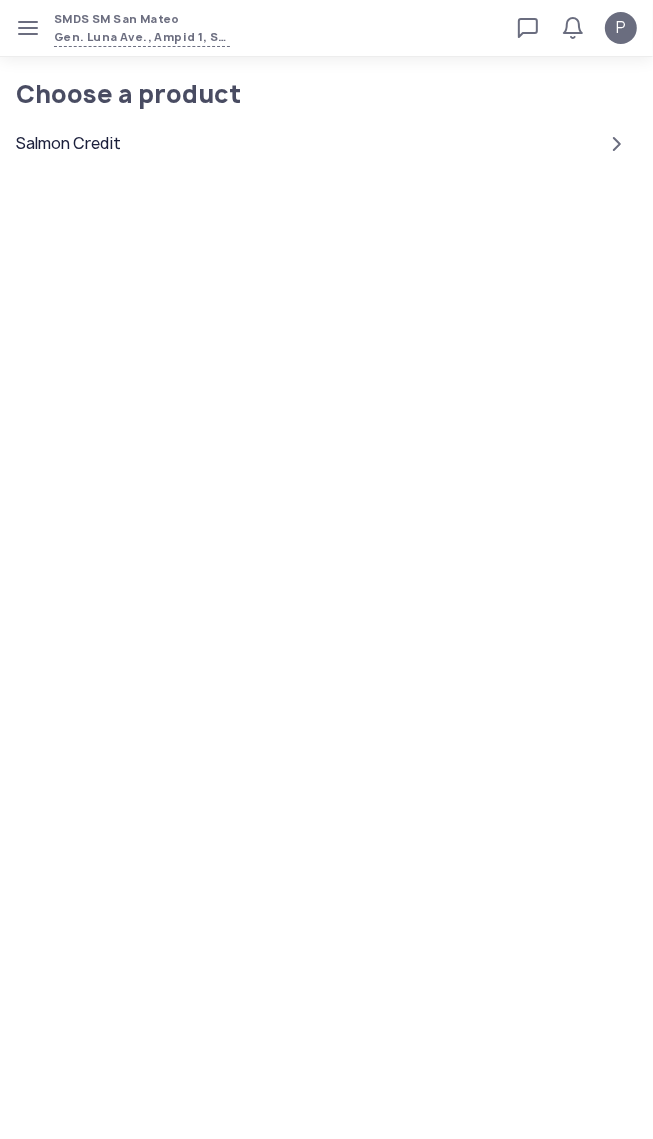 click on "Salmon Credit" 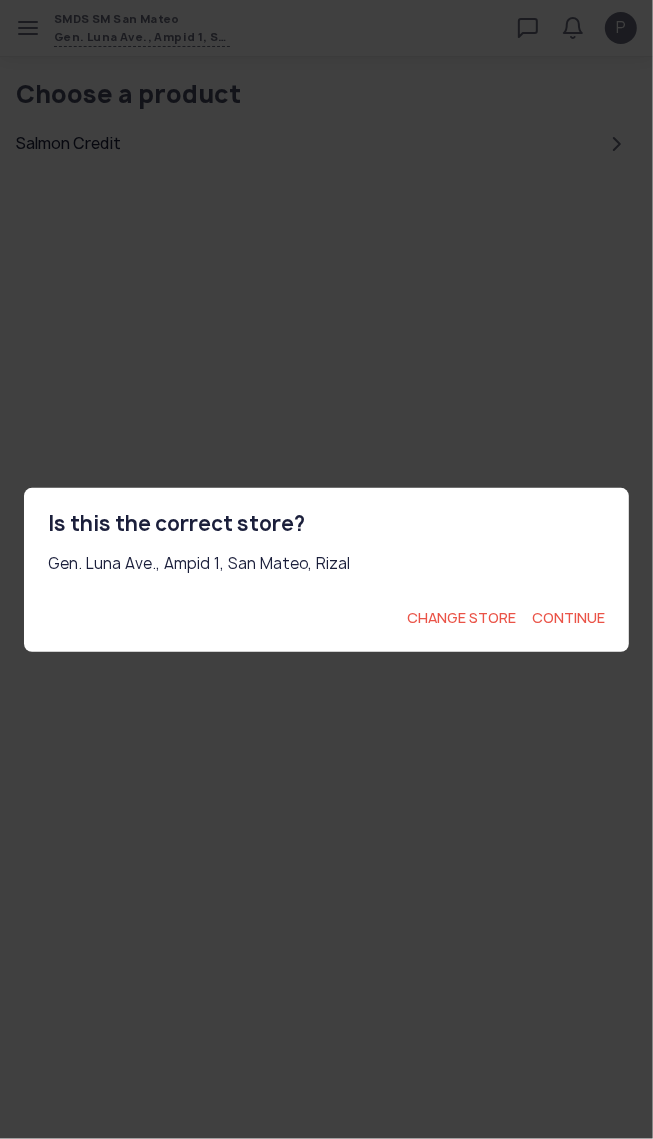 click on "Continue" 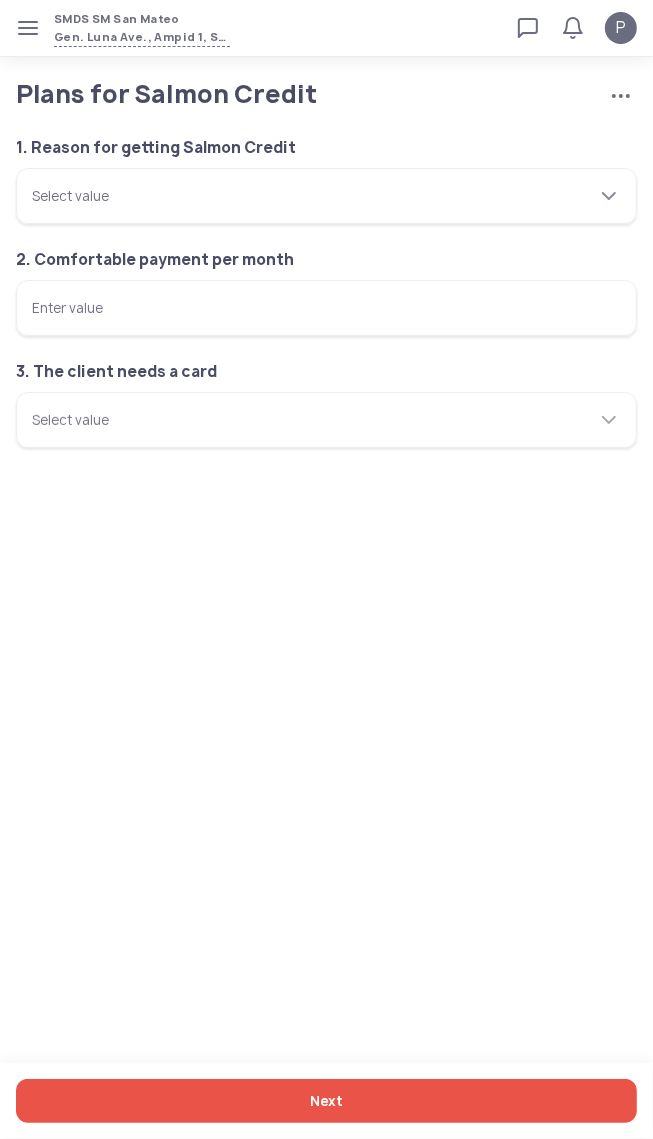 click 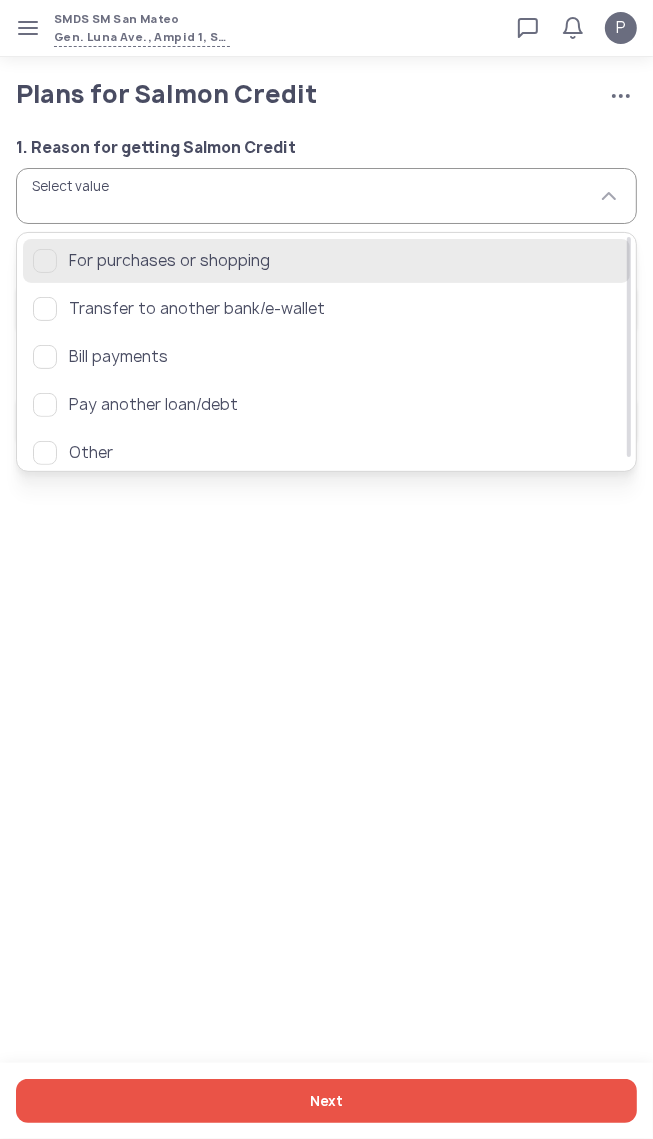 click 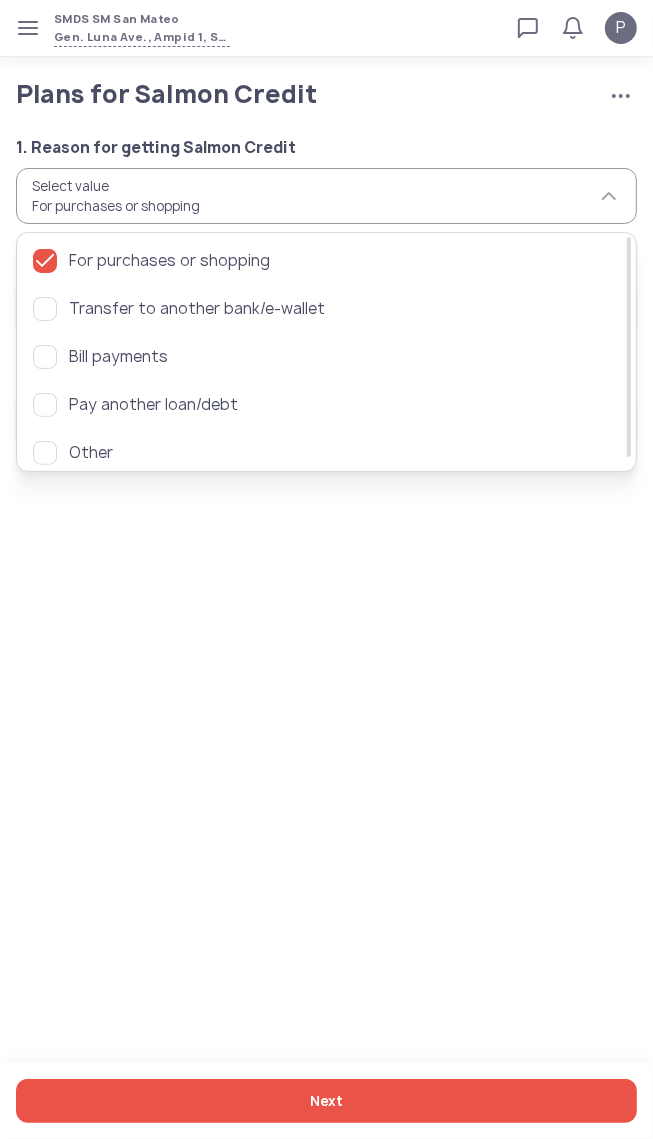 click on "SMDS SM San Mateo Gen. Luna Ave., Ampid 1, San Mateo, Rizal Loan calculator Loan applications FAQs Refund P  Plans for Salmon Credit   Cancel application  P
Verified agent Full name Ma.Kristina Perez Telephone number +63 994 057 85 99 E-mail m.perez@sa.salmon.ph Log out  Plans for Salmon Credit   Cancel application  1. Reason for getting Salmon Credit  Select value  For purchases or shopping 2. Comfortable payment per month  Enter value  3. The client needs a card  Select value   Next   For purchases or shopping   Transfer to another bank/e-wallet   Bill payments   Pay another loan/debt   Other" at bounding box center (326, 569) 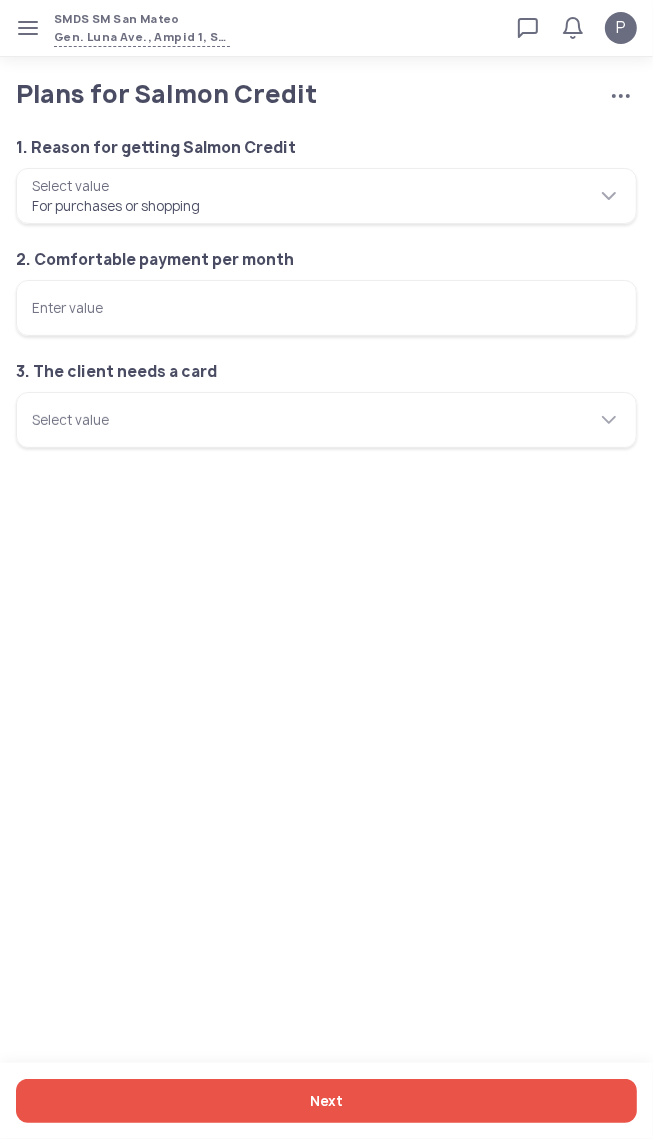 click on "Enter value" at bounding box center (326, 308) 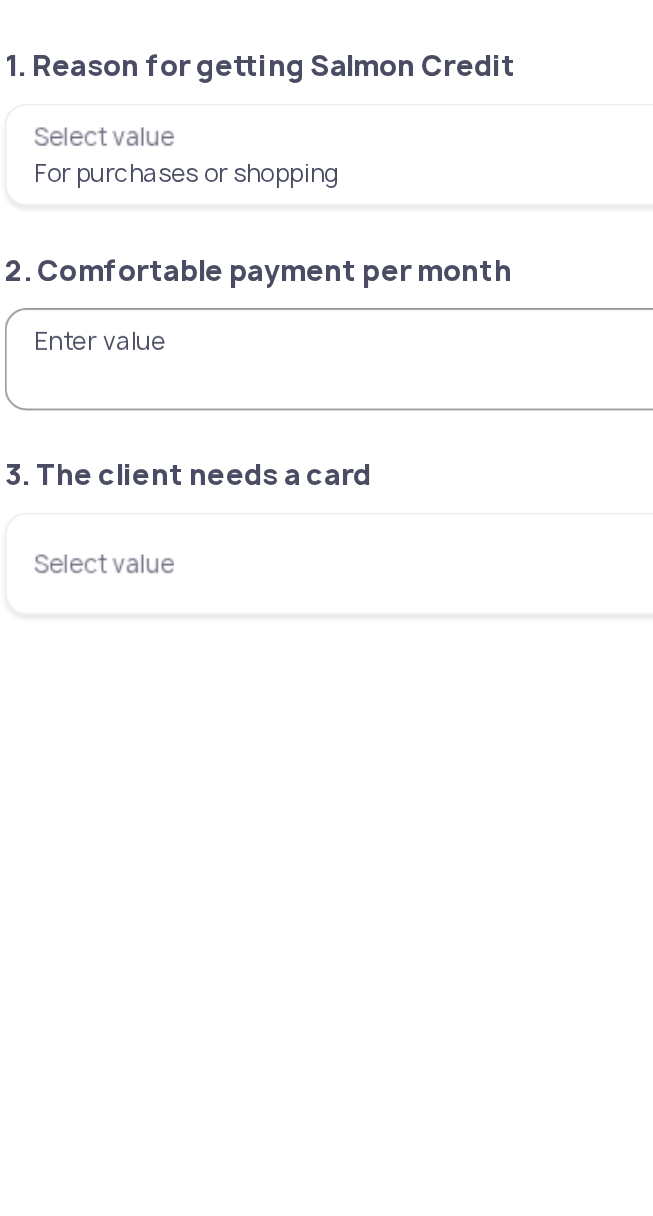 click on "Enter value" at bounding box center (326, 308) 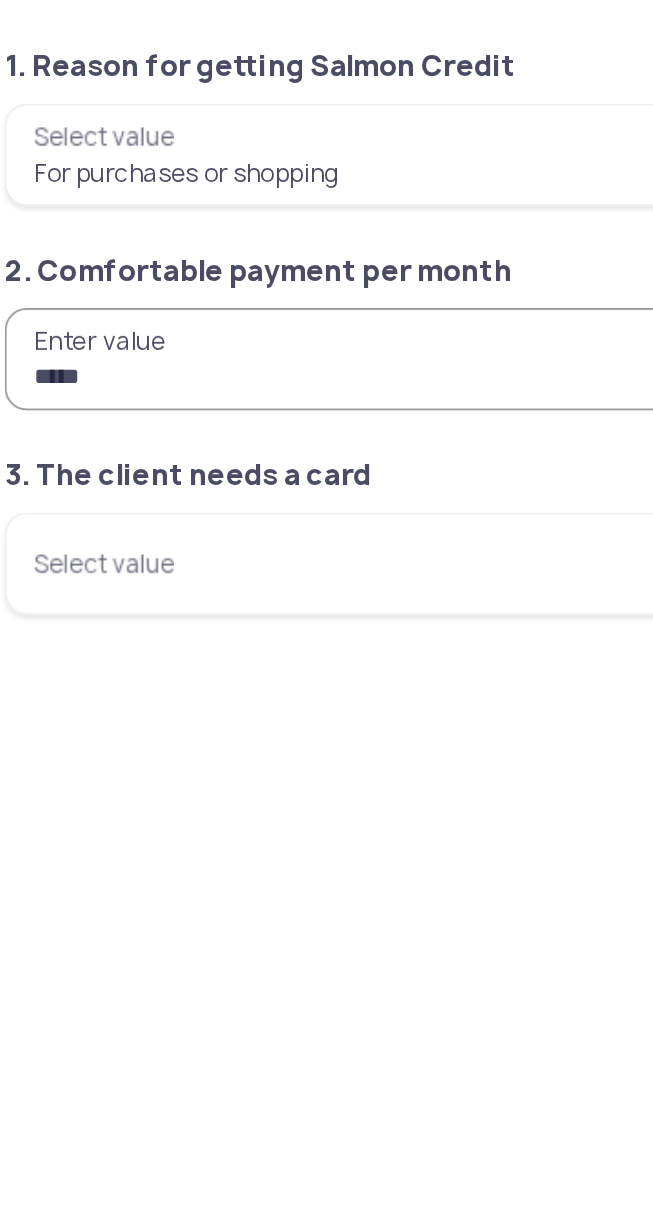 type on "*****" 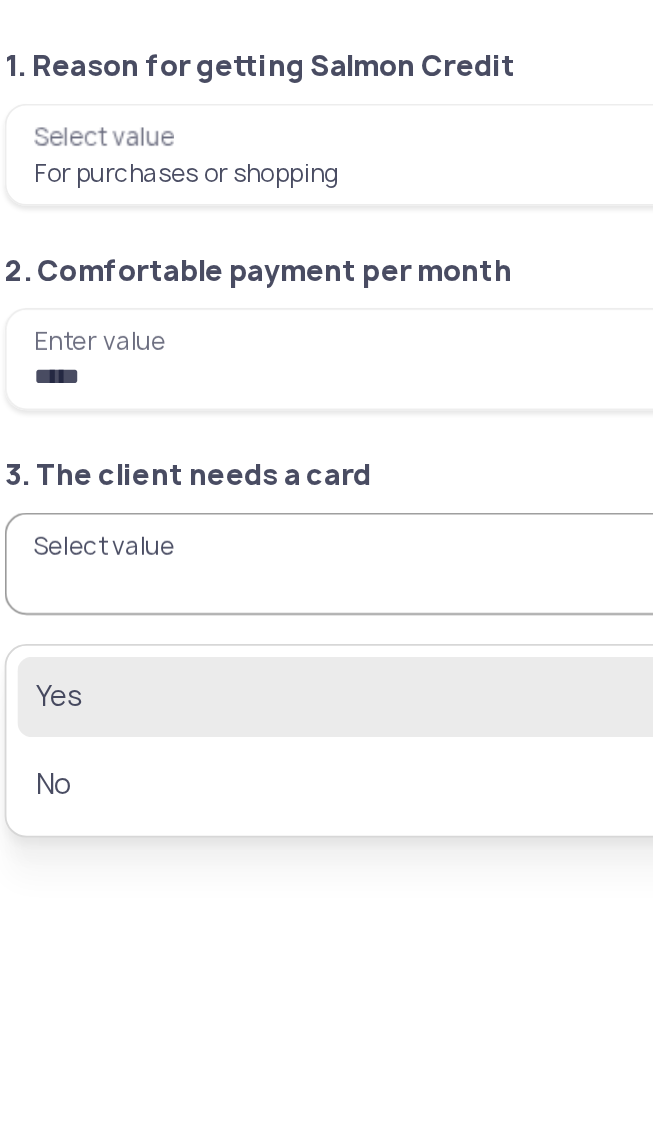 click on "Yes" 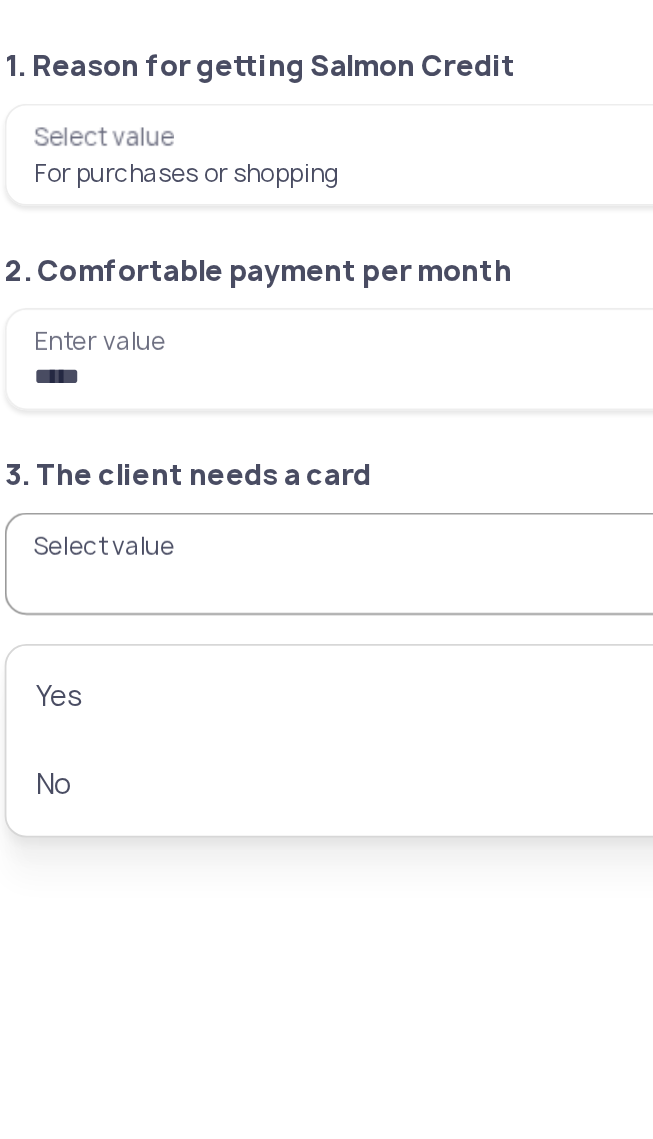 type on "***" 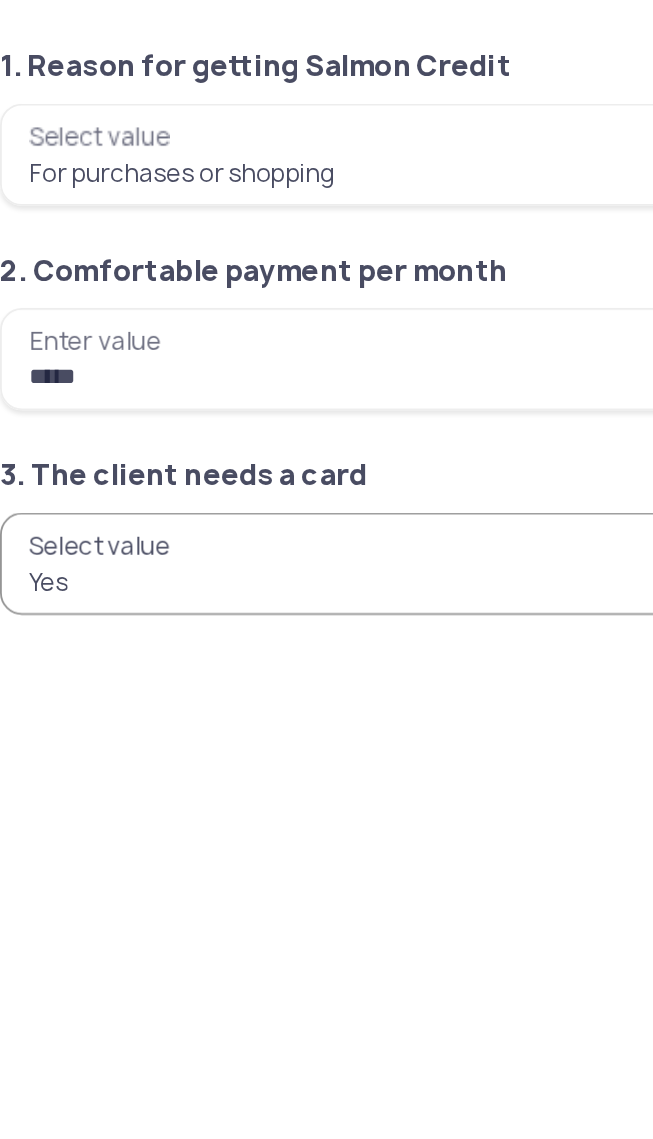 click on "*****" at bounding box center (326, 308) 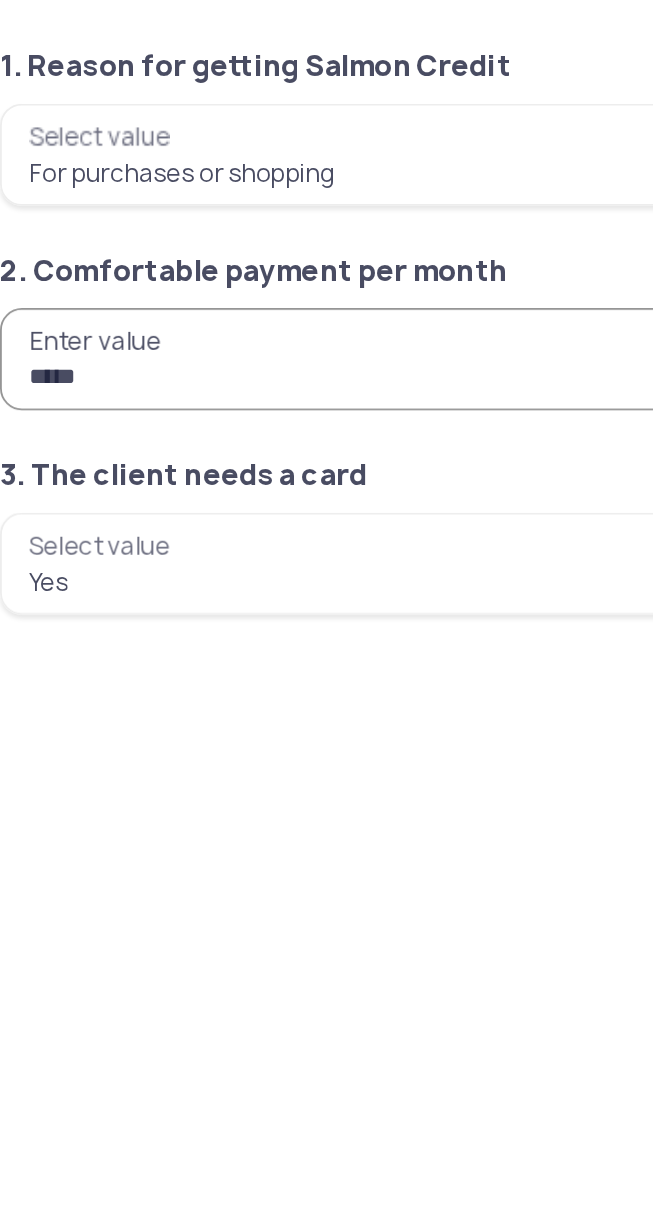 click on "*****" at bounding box center (326, 308) 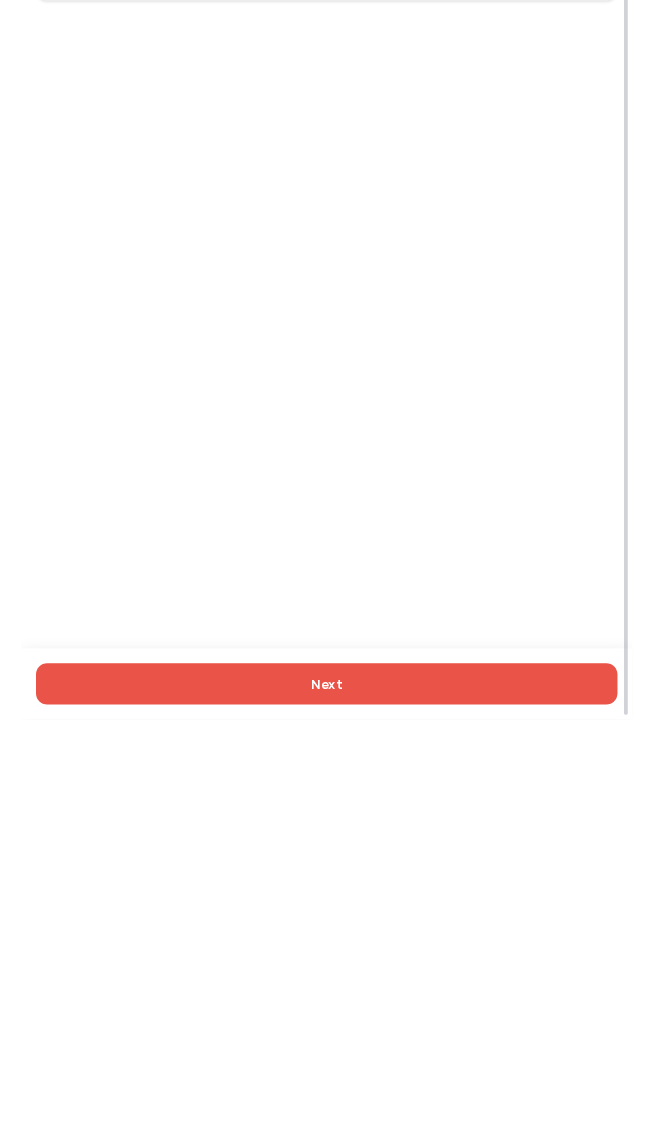 scroll, scrollTop: 0, scrollLeft: 0, axis: both 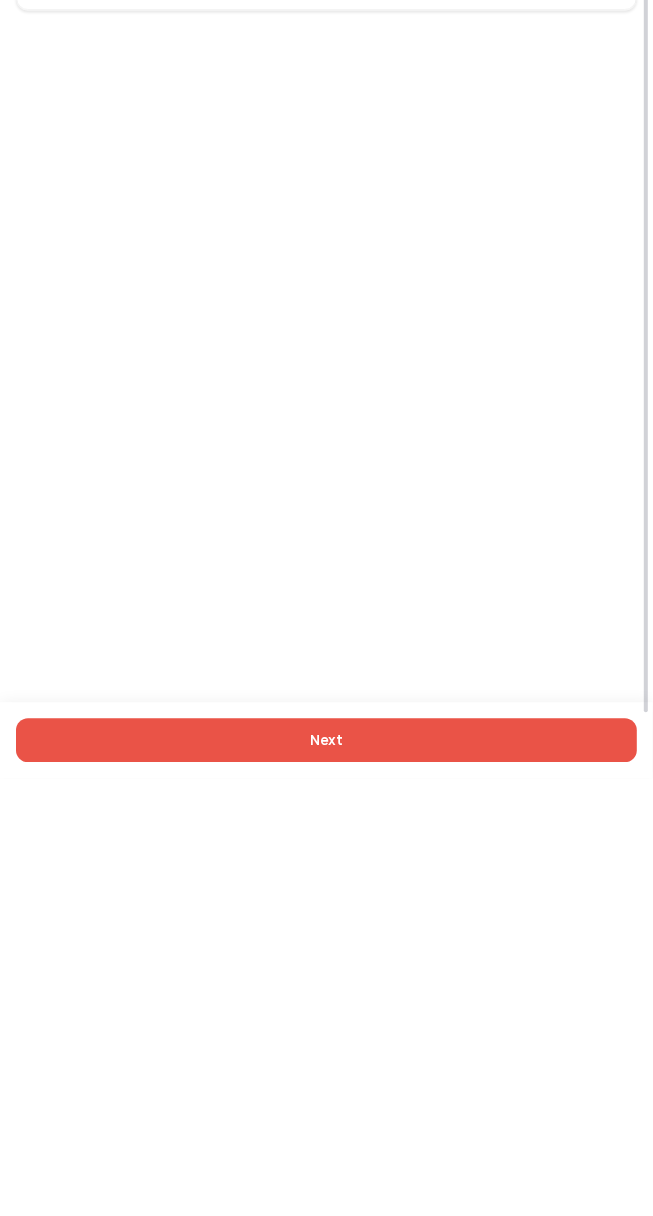 type on "*****" 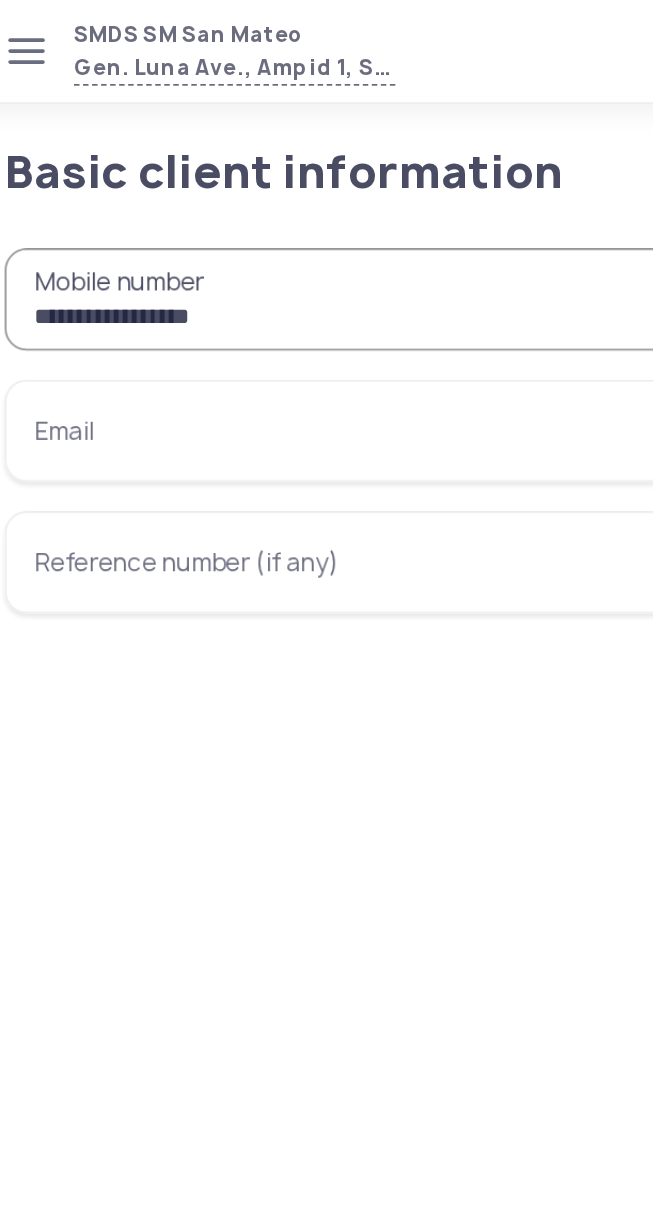 type on "**********" 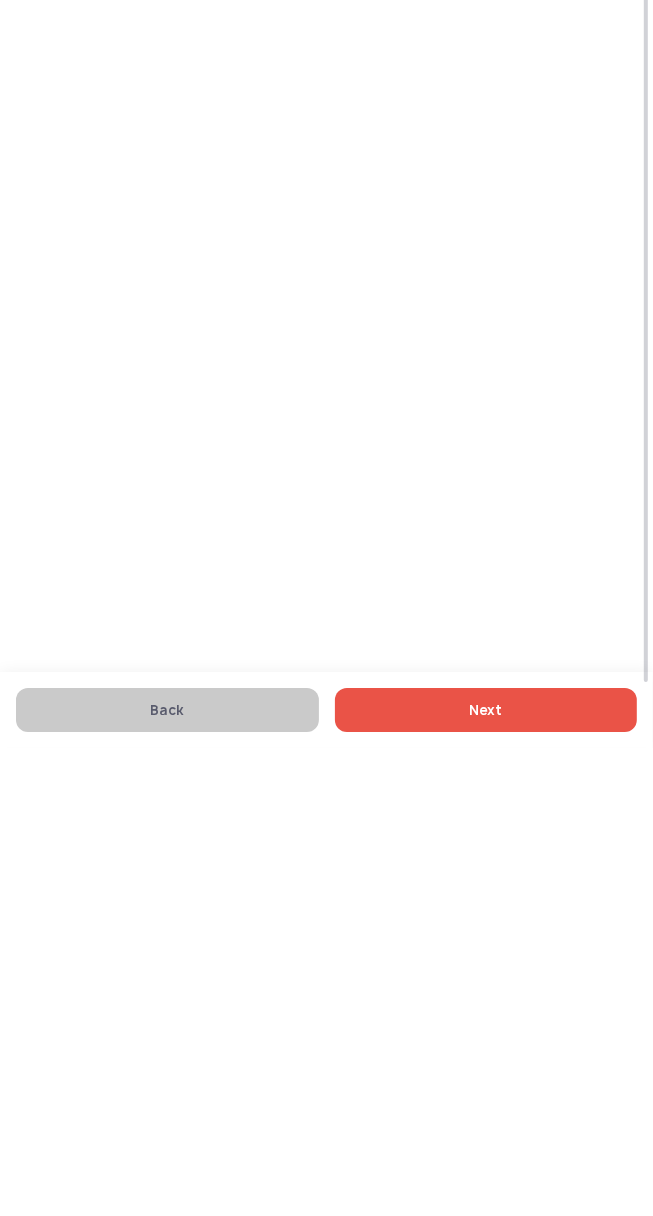 type on "**********" 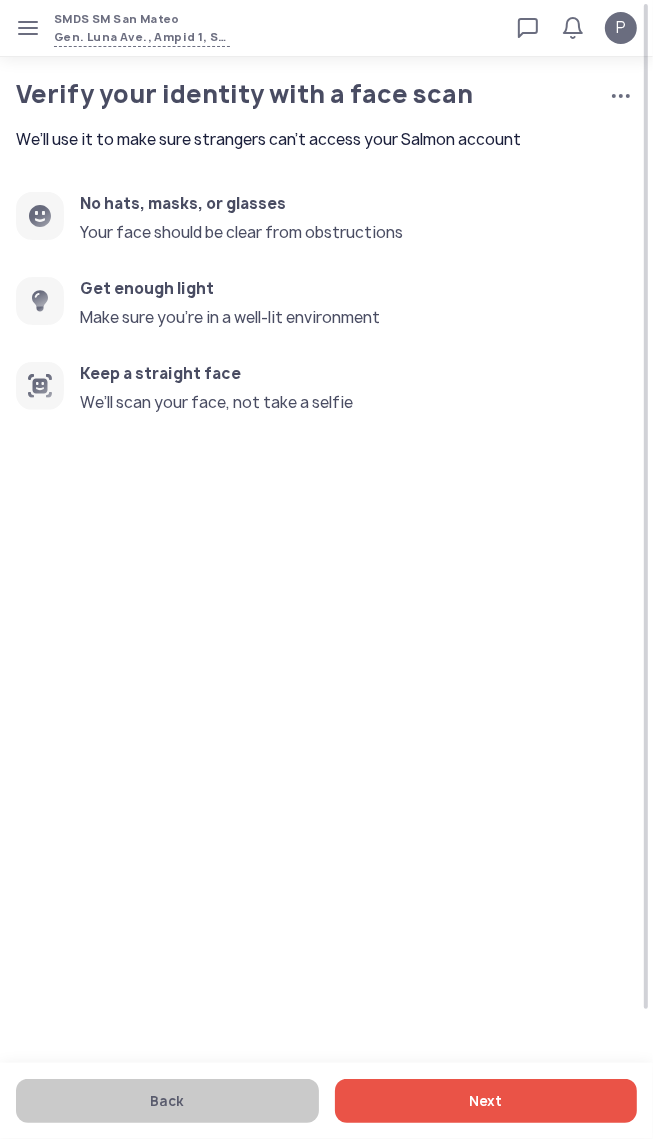 click on "Next" 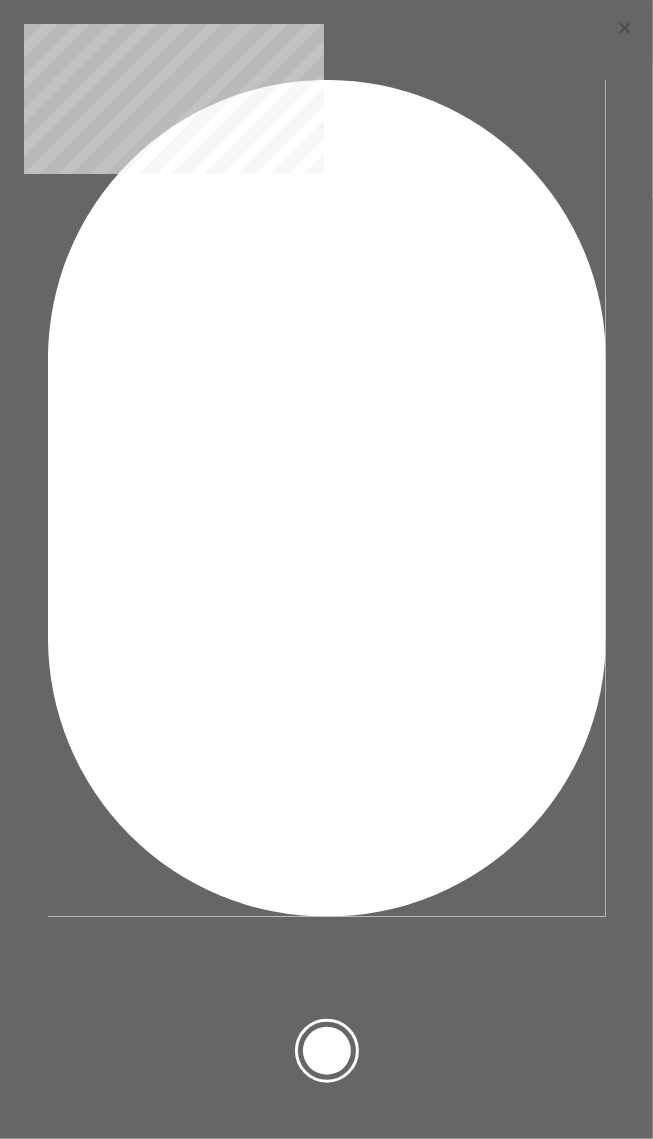 click 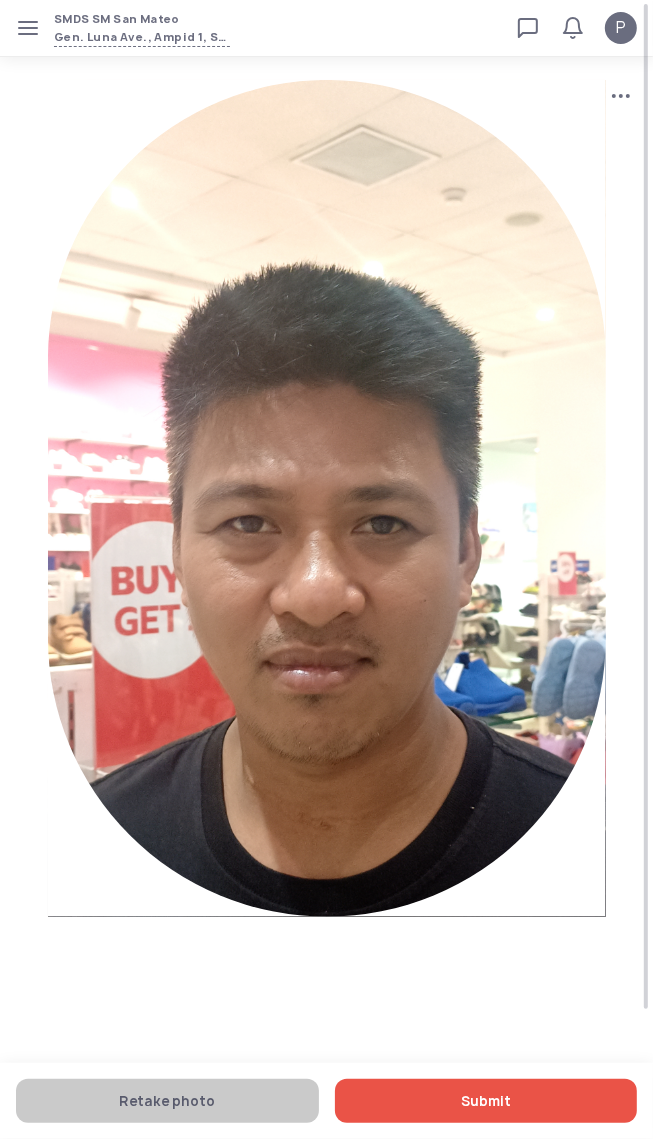click on "Submit" 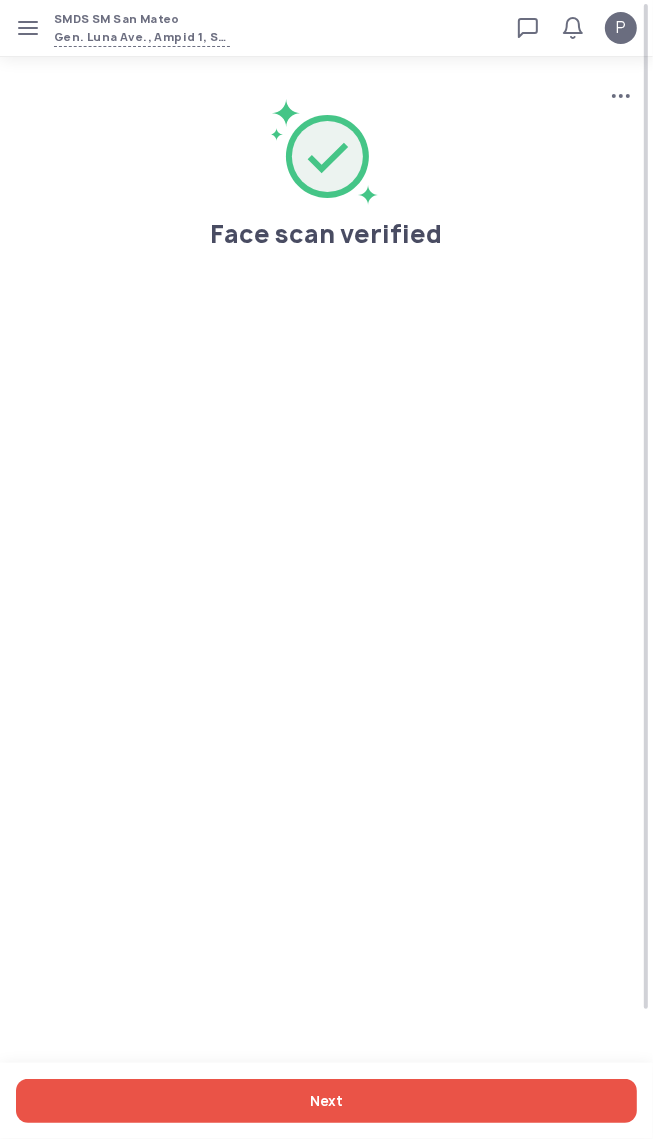 click on "Next" 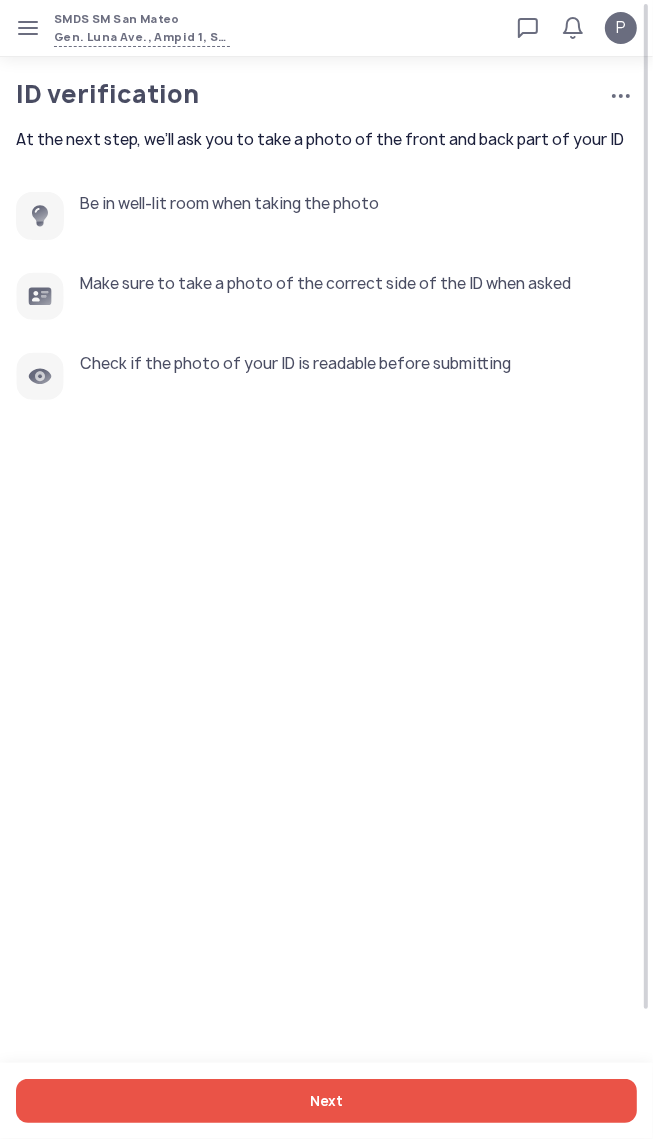 click on "Next" 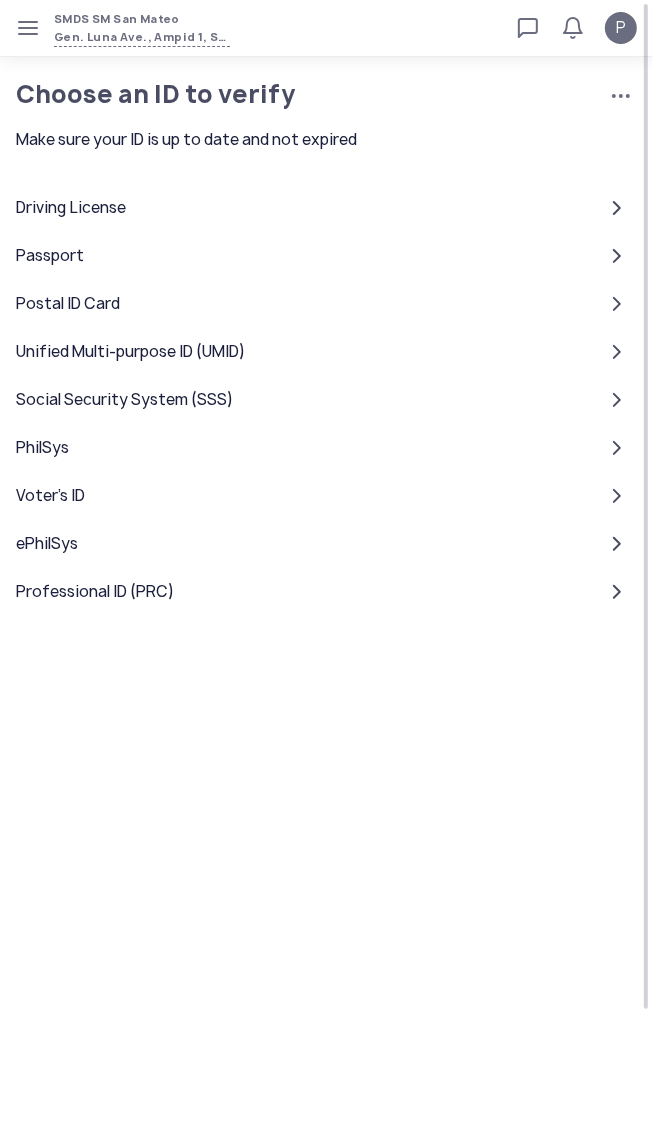 click on "Driving License" 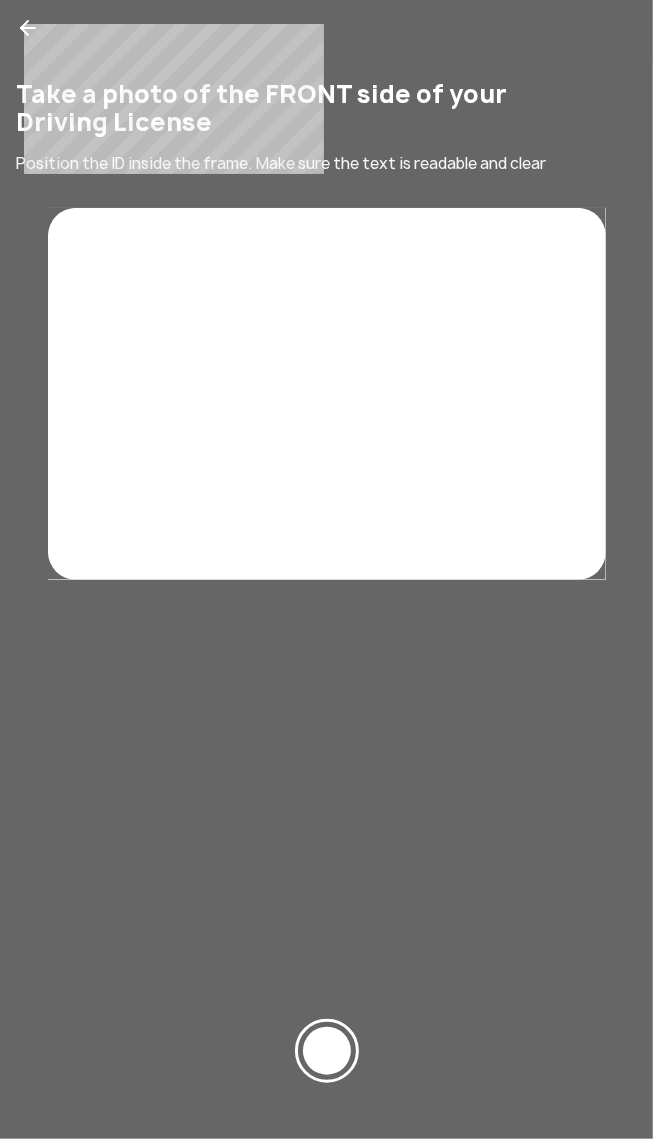 click 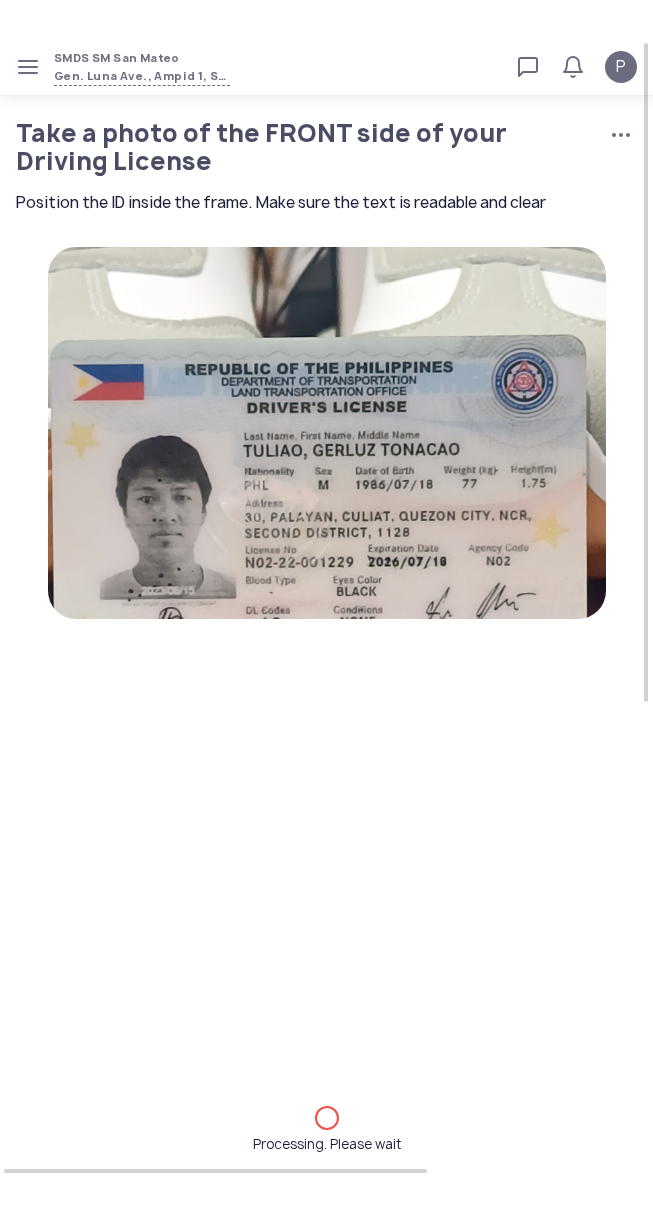 scroll, scrollTop: 0, scrollLeft: 0, axis: both 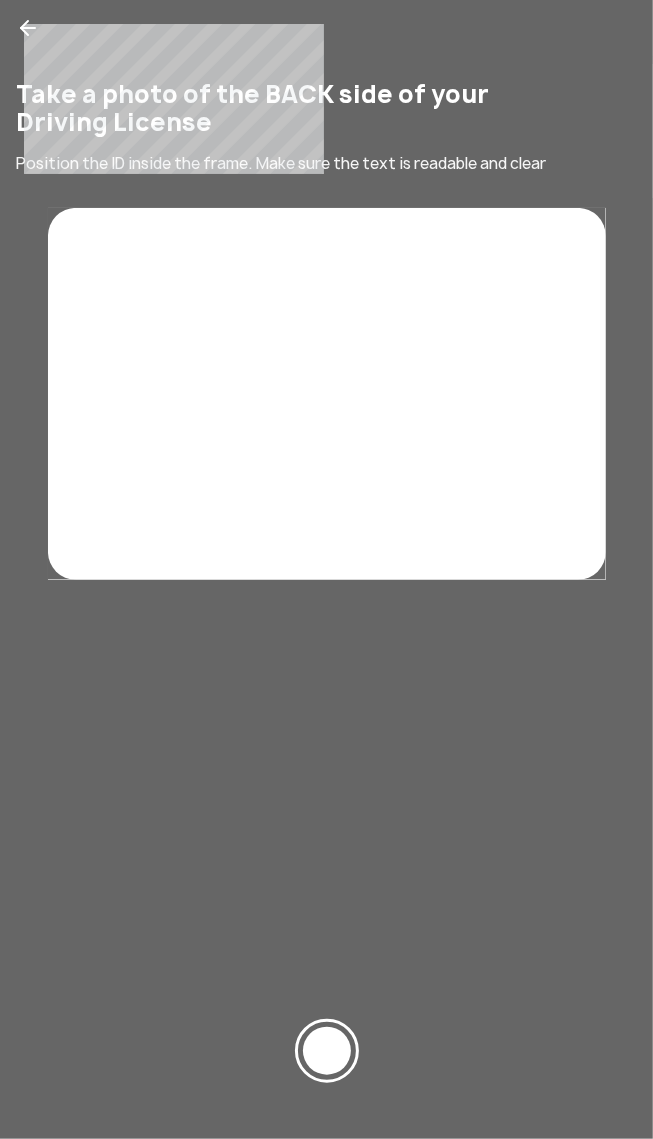 click 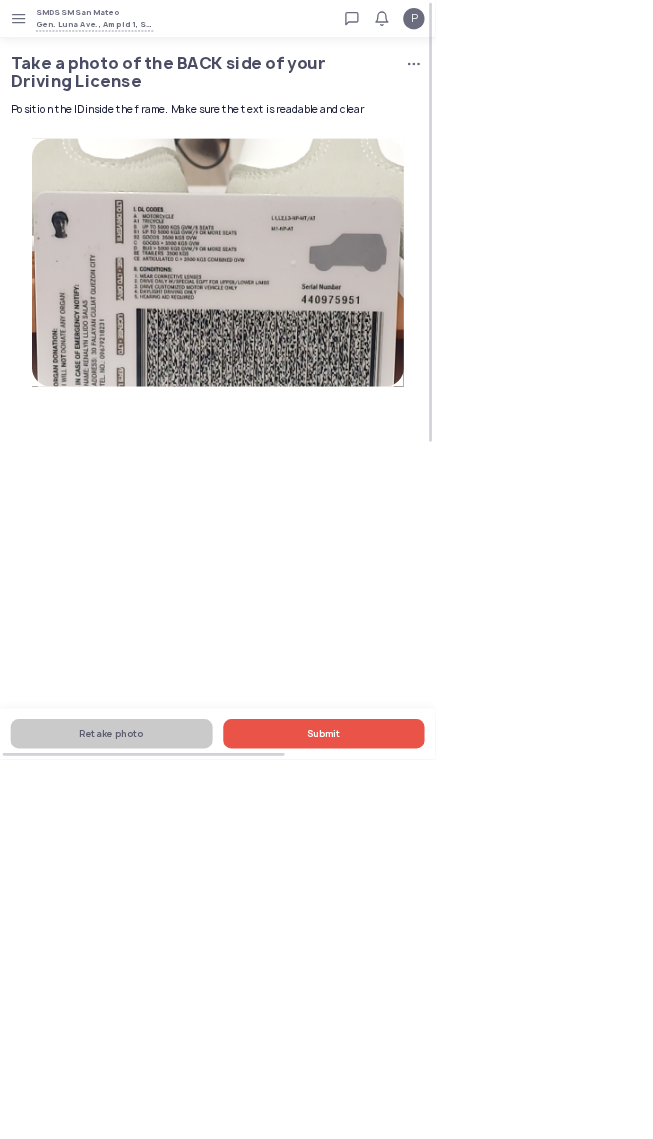 click on "Submit" 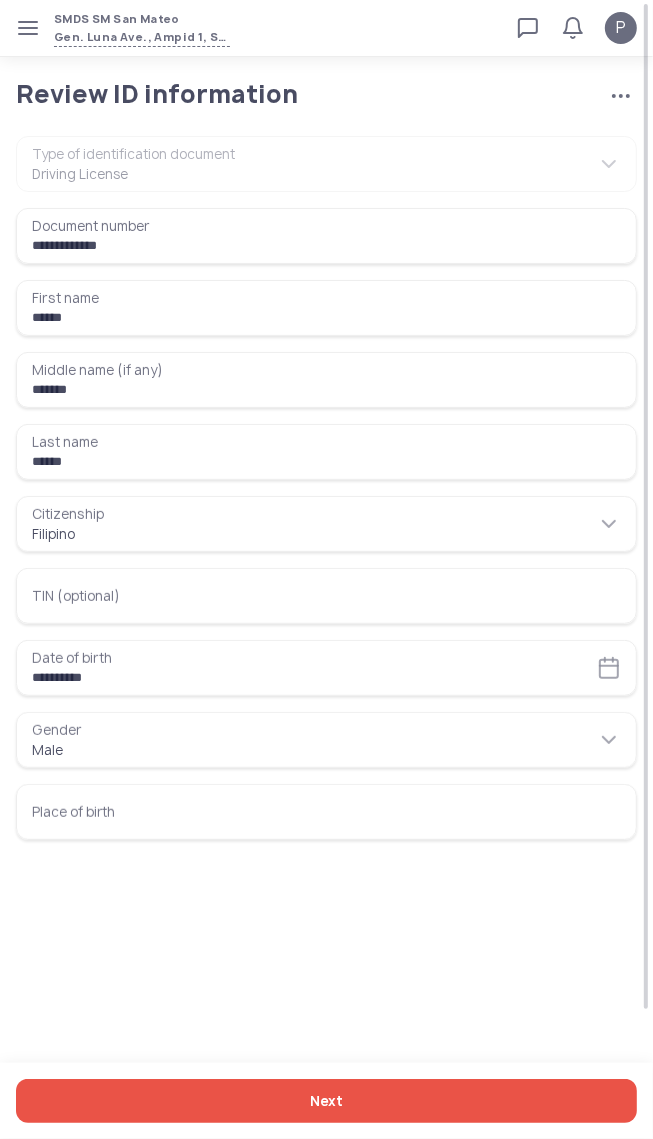 click on "Place of birth" at bounding box center [326, 812] 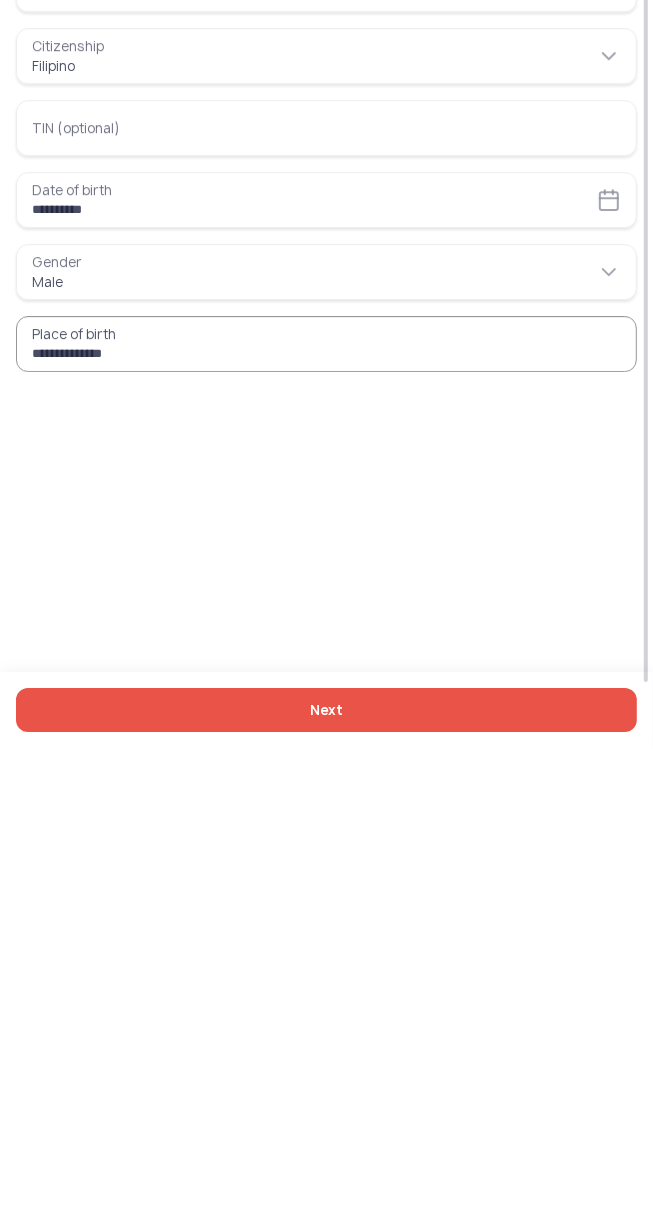 type on "**********" 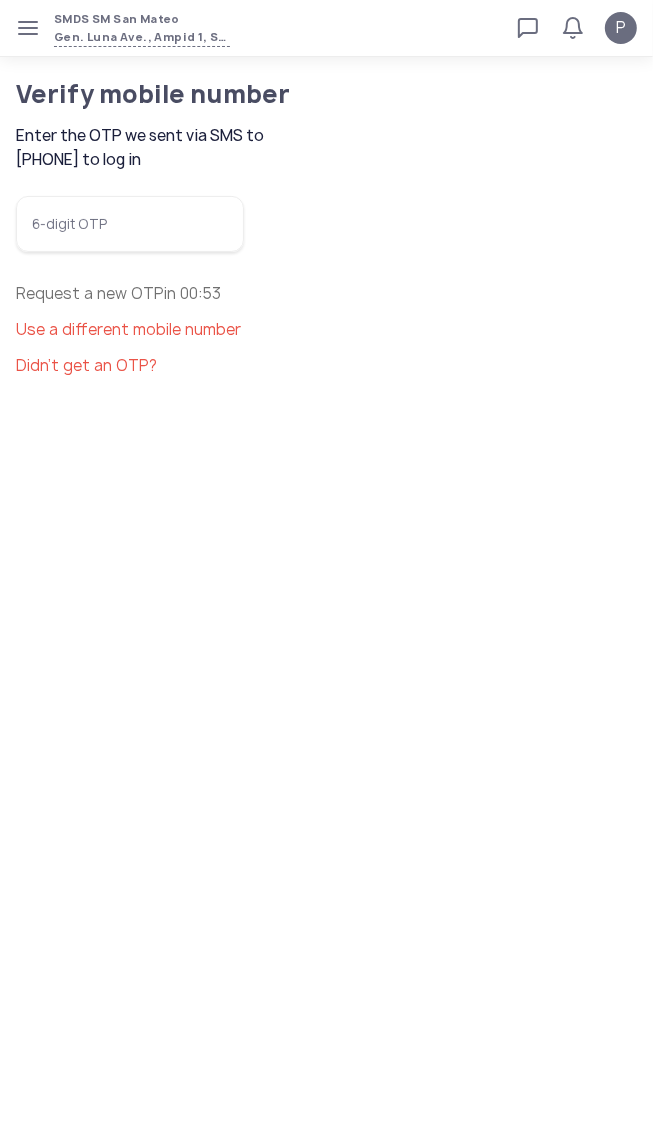 click on "6-digit OTP" at bounding box center [130, 224] 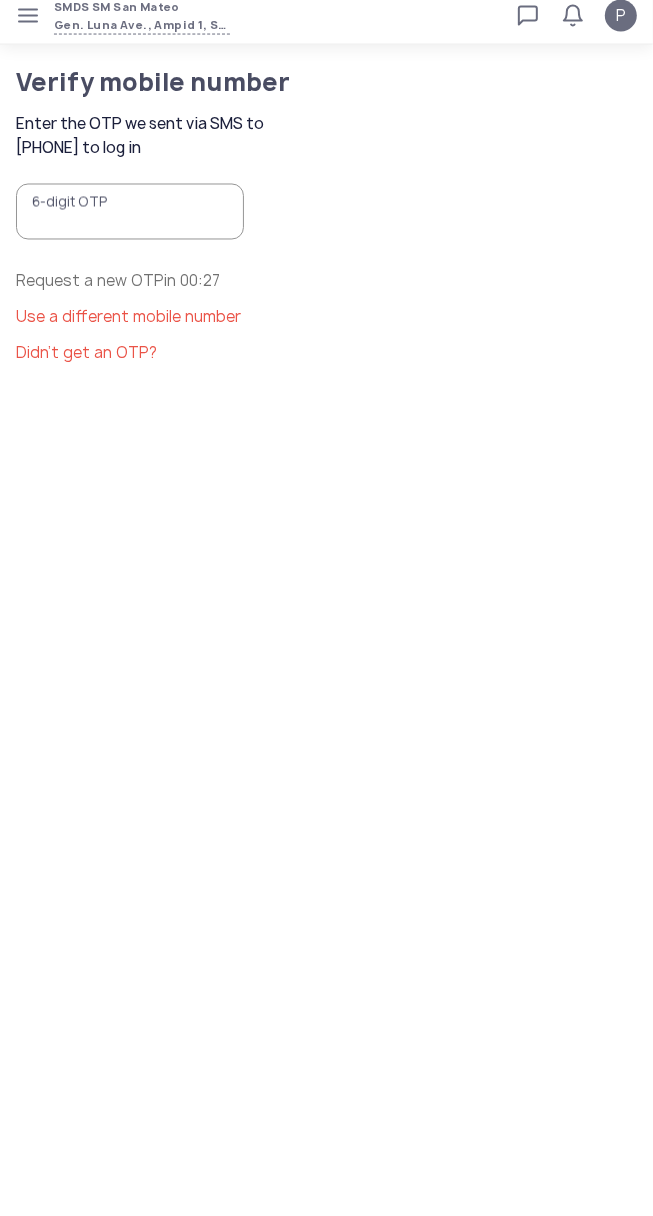click on "6-digit OTP" at bounding box center (130, 224) 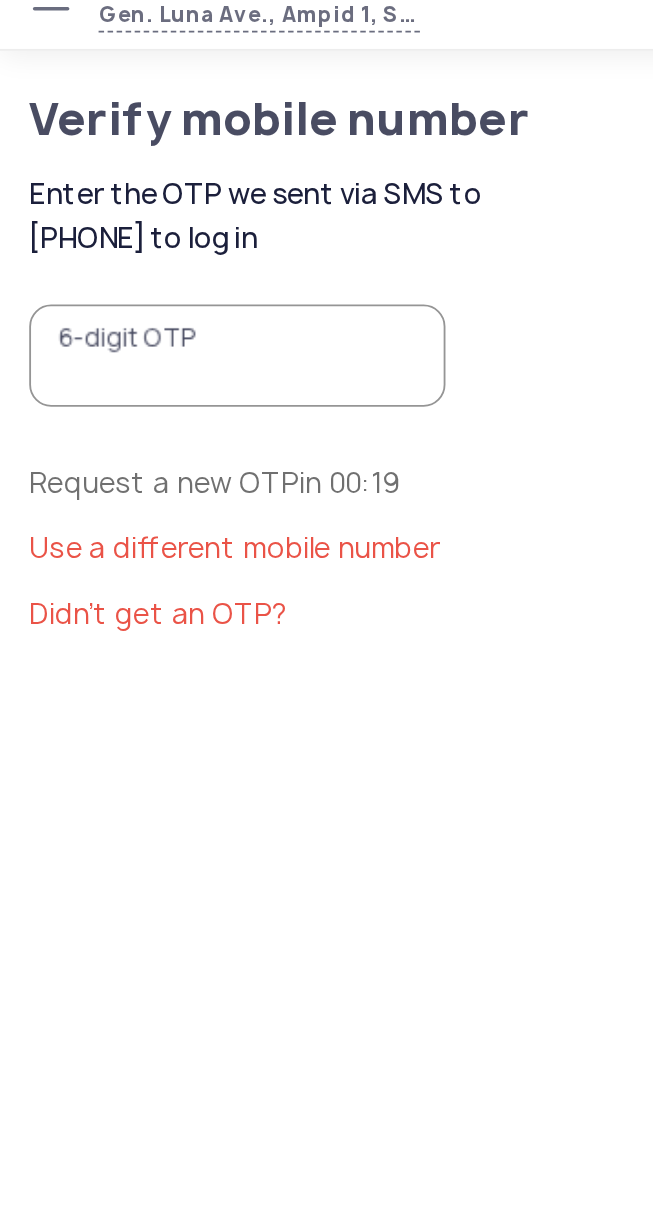 click on "6-digit OTP" at bounding box center (130, 224) 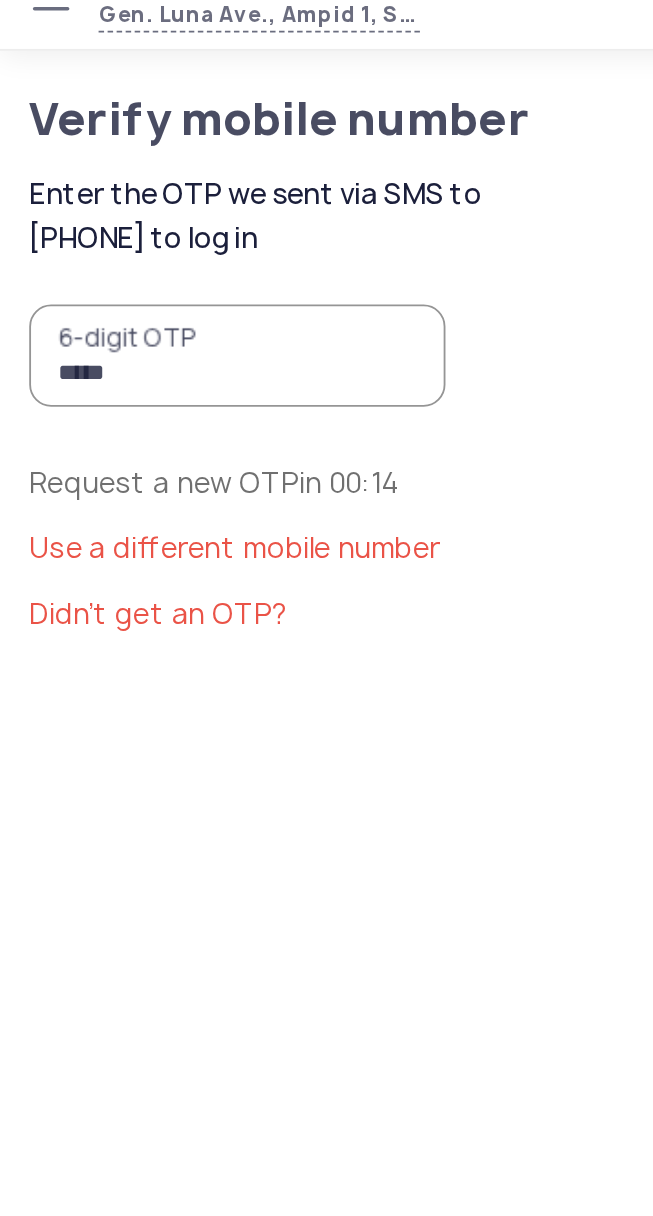 type on "******" 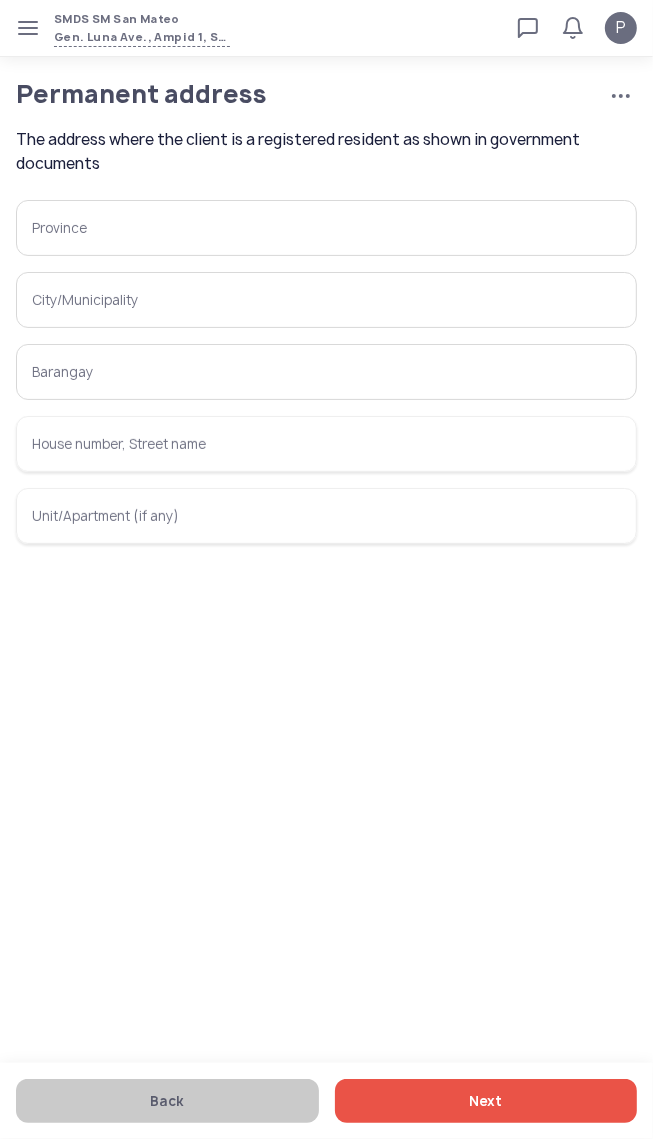 click on "Province" at bounding box center (326, 228) 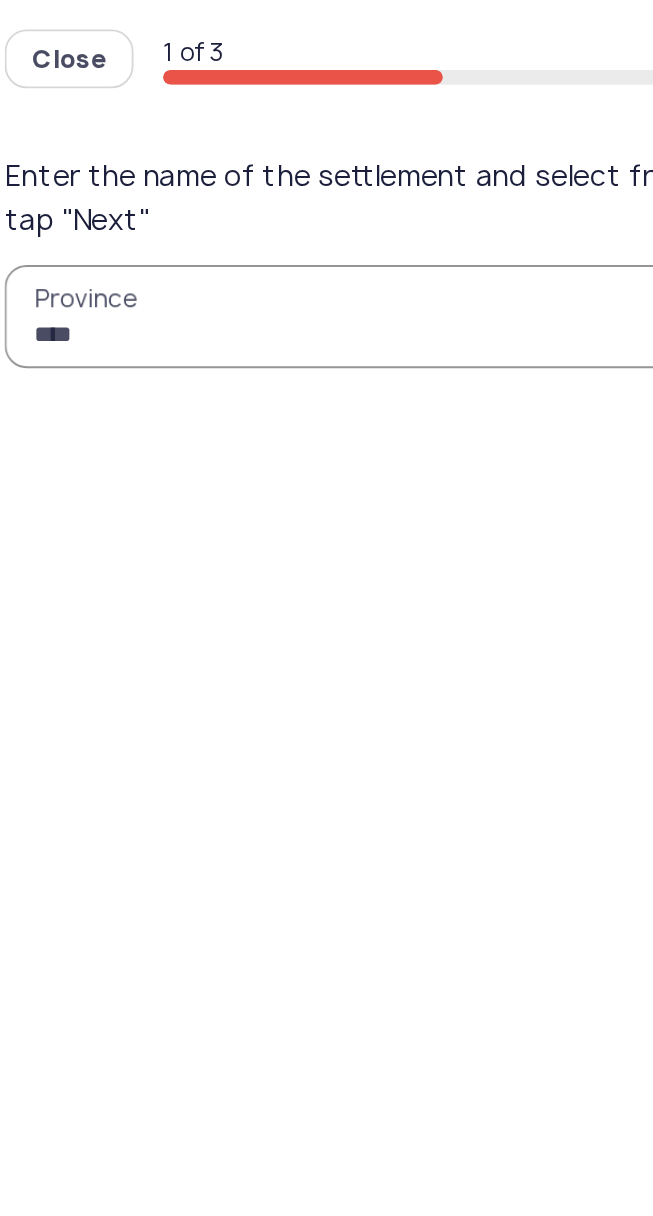 type on "*****" 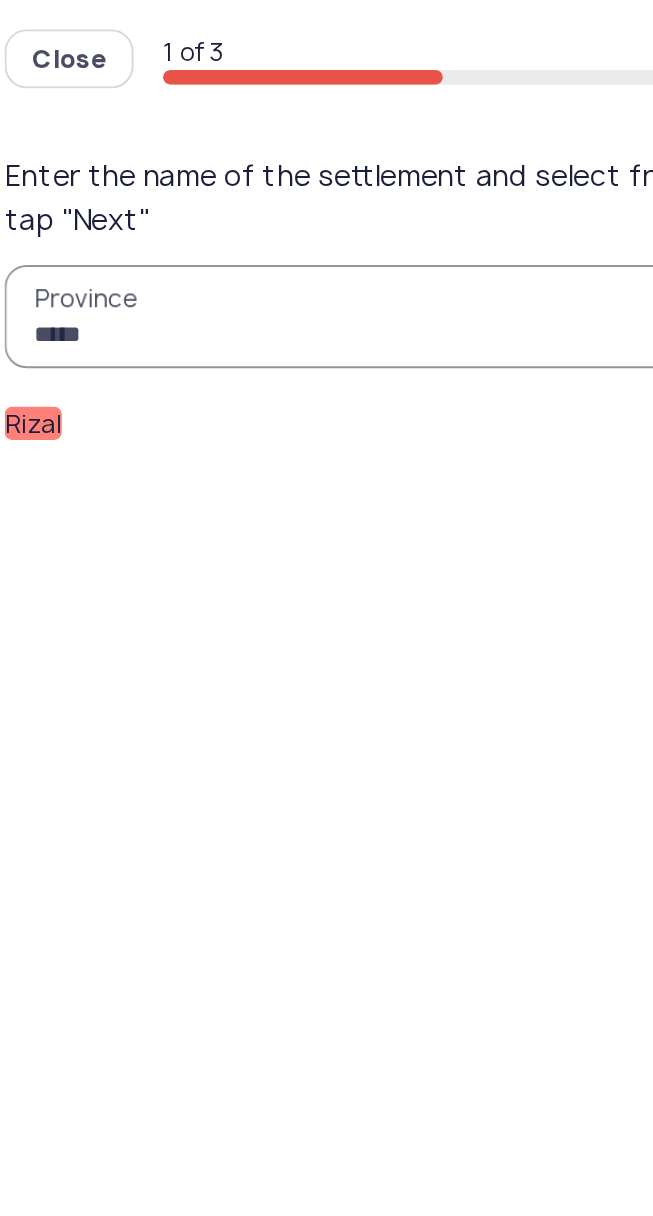 click on "Rizal" 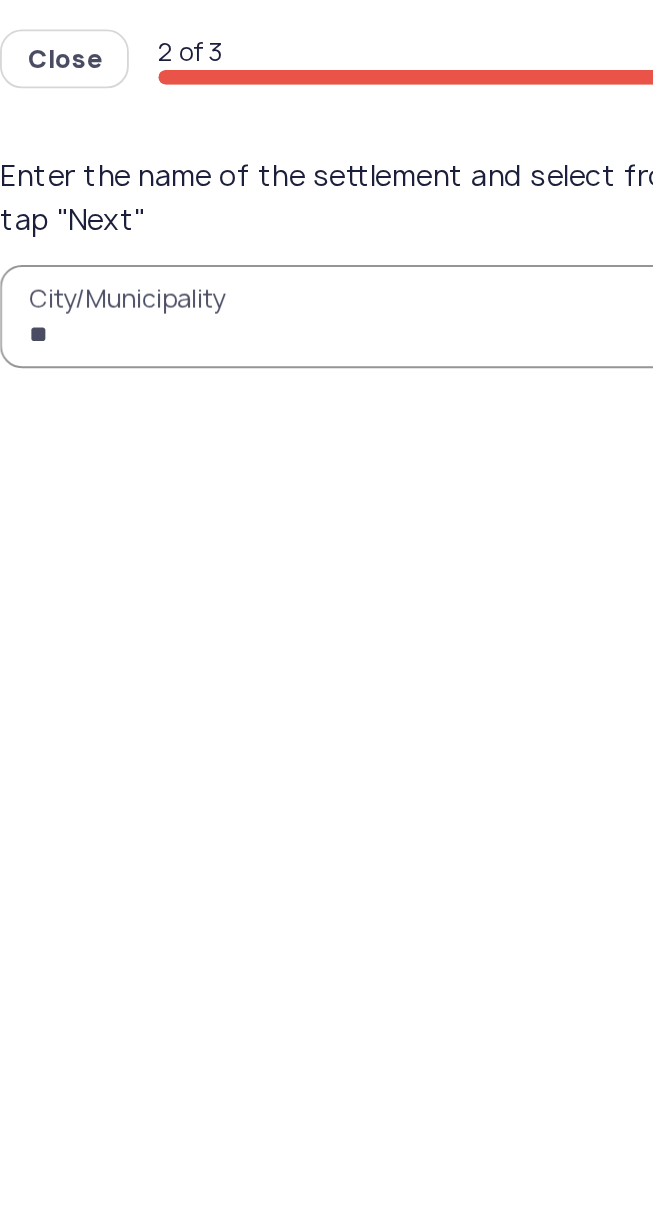type on "***" 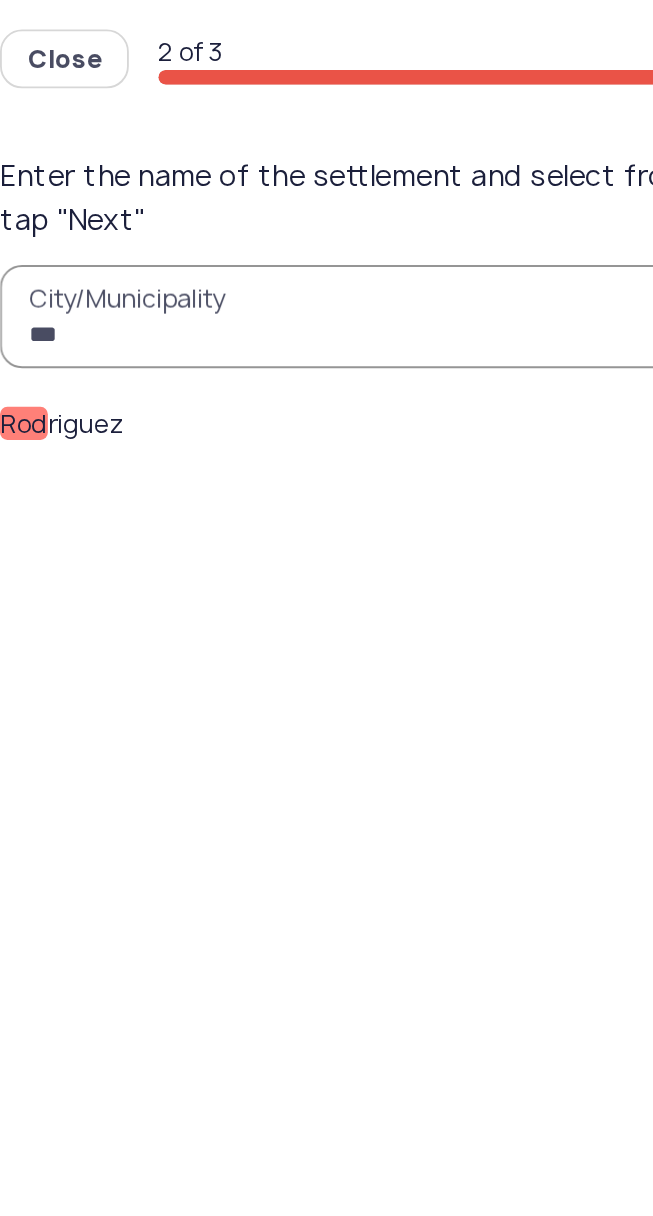 click on "Rod" 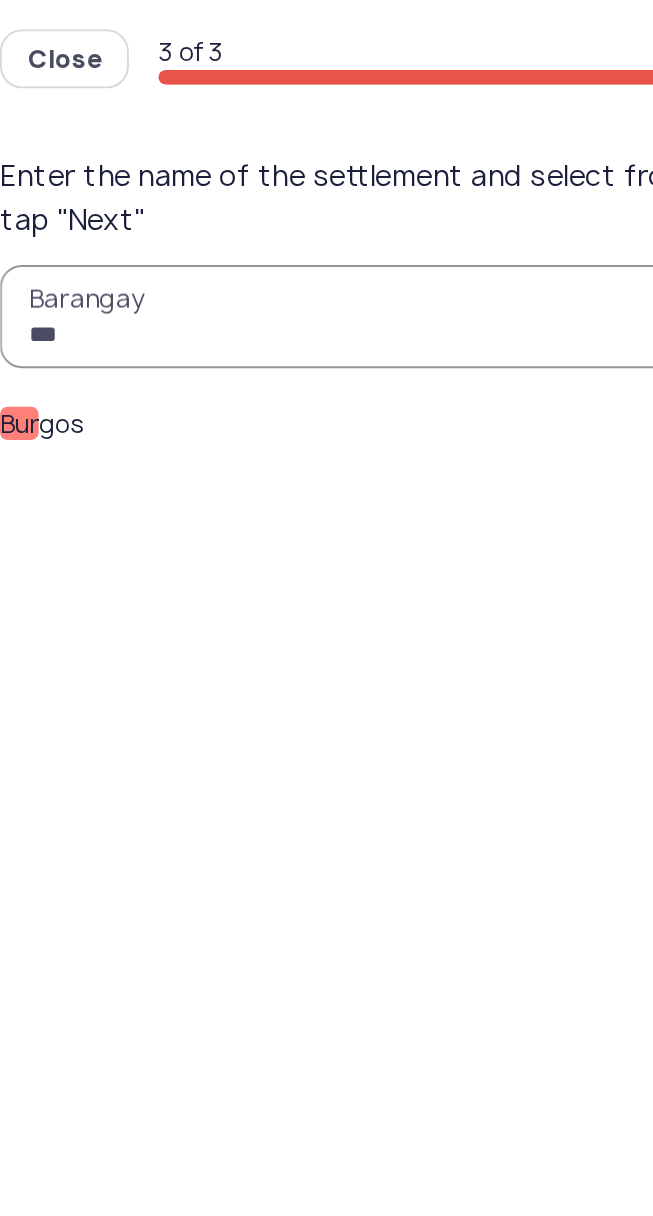 type on "***" 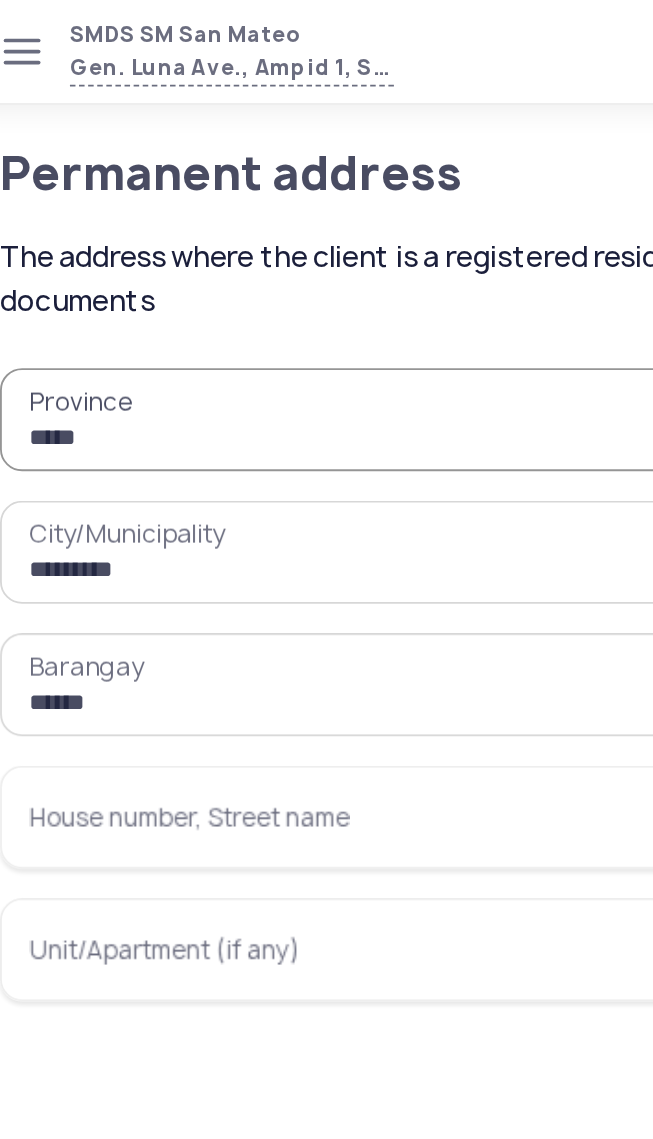 click on "House number, Street name" at bounding box center [326, 444] 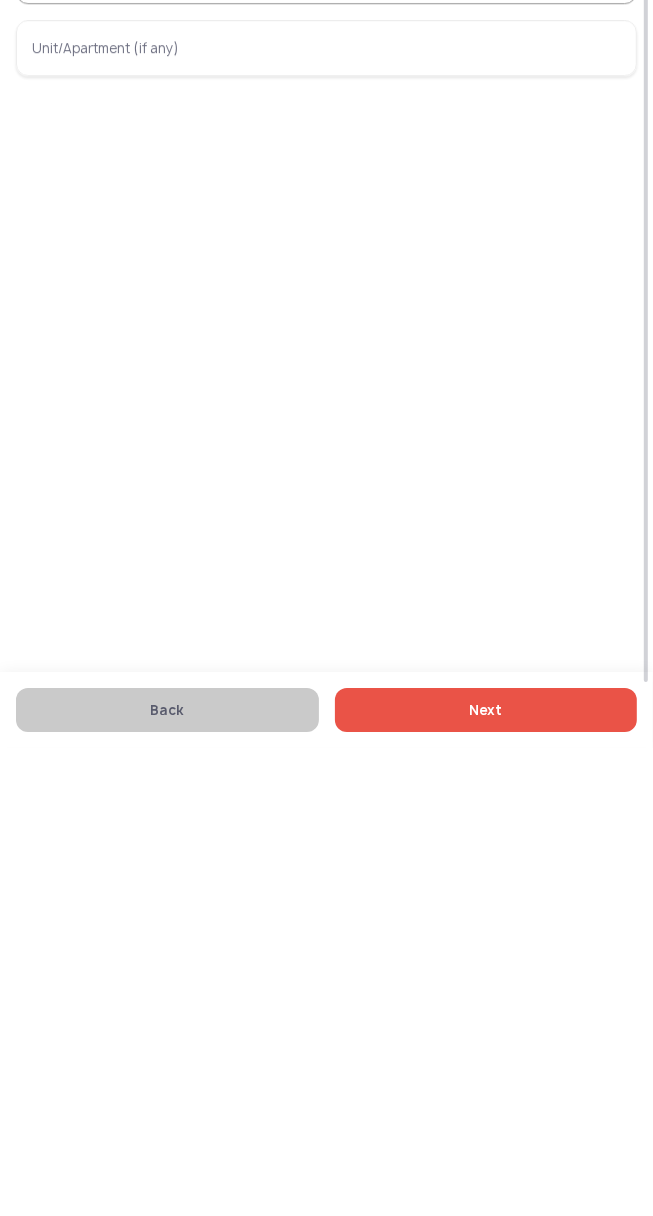 type on "**********" 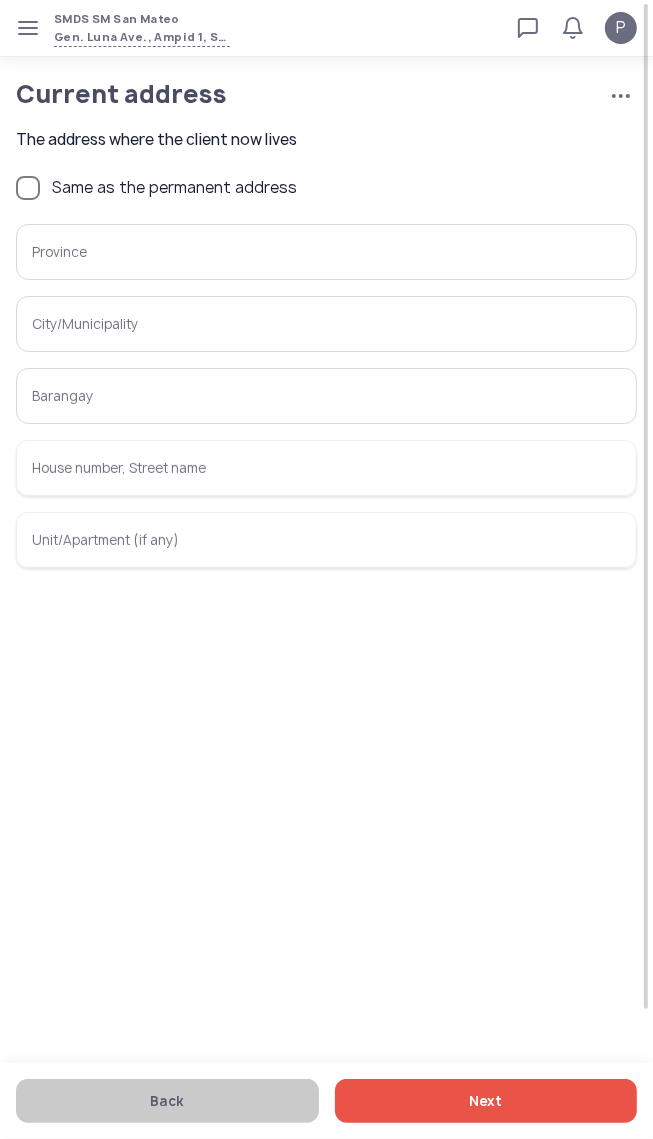 click on "Province" at bounding box center [326, 252] 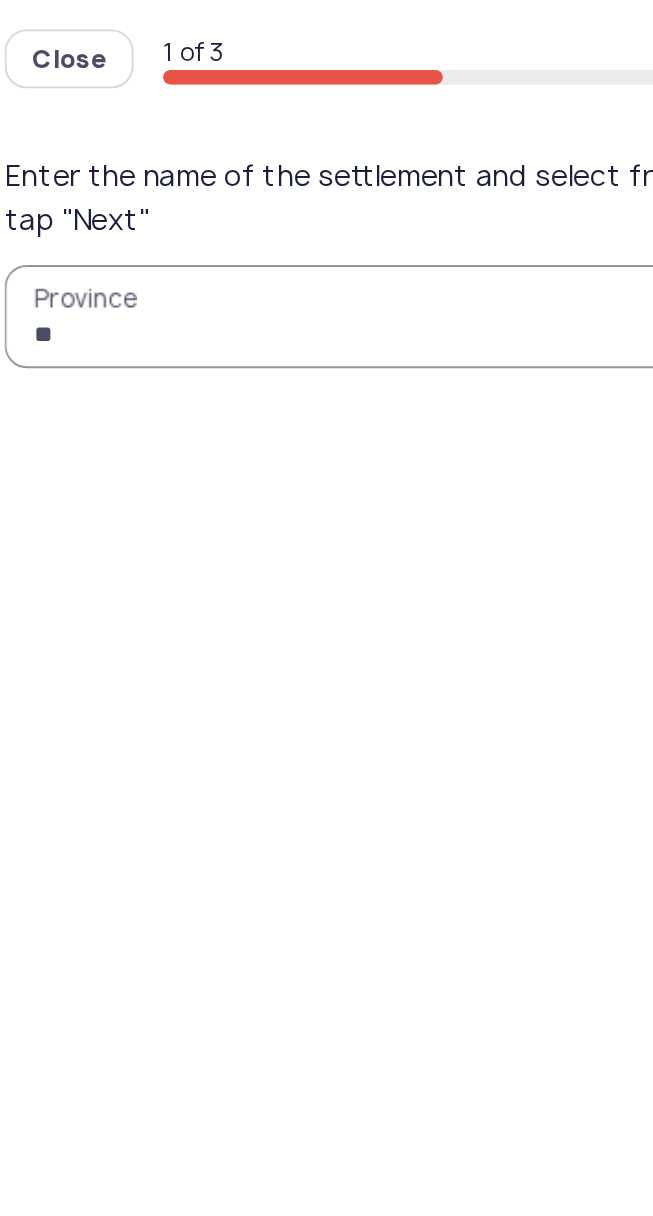 type on "***" 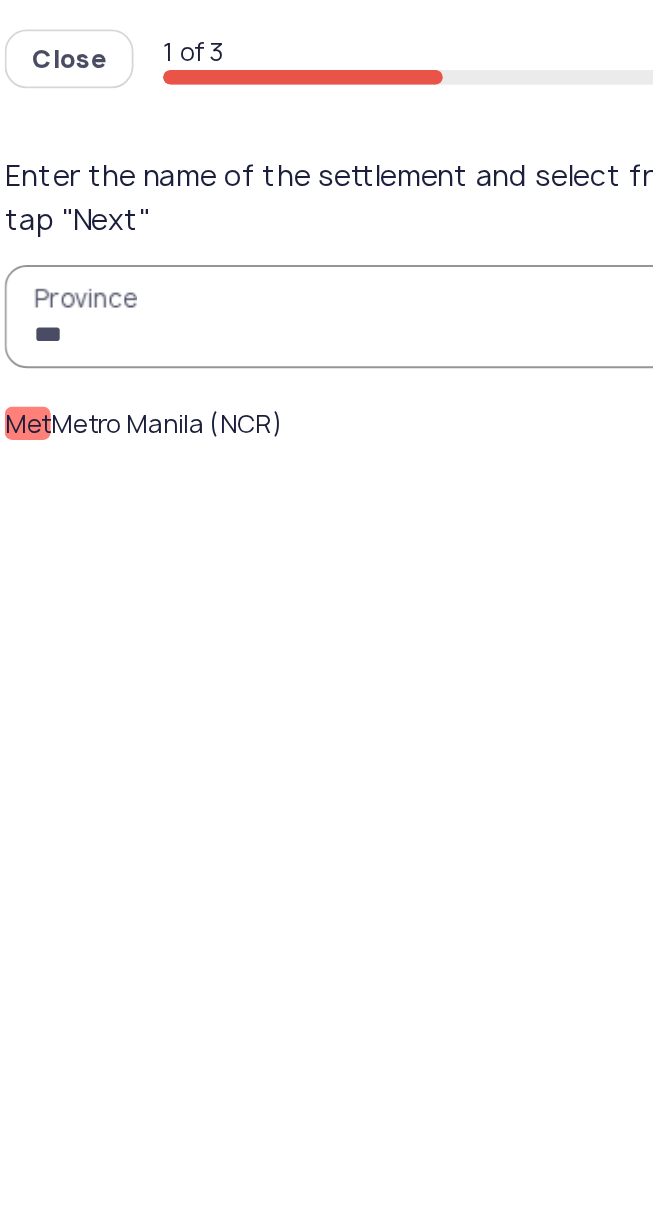 click on "Met" 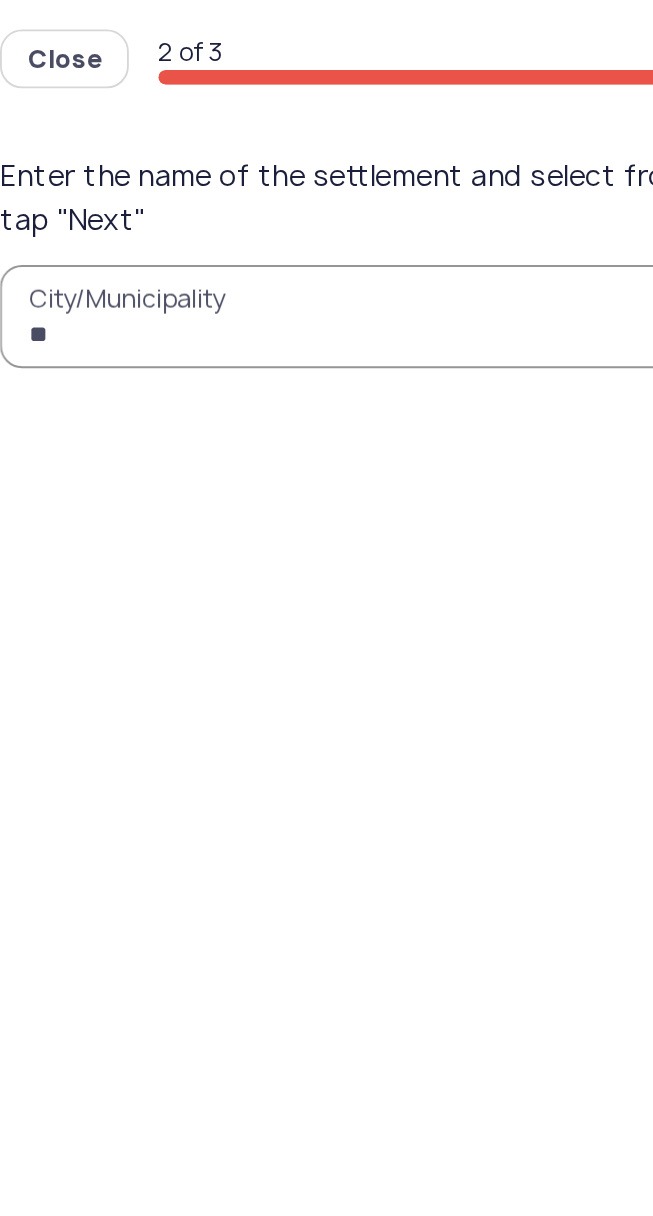 type on "***" 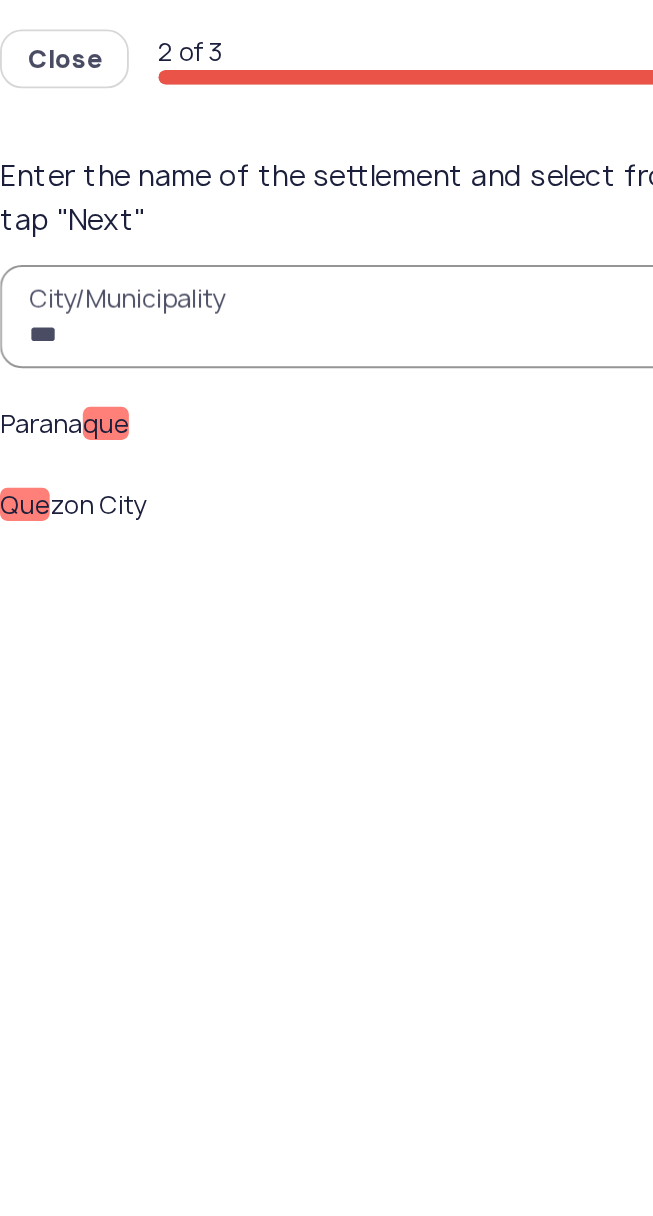 click on "Que" 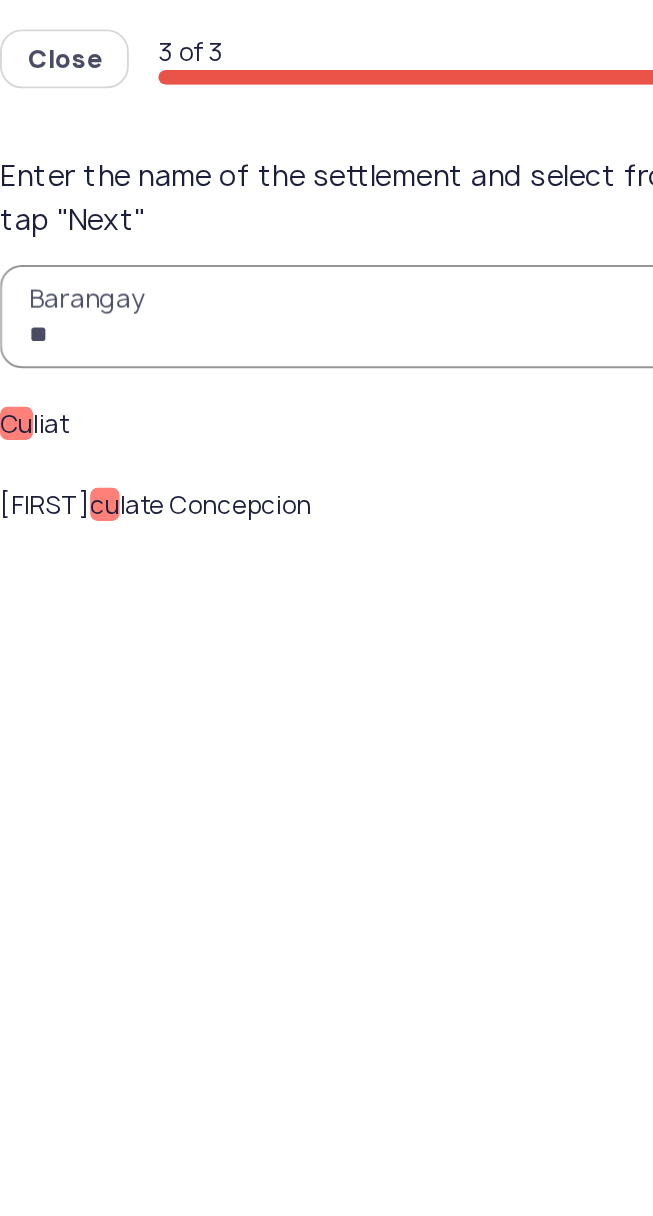 type on "**" 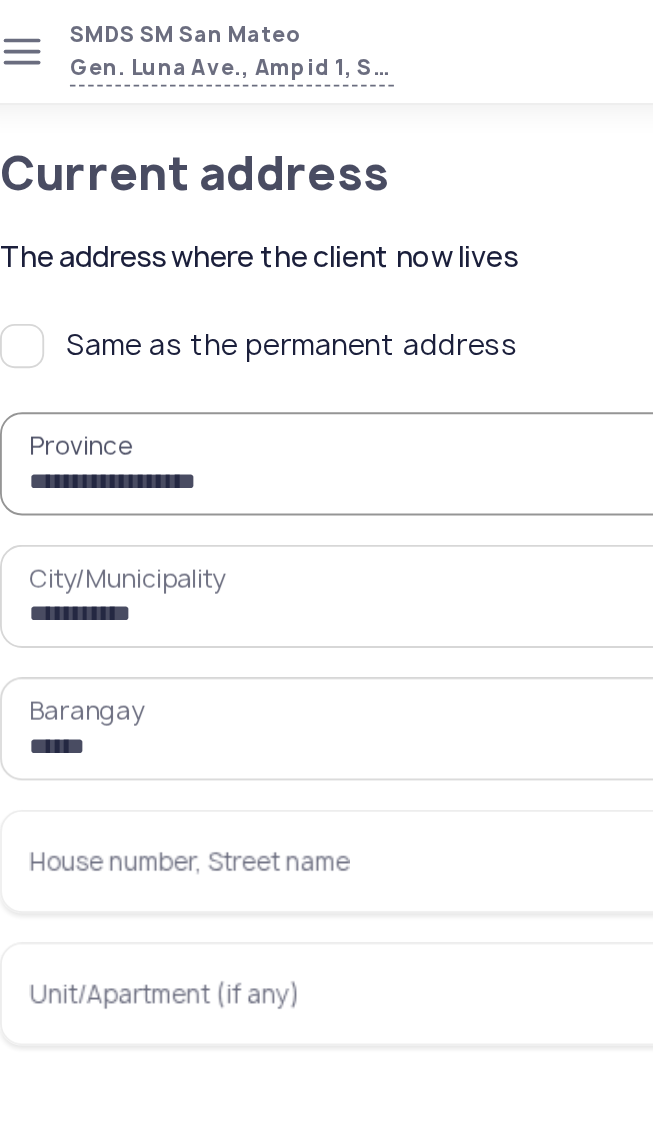 click on "House number, Street name" at bounding box center (326, 468) 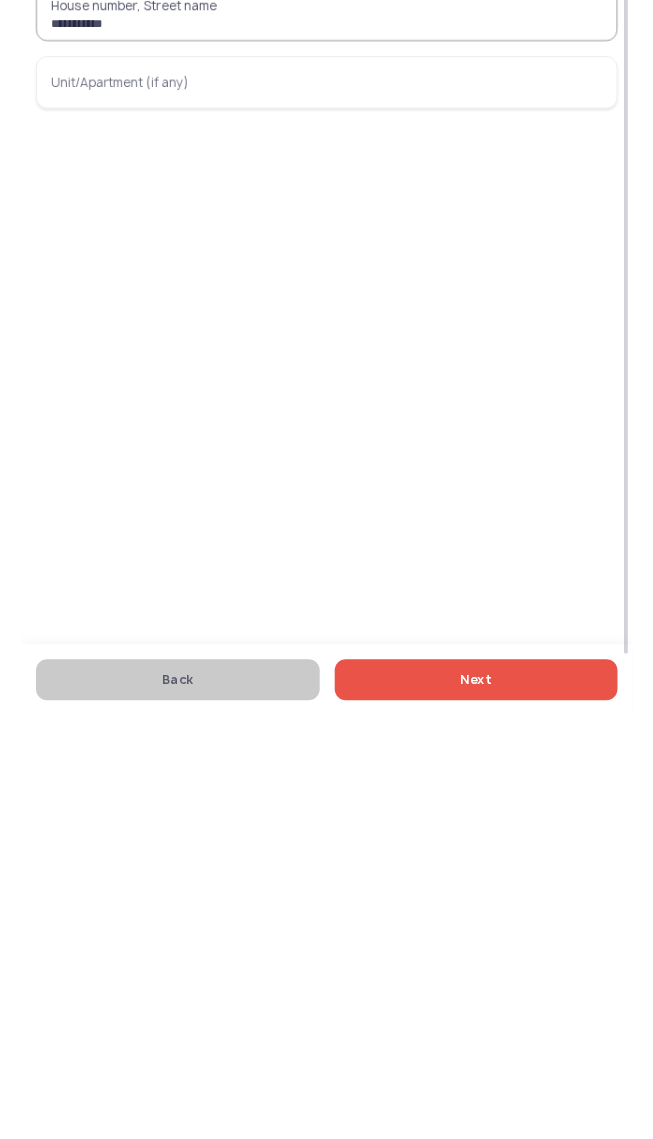 scroll, scrollTop: 0, scrollLeft: 0, axis: both 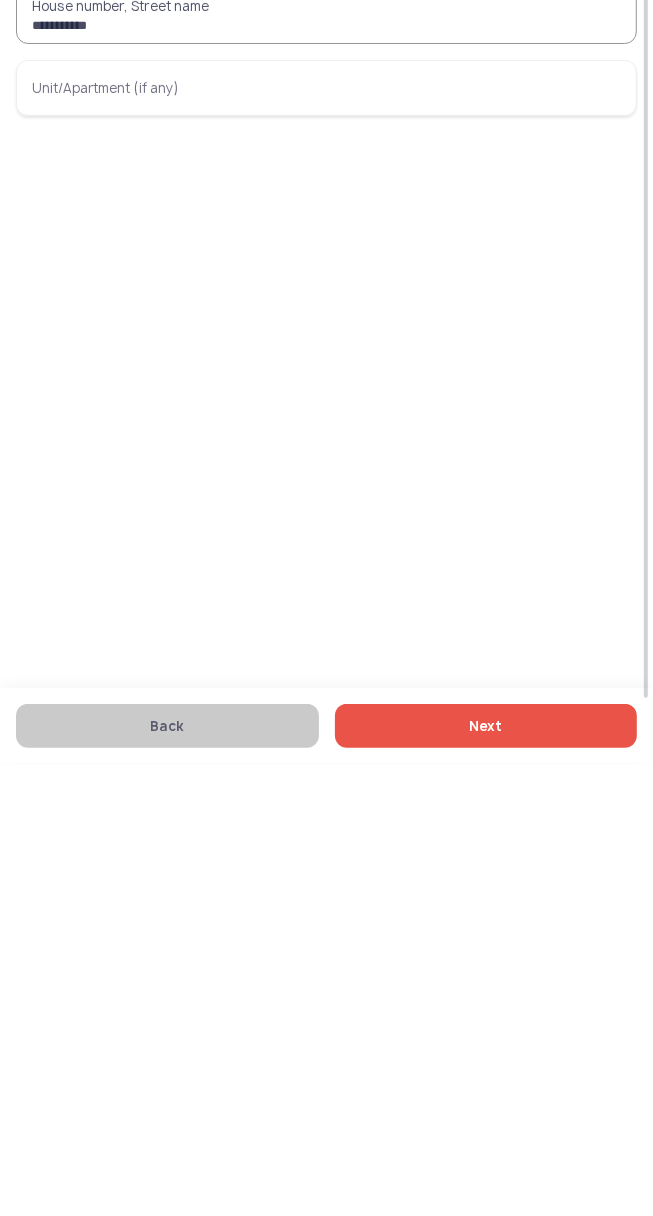 click on "Next" 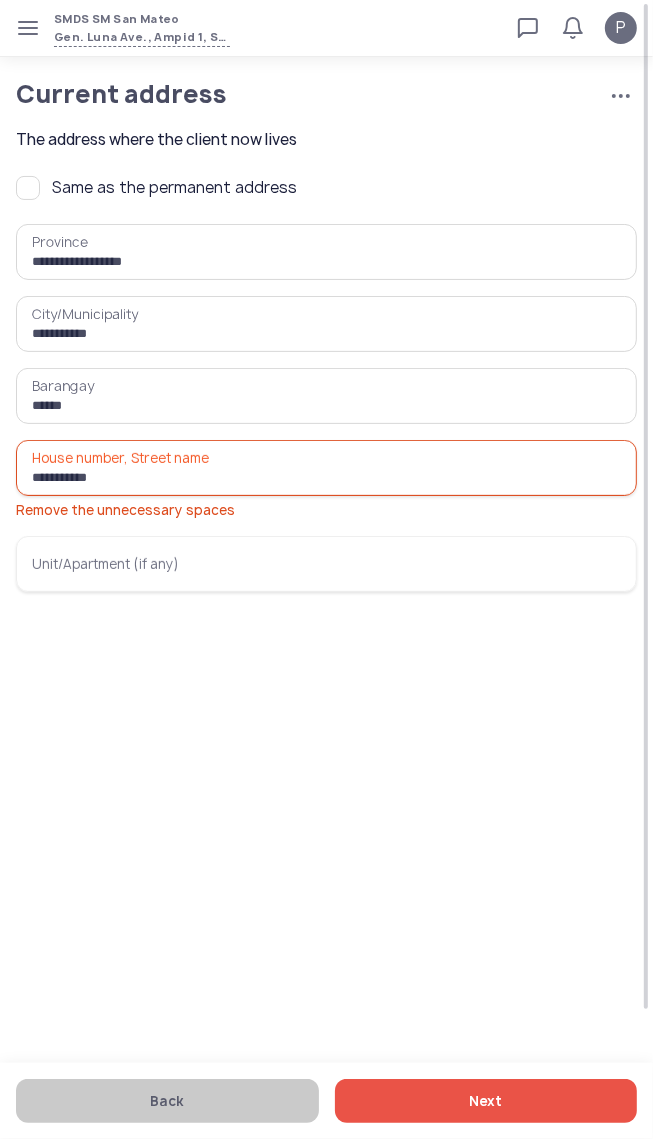 click on "**********" at bounding box center [326, 468] 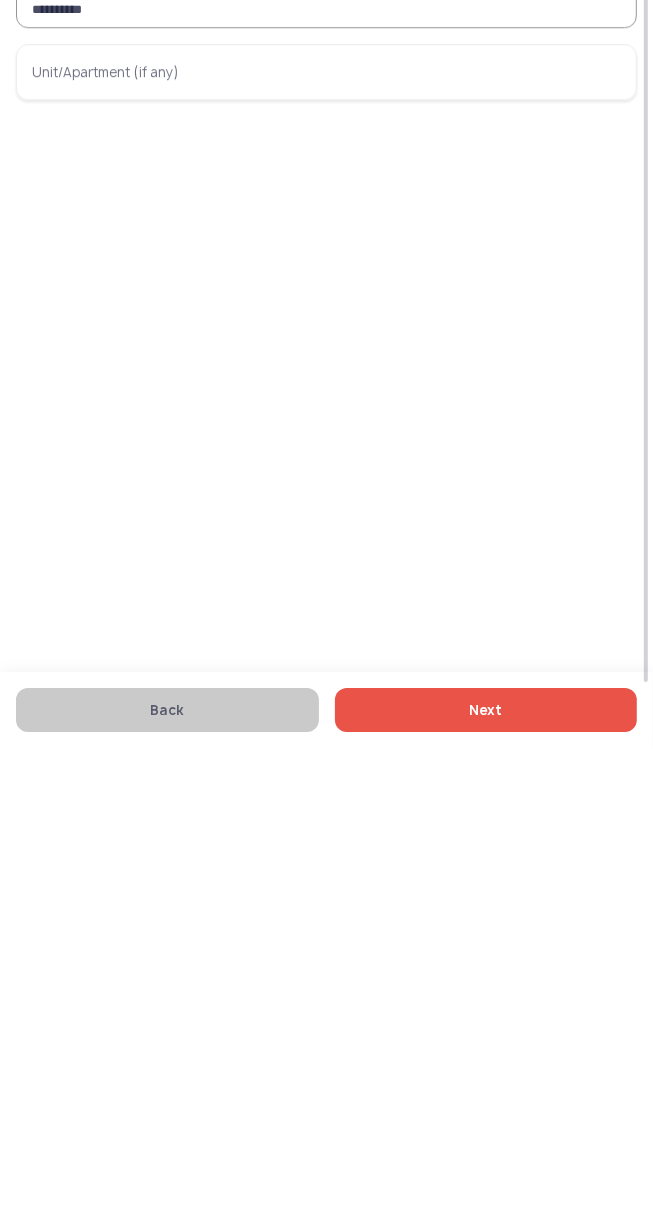type on "**********" 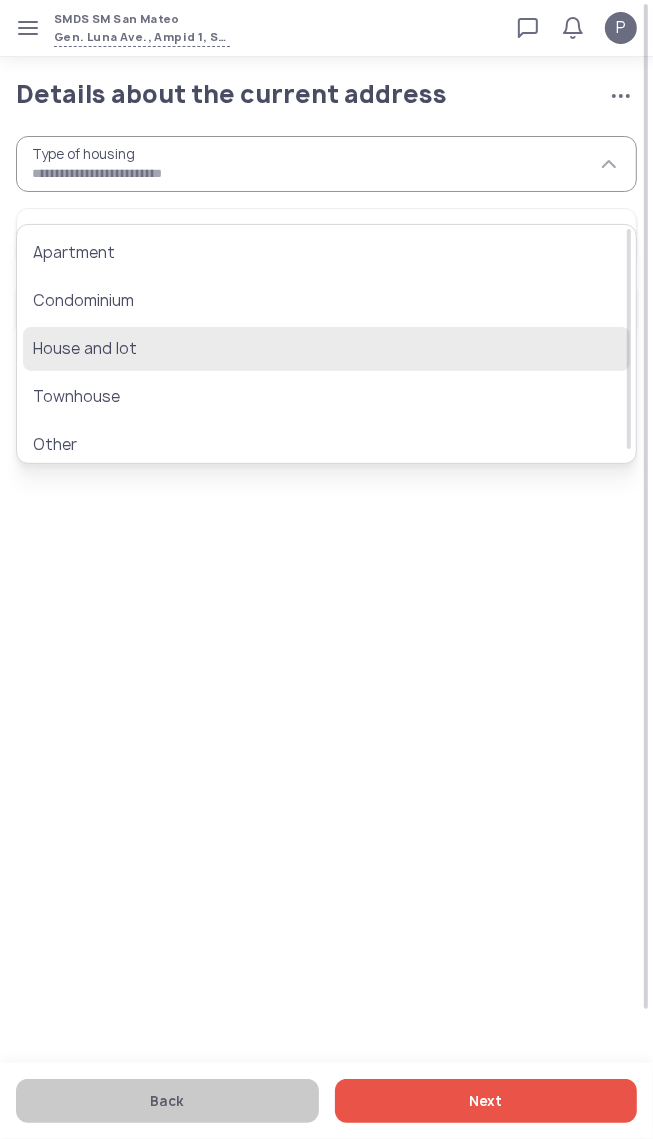 click on "House and lot" 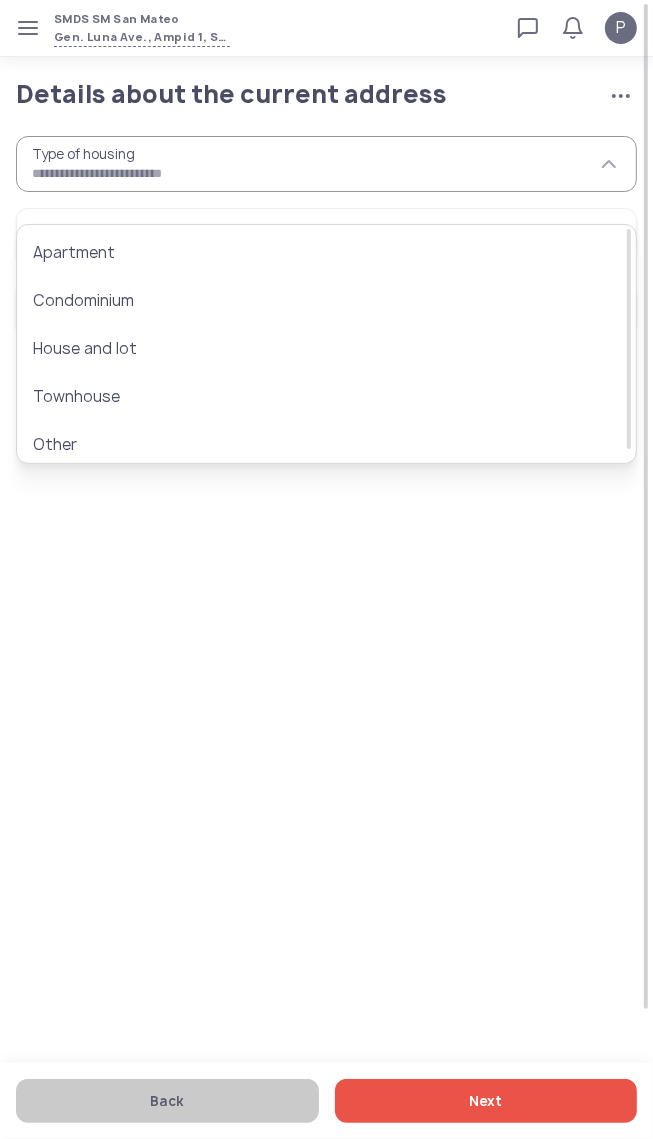 type on "**********" 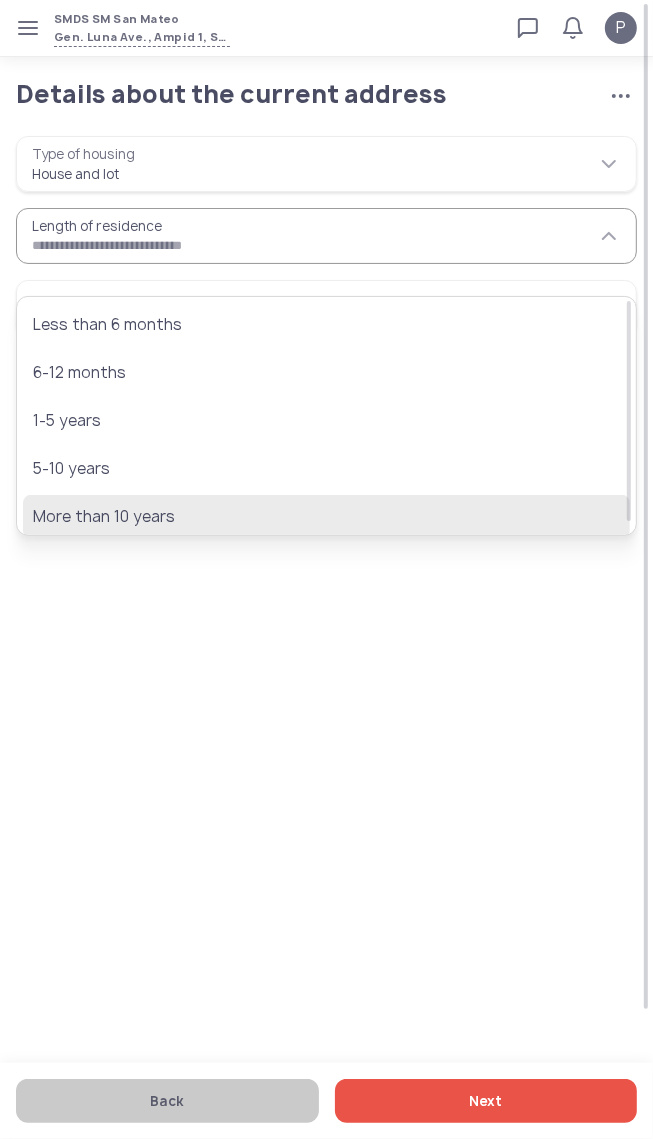 click on "More than 10 years" 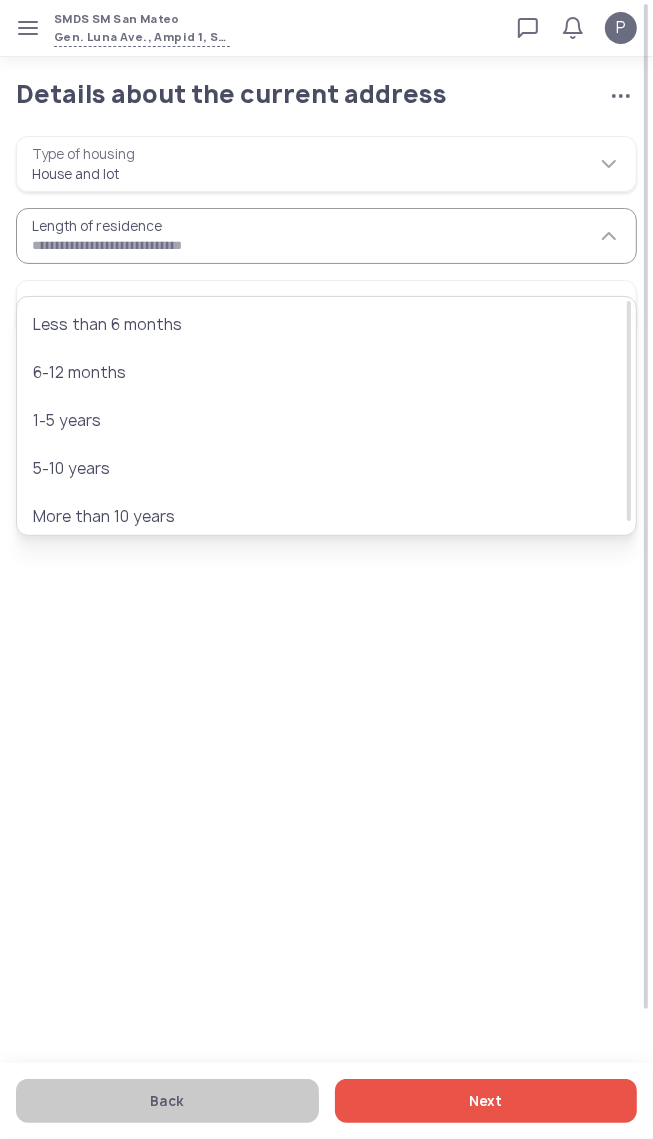 type on "**********" 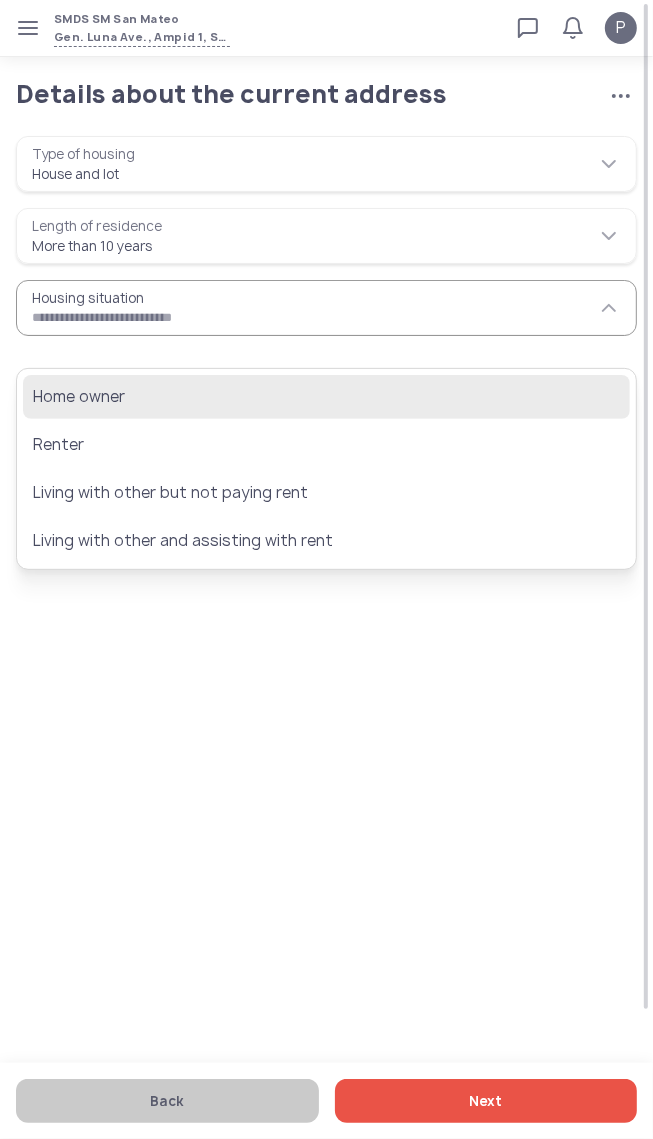 click on "Home owner" 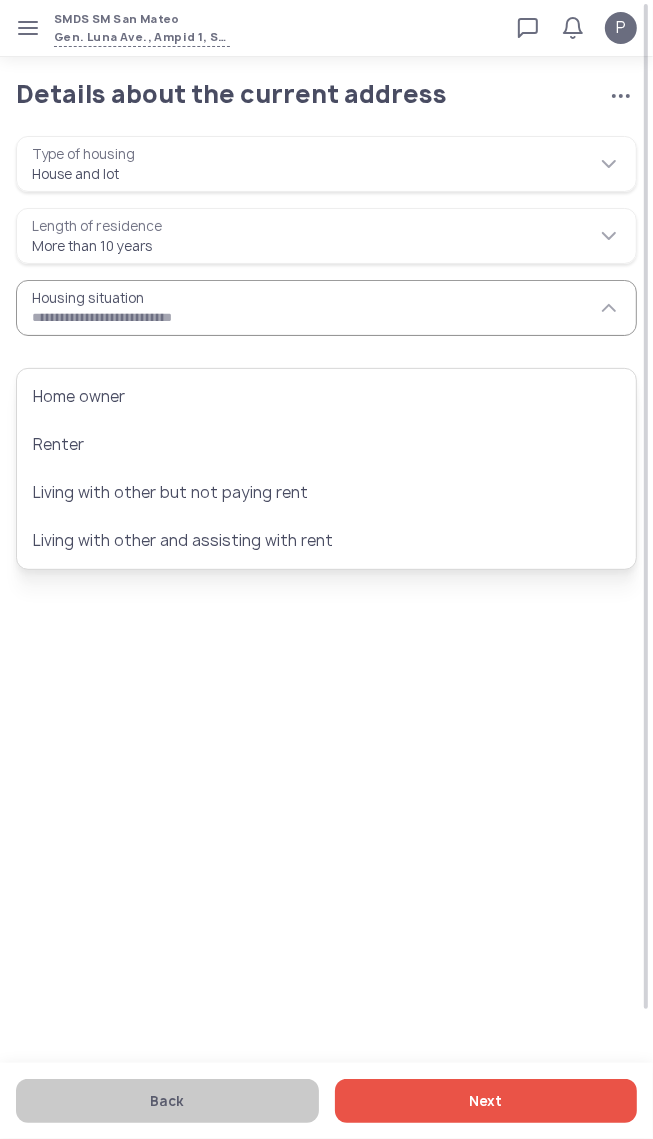 type on "**********" 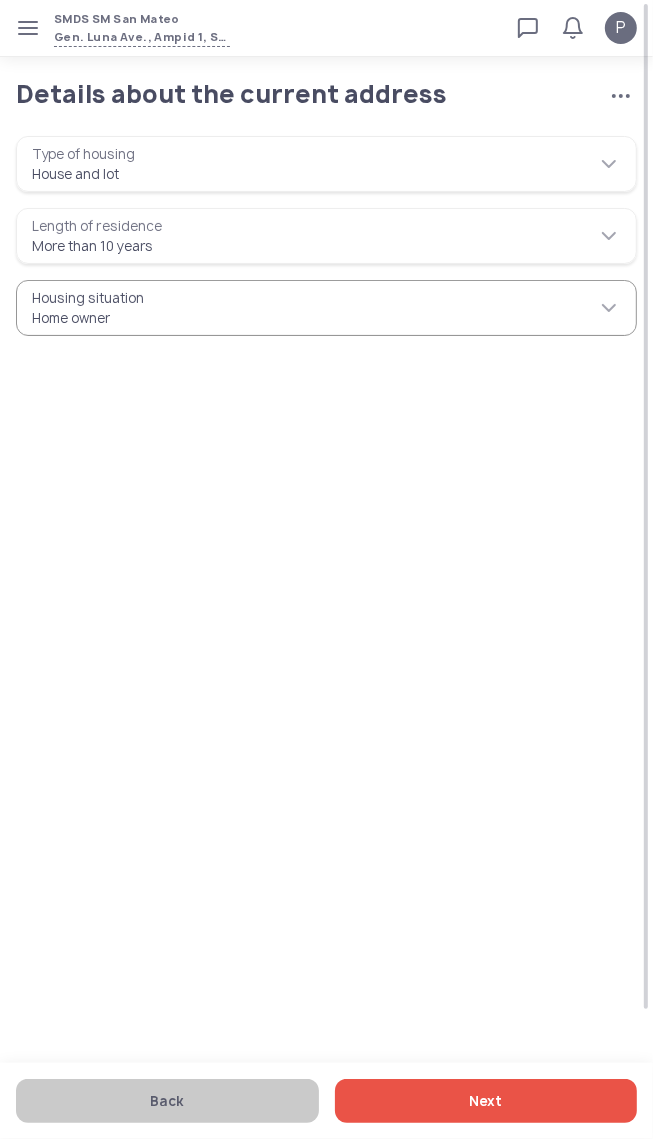 click on "Next" 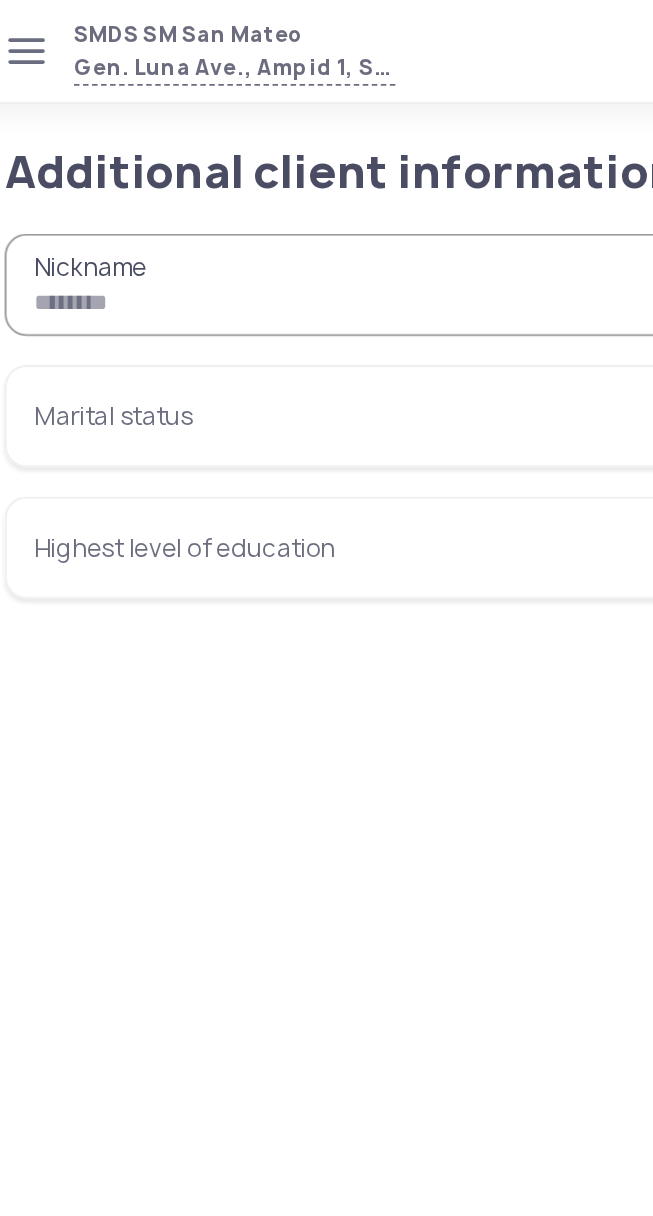 click on "Nickname" at bounding box center (326, 156) 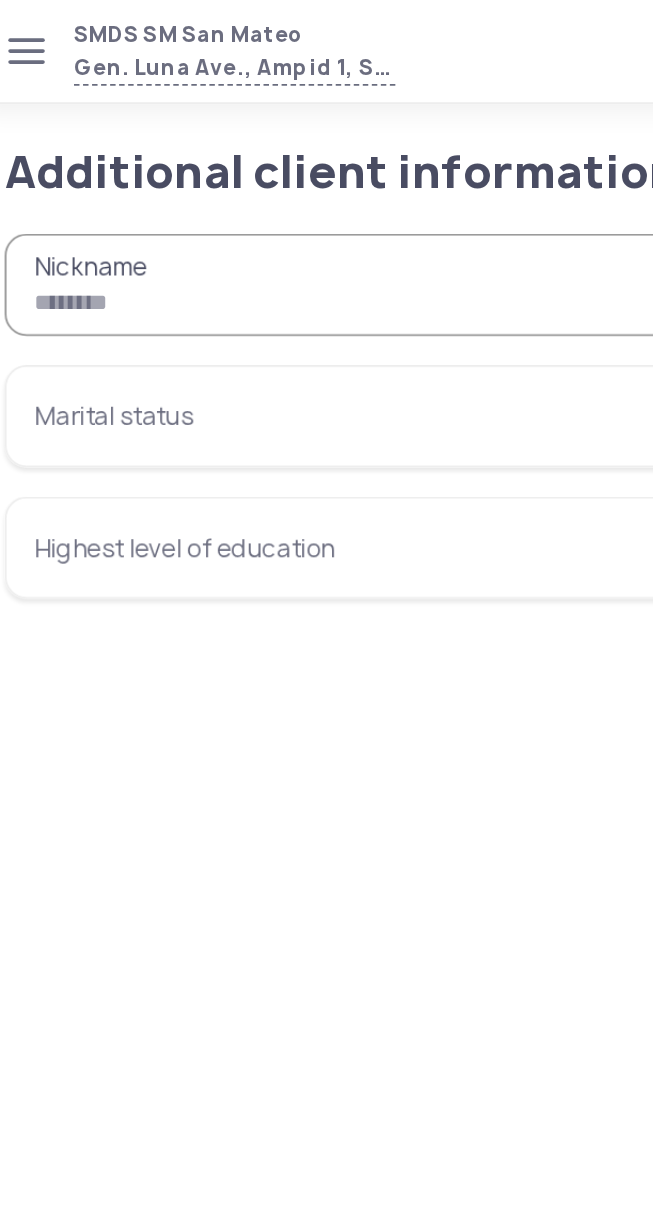 click on "Nickname" at bounding box center (326, 156) 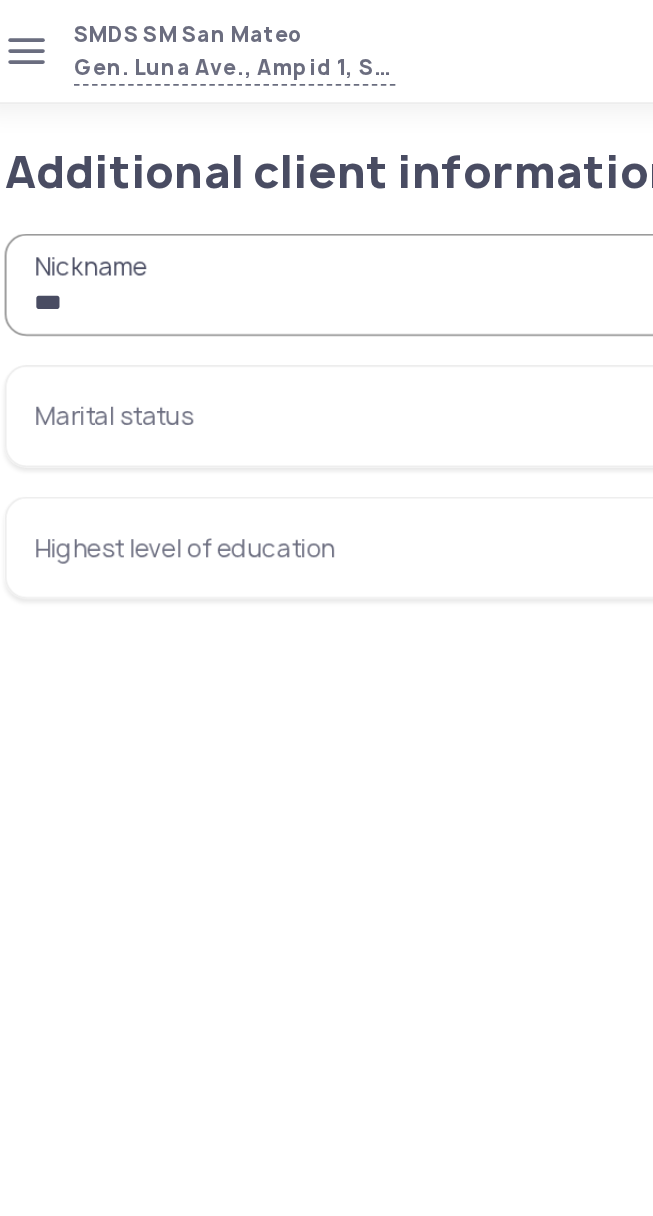 type on "***" 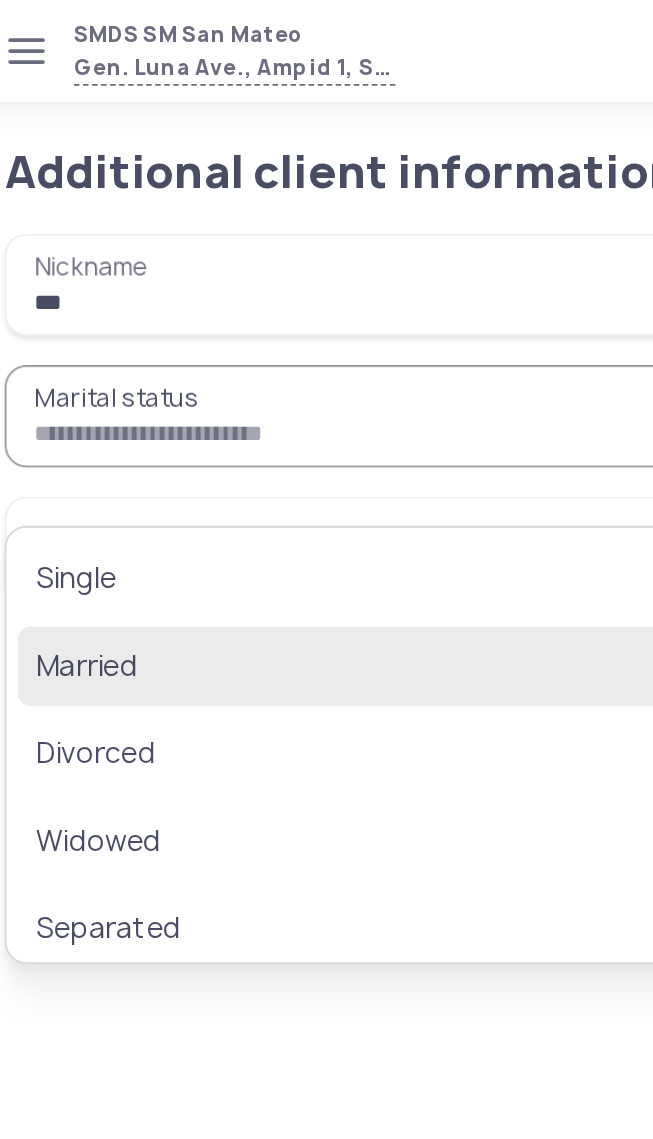 click on "Married" 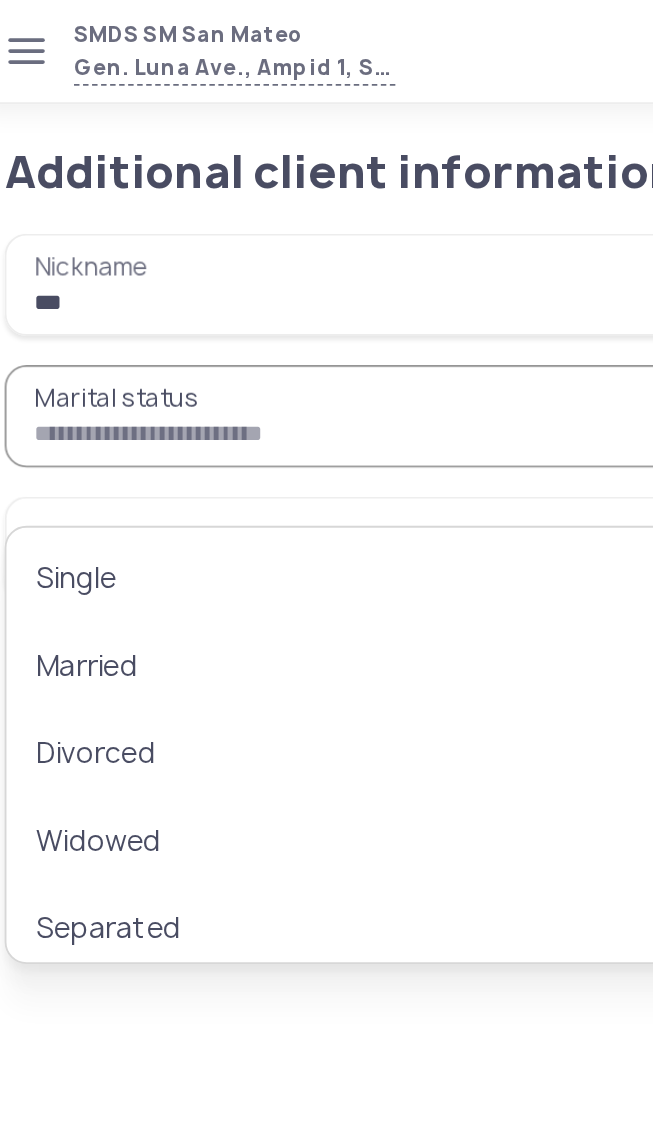 type on "*******" 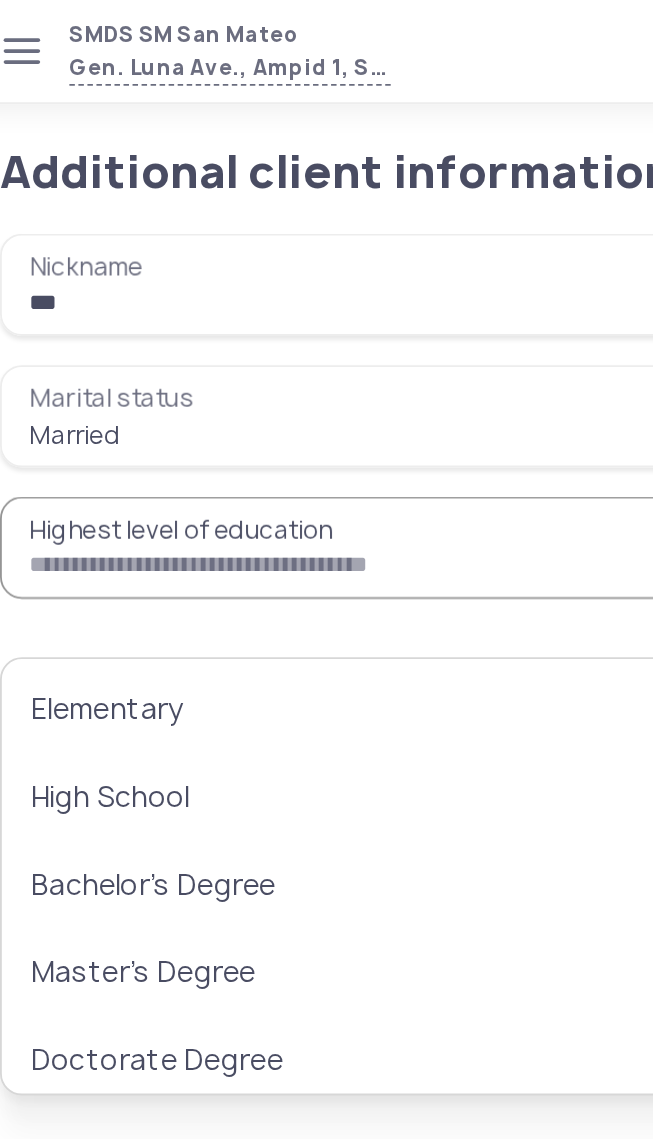 click on "Highest level of education" at bounding box center [326, 300] 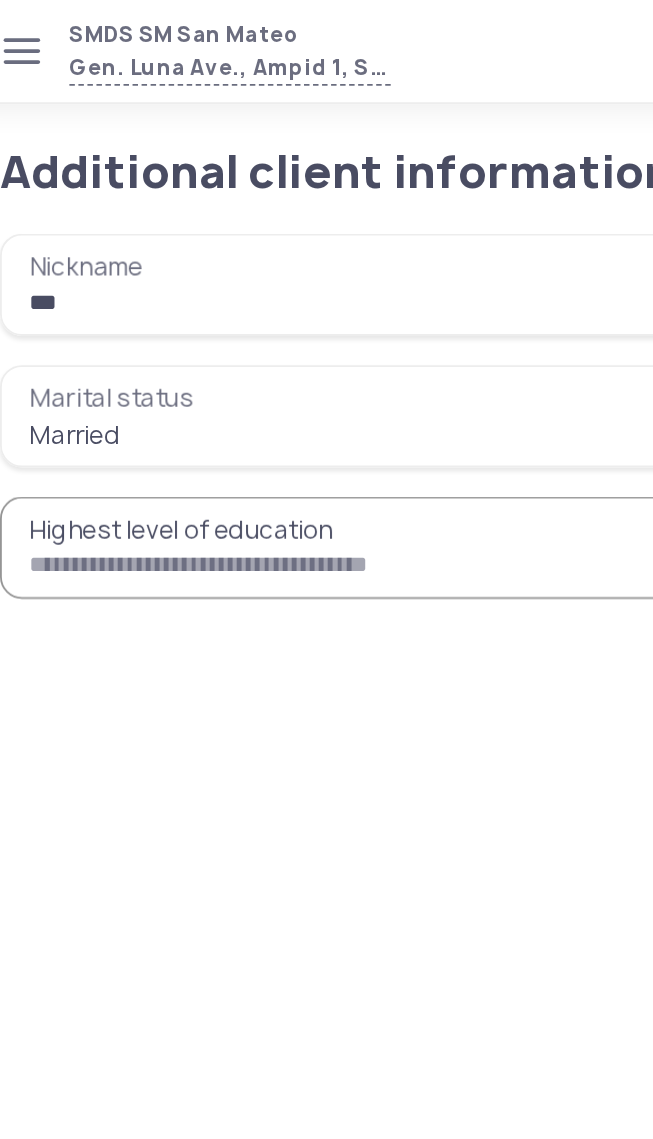 click on "Highest level of education" at bounding box center (326, 300) 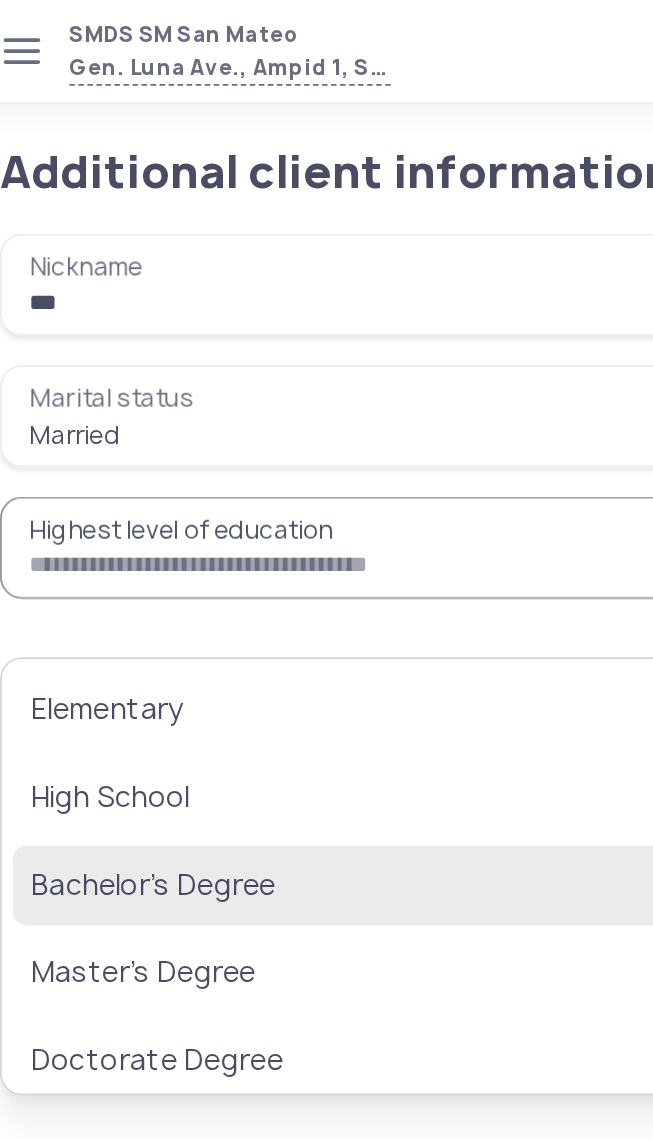 click on "Bachelor’s Degree" 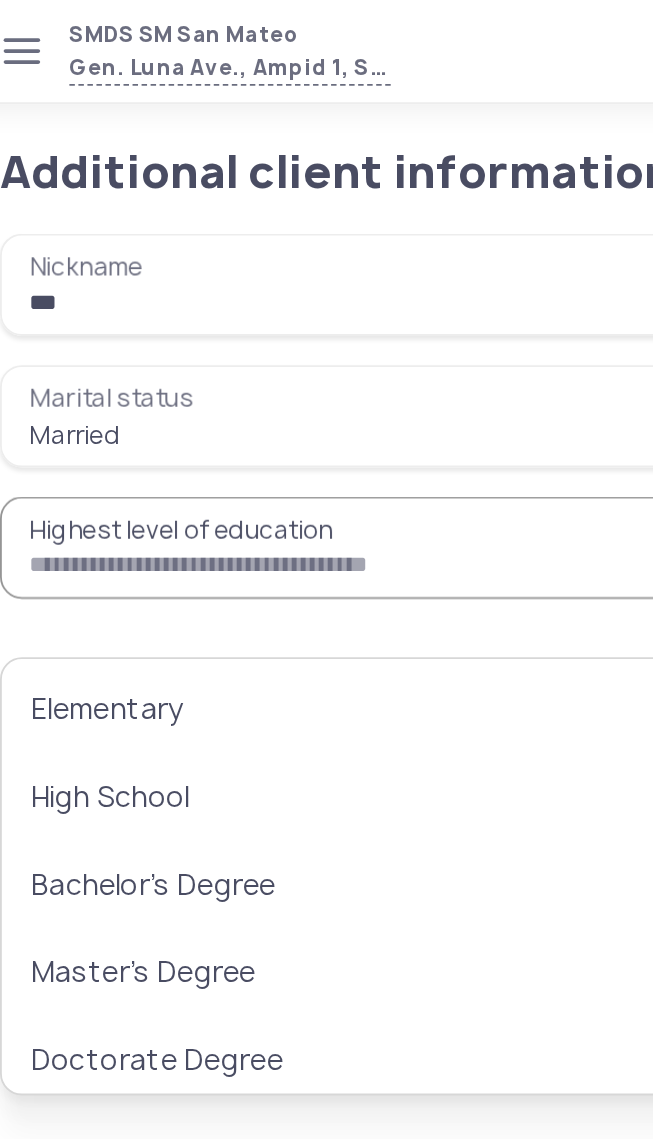 type on "**********" 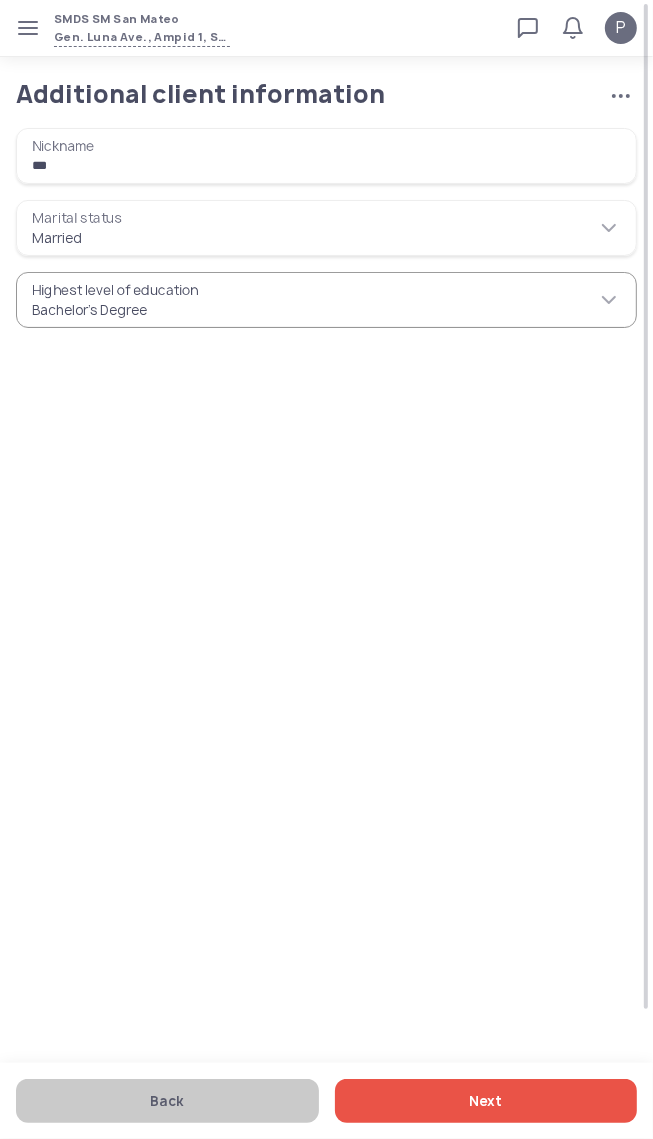 click on "Next" 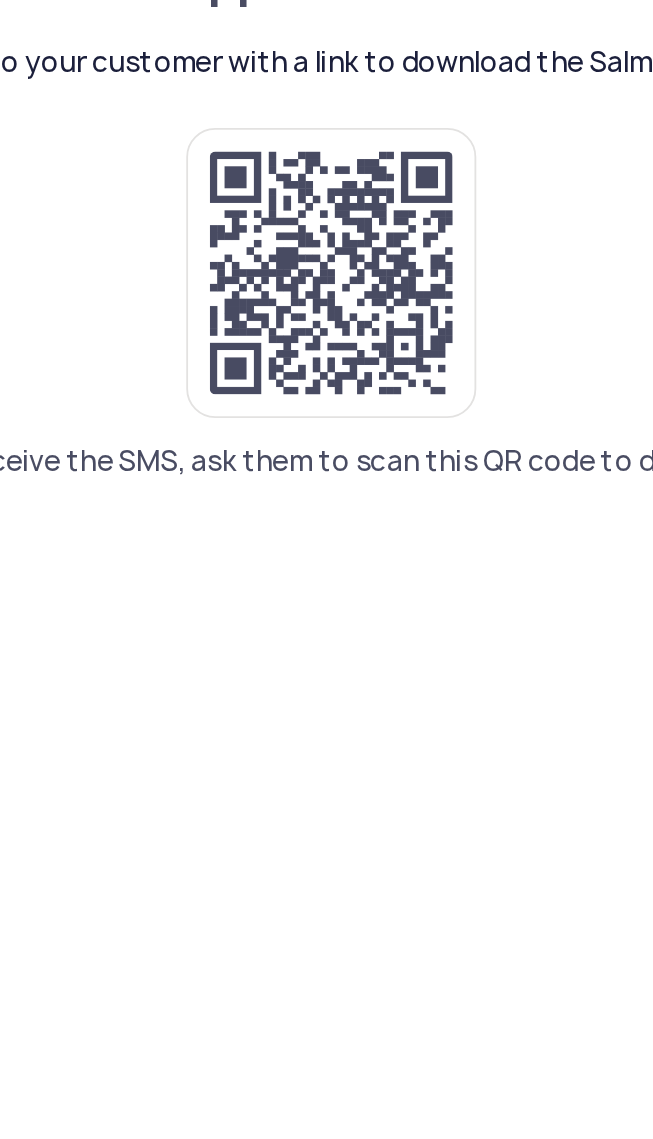 click on "Download Salmon app   Cancel application  We sent an SMS to your customer with a link to download the Salmon app If they didn’t receive the SMS, ask them to scan this QR code to download the app  Back   Next" 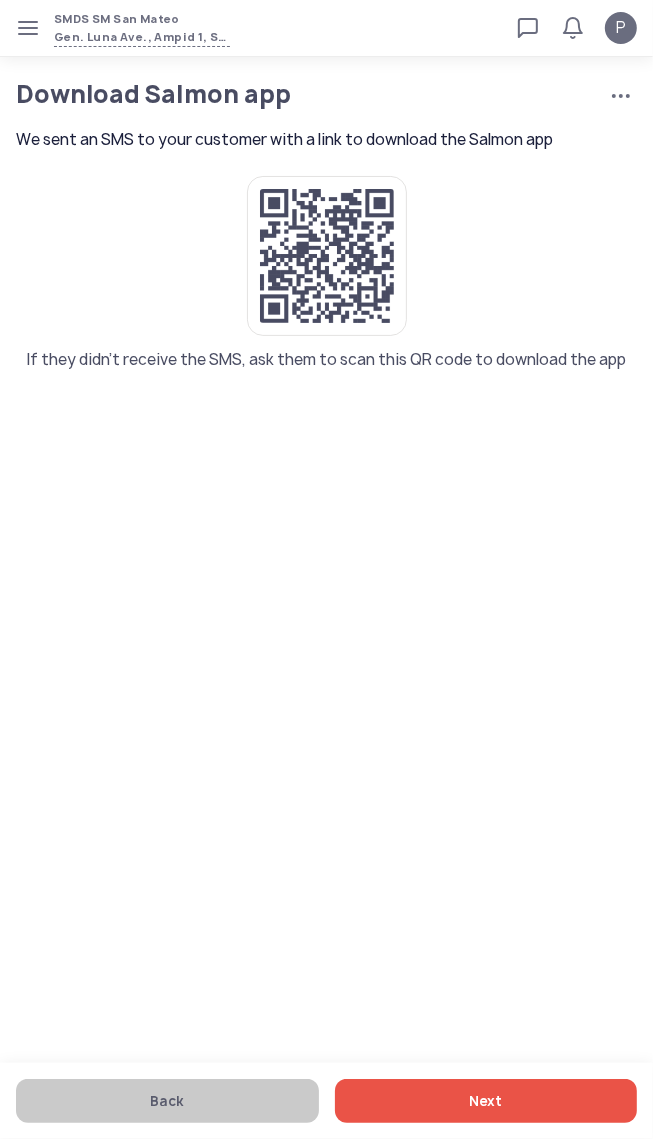 click on "Next" 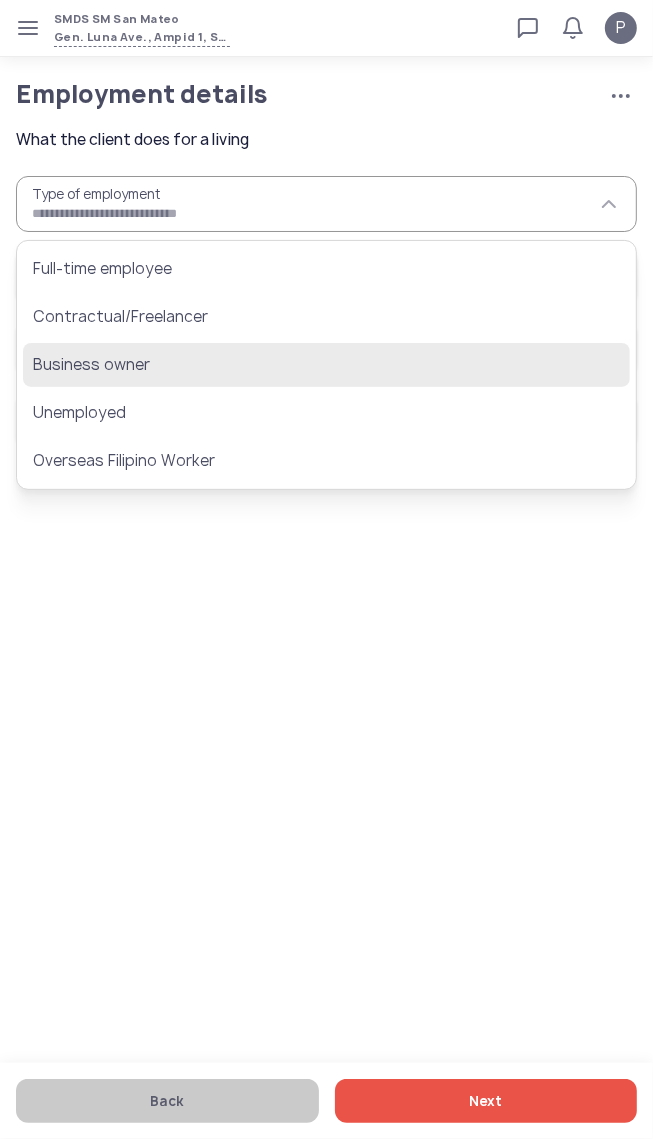click on "Business owner" 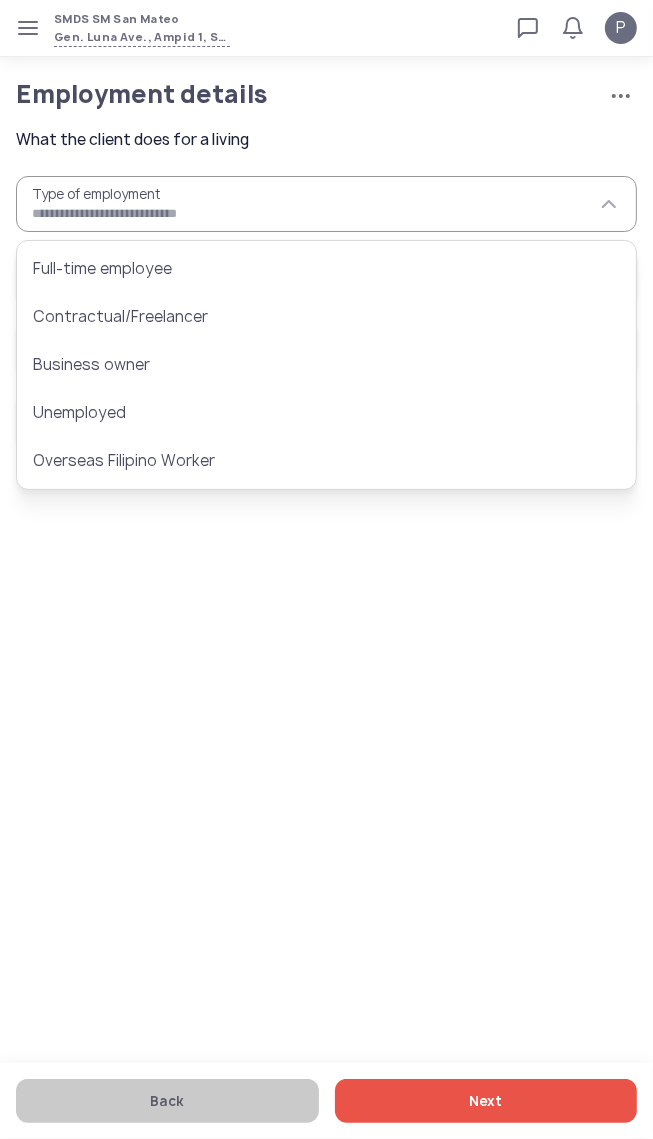 type on "**********" 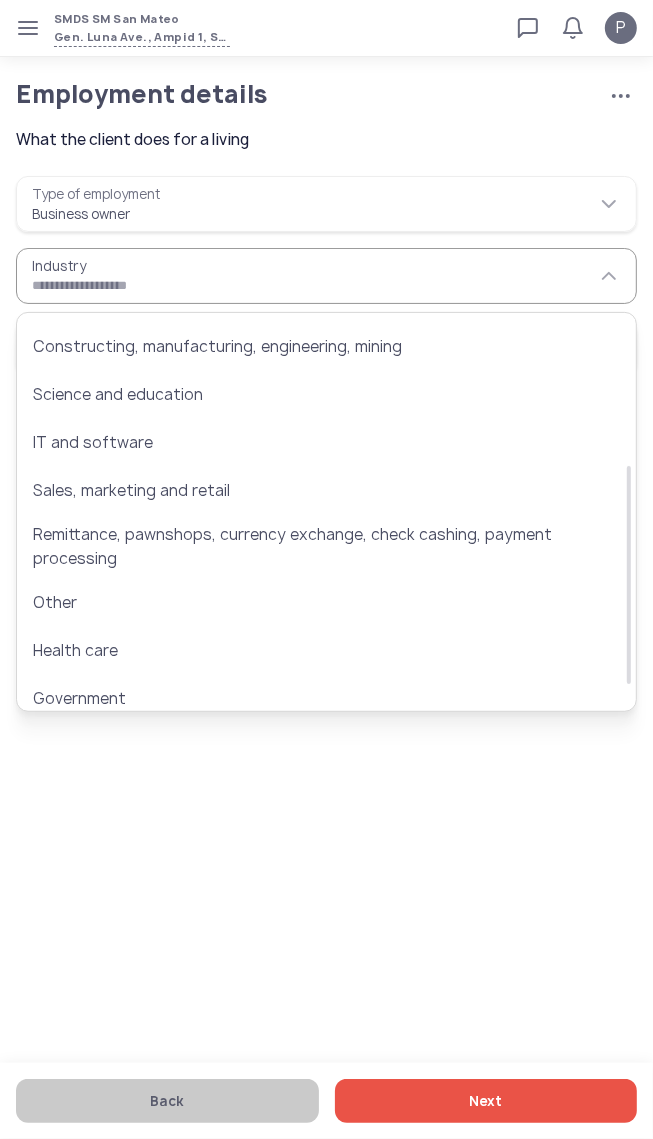 scroll, scrollTop: 305, scrollLeft: 0, axis: vertical 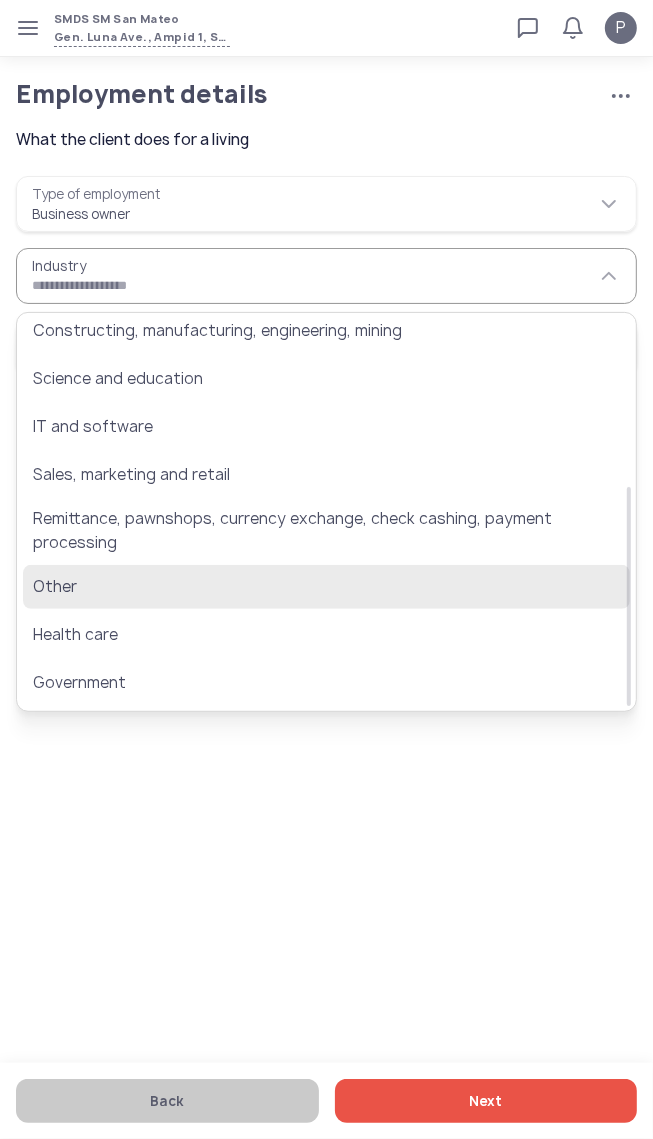 click on "Other" 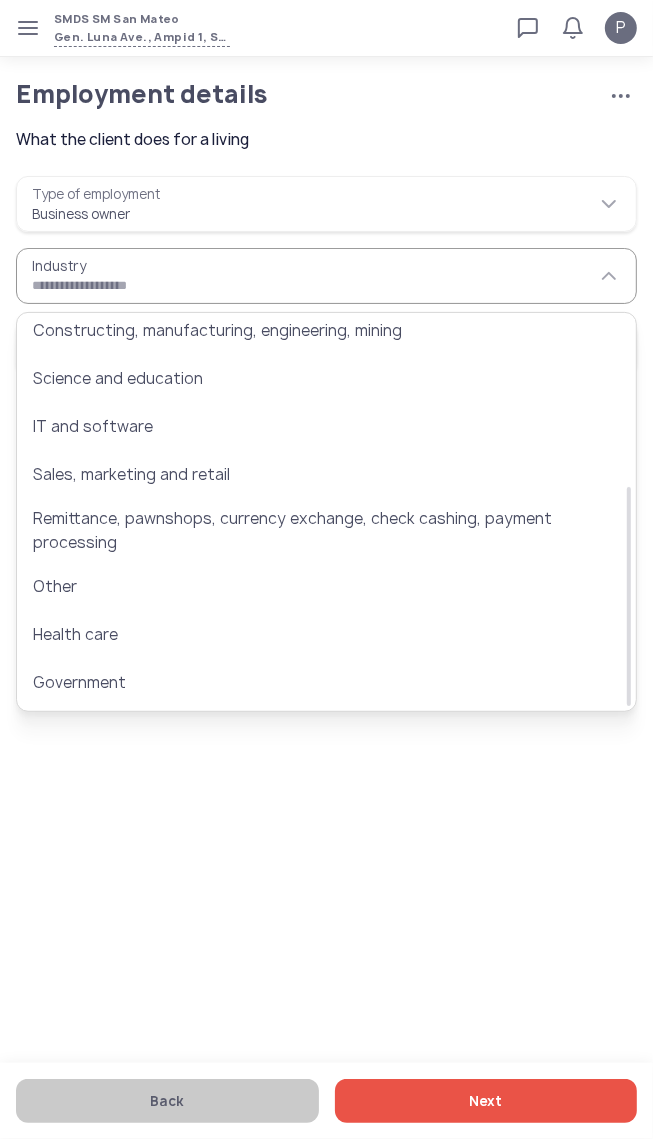 type on "*****" 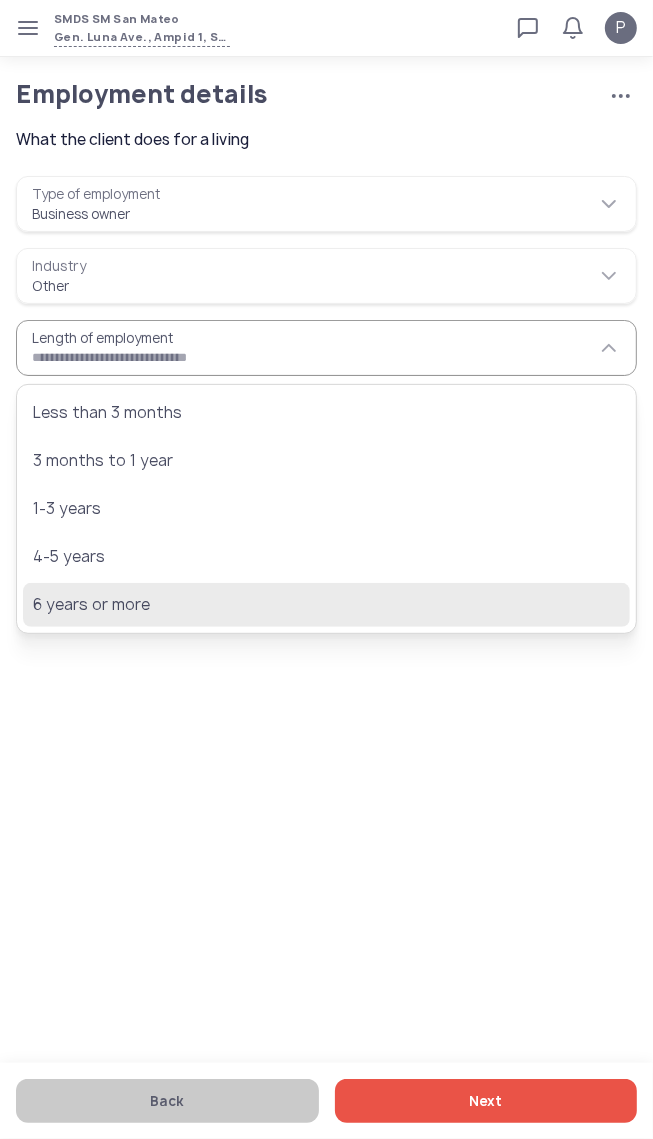 click on "6 years or more" 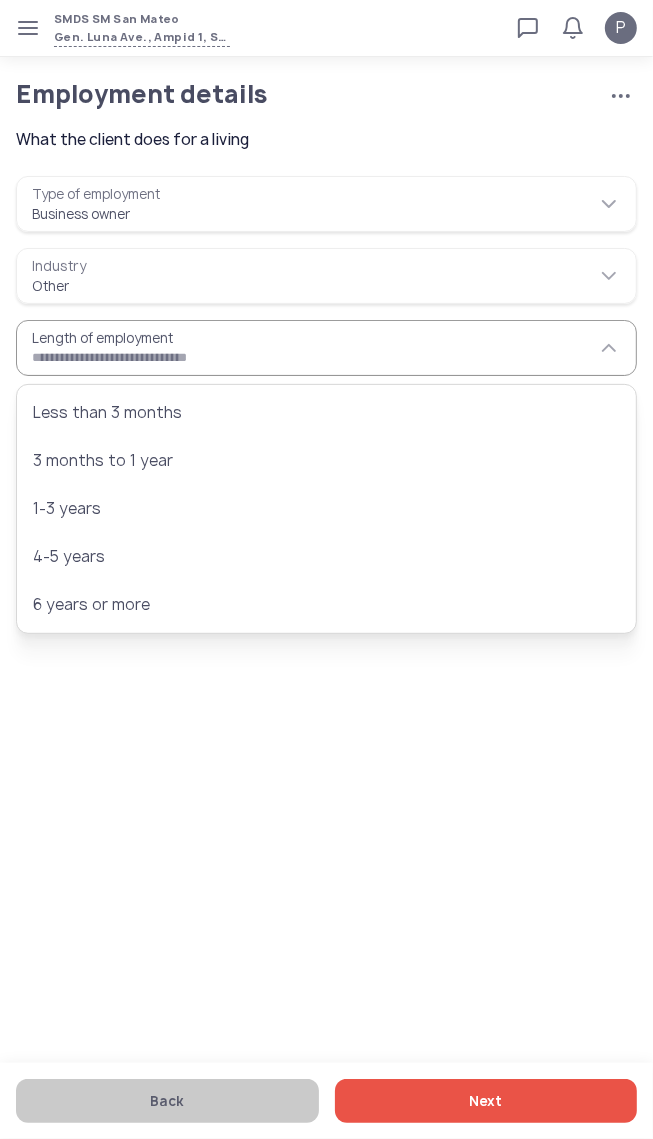 type on "**********" 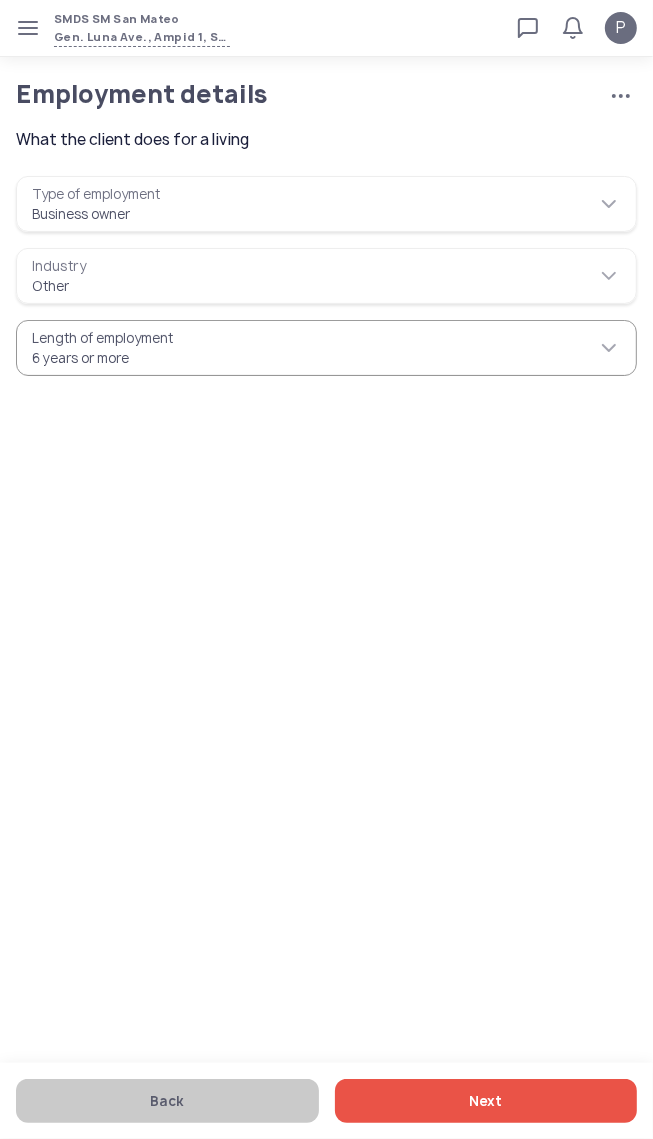 click on "Next" 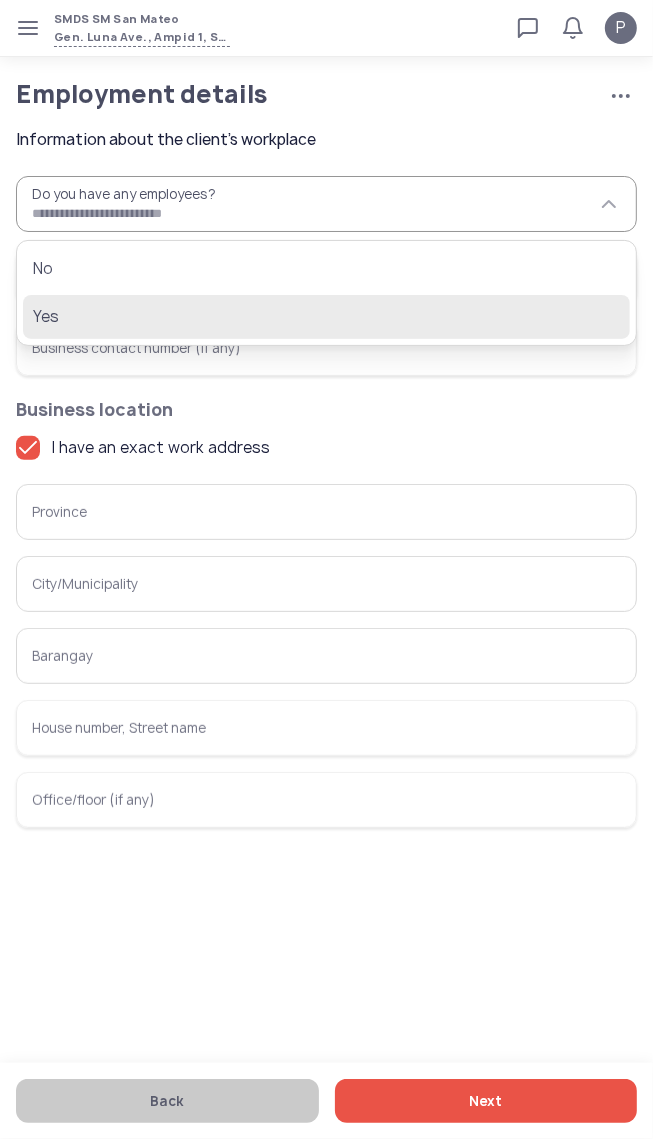 click on "Yes" 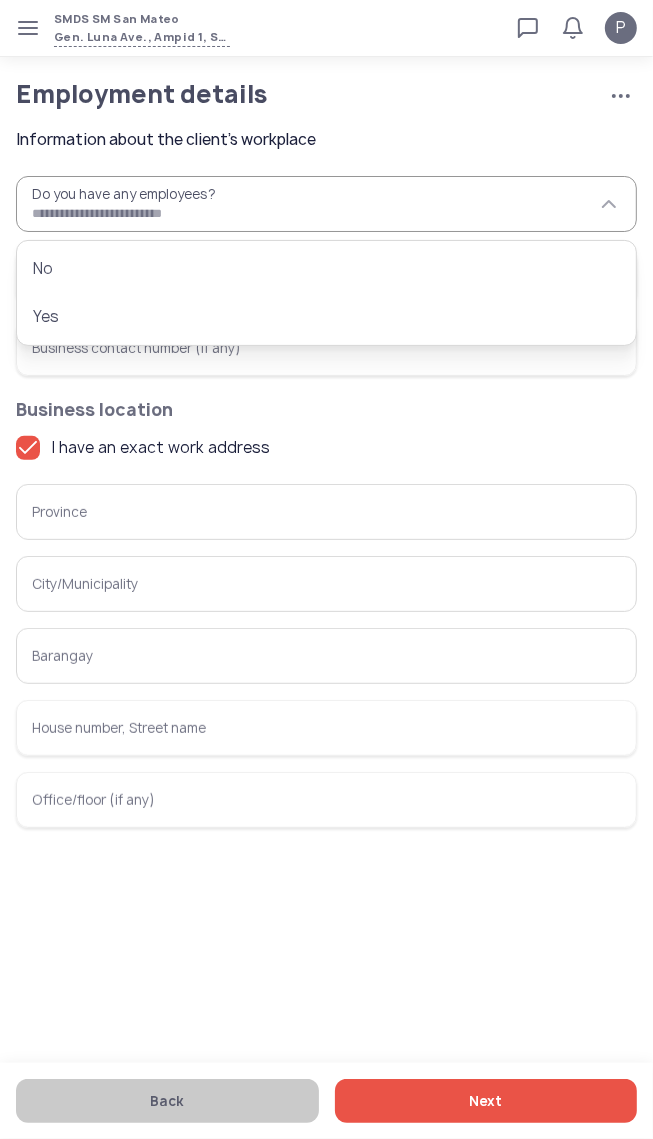type on "***" 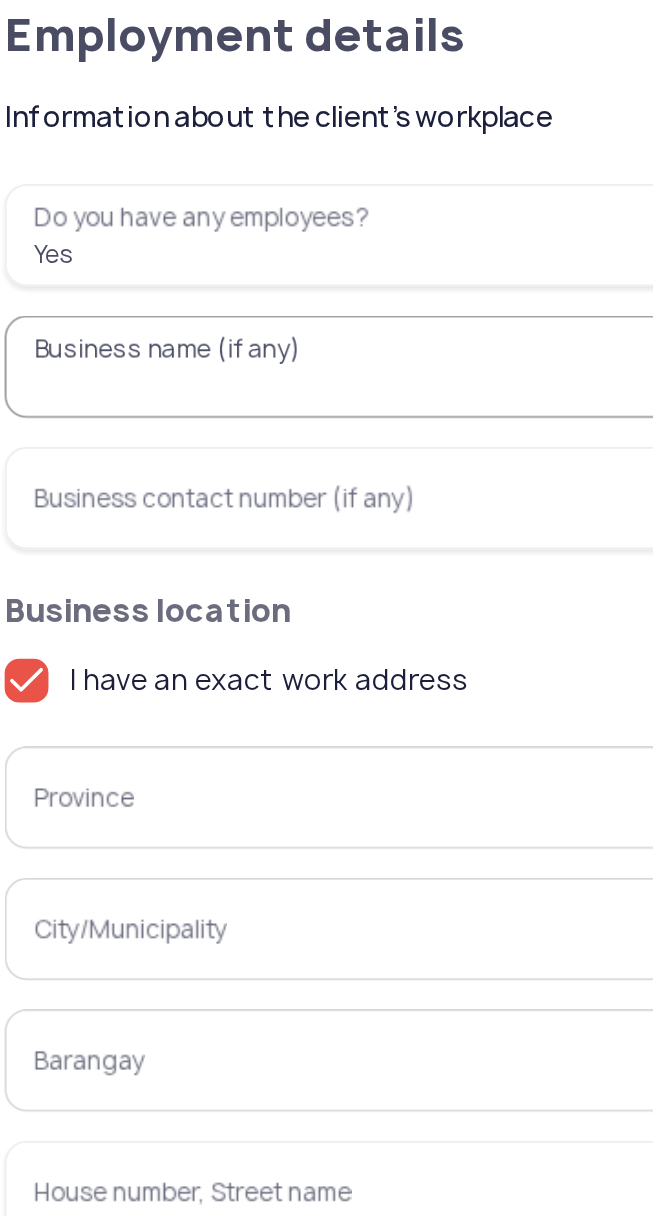click on "Business name (if any)" at bounding box center (326, 276) 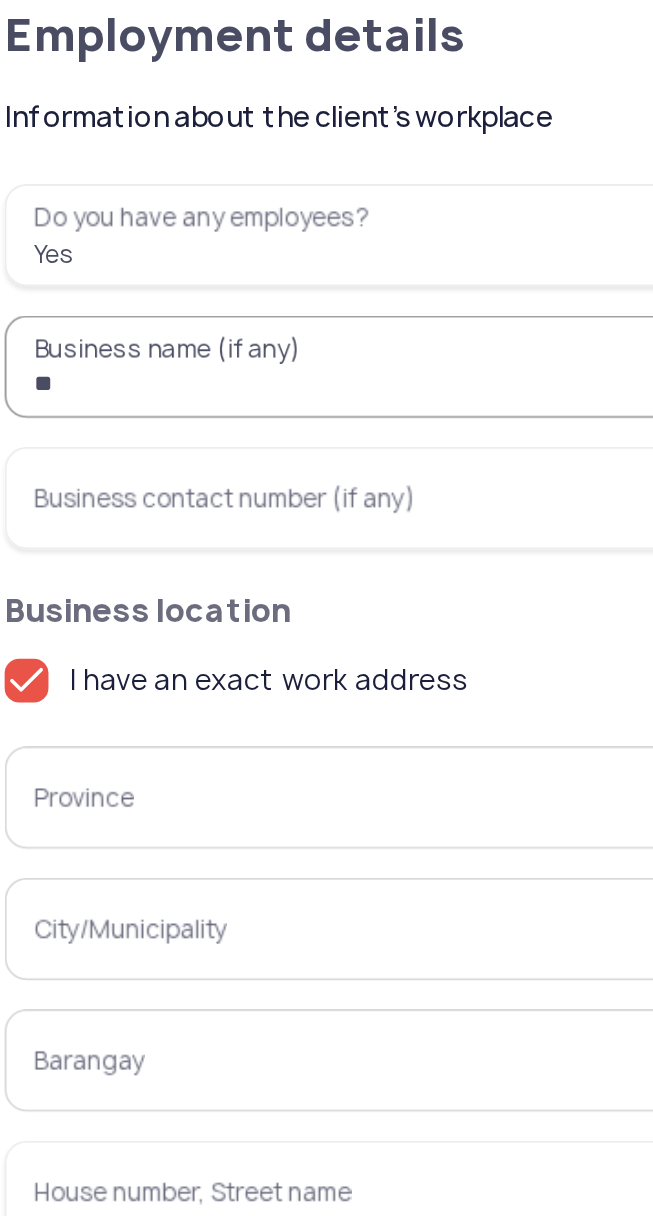 type on "*" 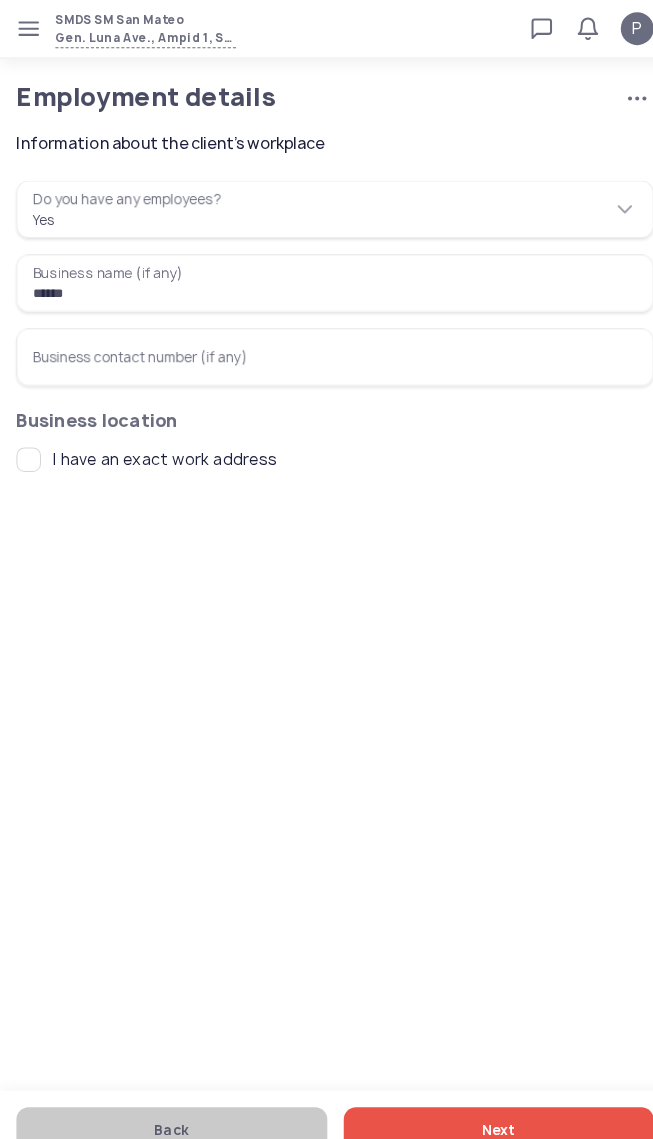 click on "******" at bounding box center (326, 276) 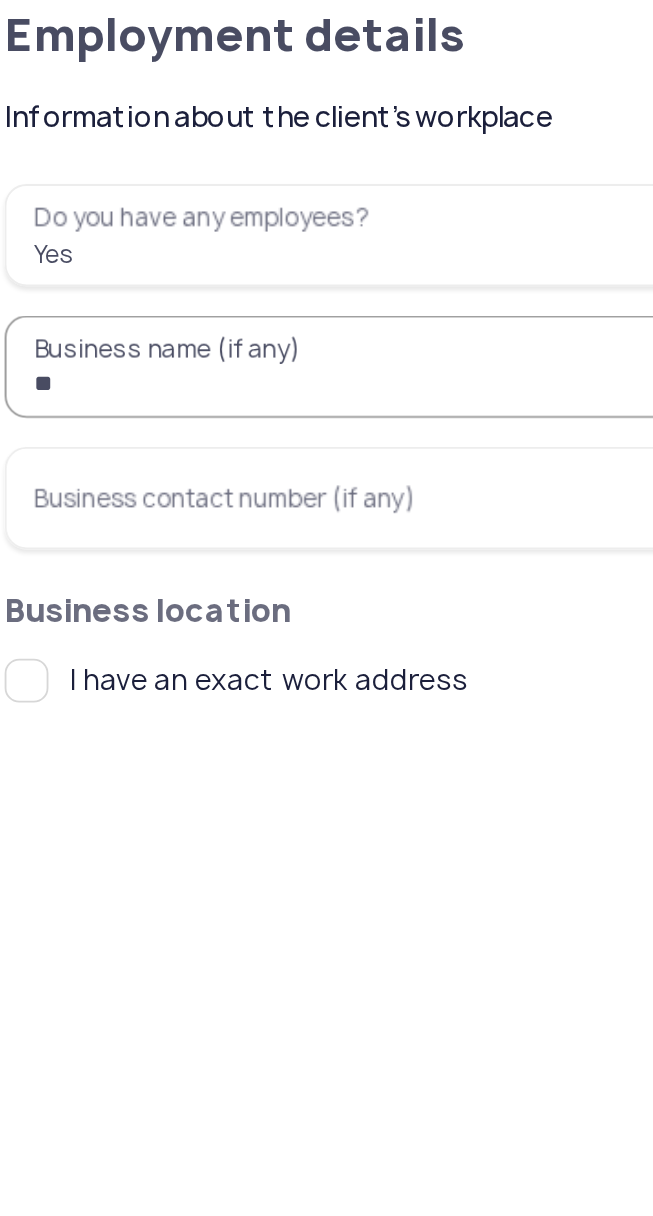 type on "*" 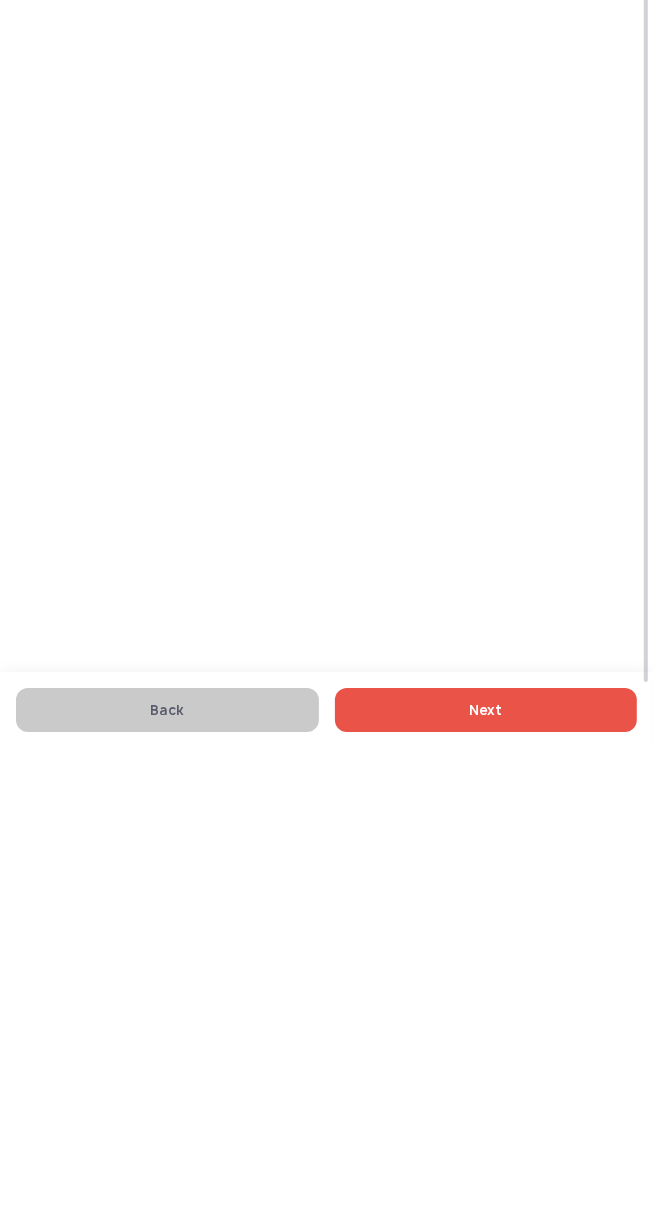 type on "**********" 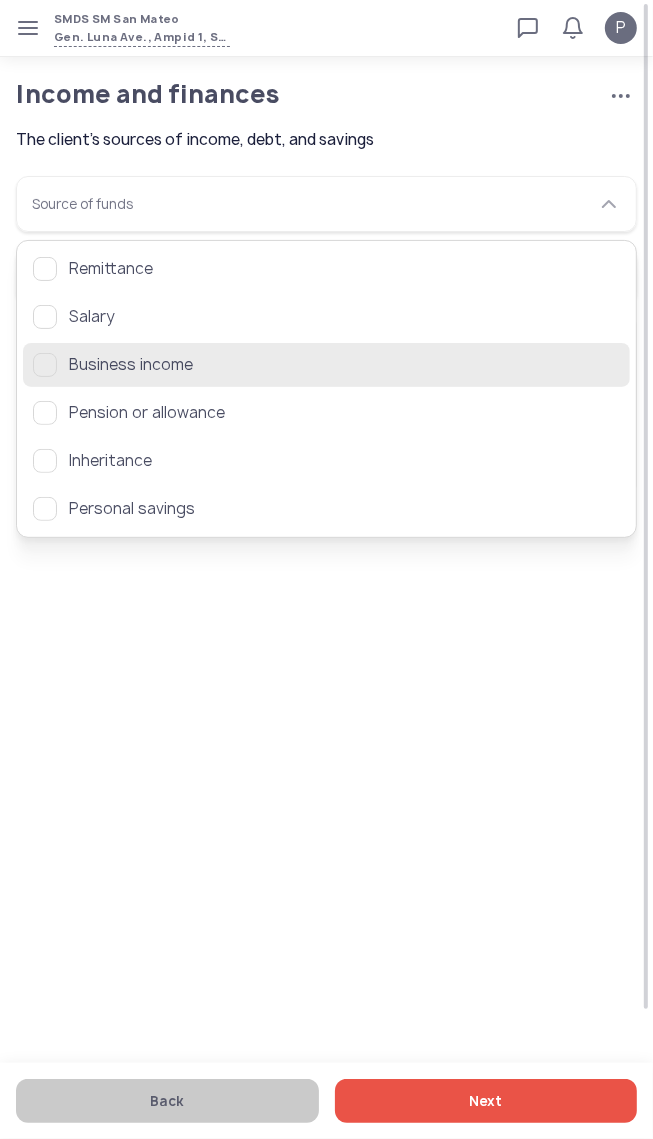 click on "Business income" 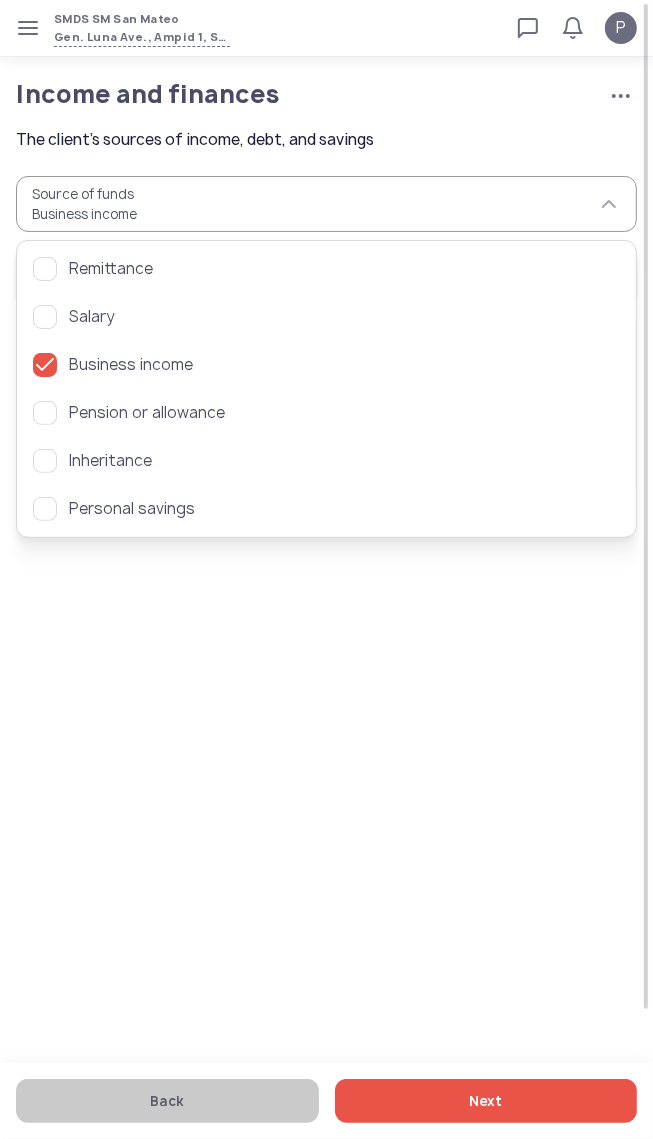 click on "SMDS SM San Mateo Gen. Luna Ave., Ampid 1, San Mateo, Rizal Loan calculator Loan applications FAQs Refund P  Income and finances   Cancel application  The client's sources of income, debt, and savings P
Verified agent Full name Ma.Kristina Perez Telephone number [PHONE] E-mail m.perez@example.com Log out  Income and finances   Cancel application  The client's sources of income, debt, and savings  Source of funds  Business income  Average monthly income   Has a bank account   Has taken a loan or credit card before   Has outstanding debt   Back   Next   Remittance   Salary   Business income   Pension or allowance   Inheritance   Personal savings" at bounding box center [326, 569] 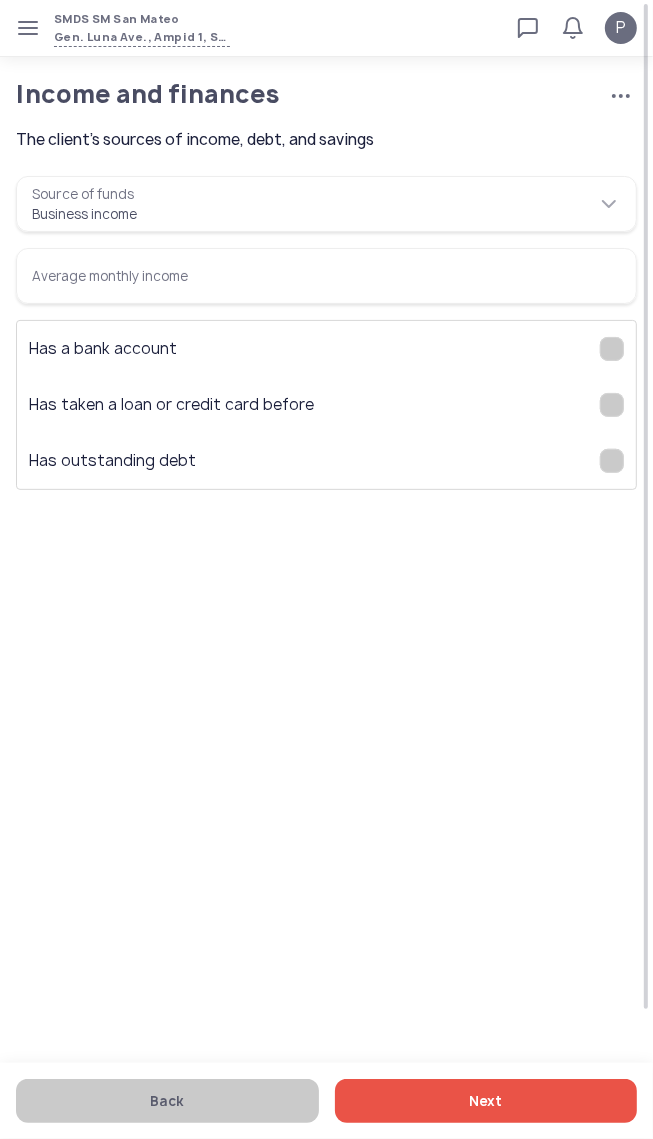 click on "Average monthly income" at bounding box center [326, 276] 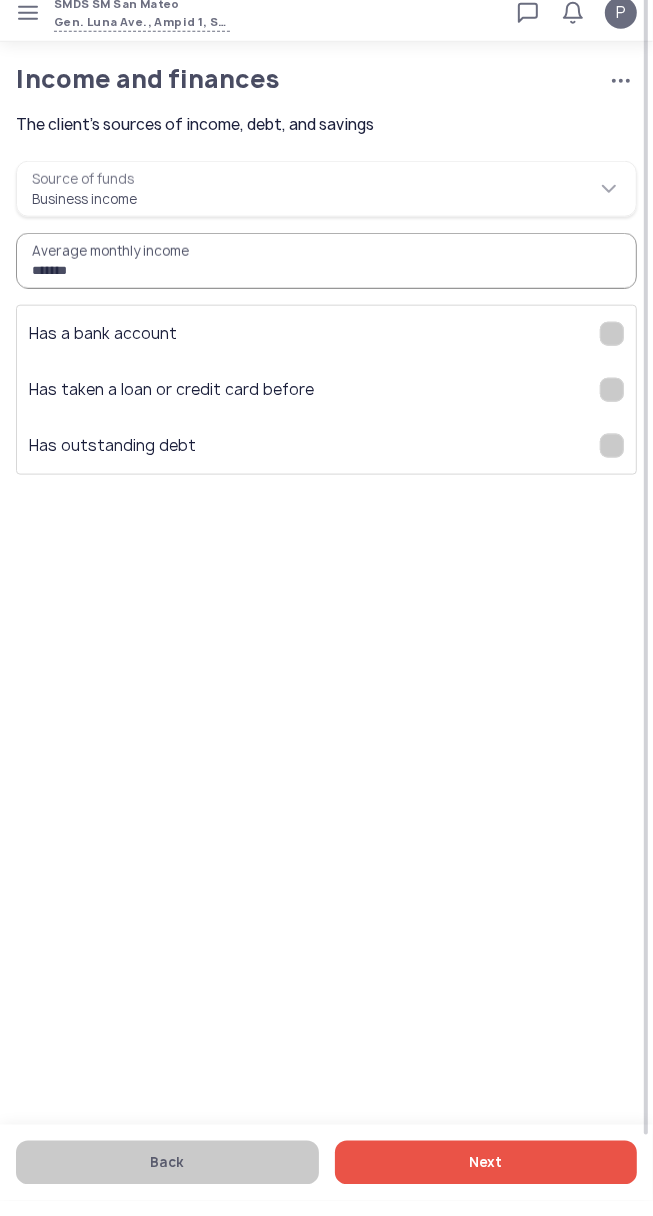 type on "*******" 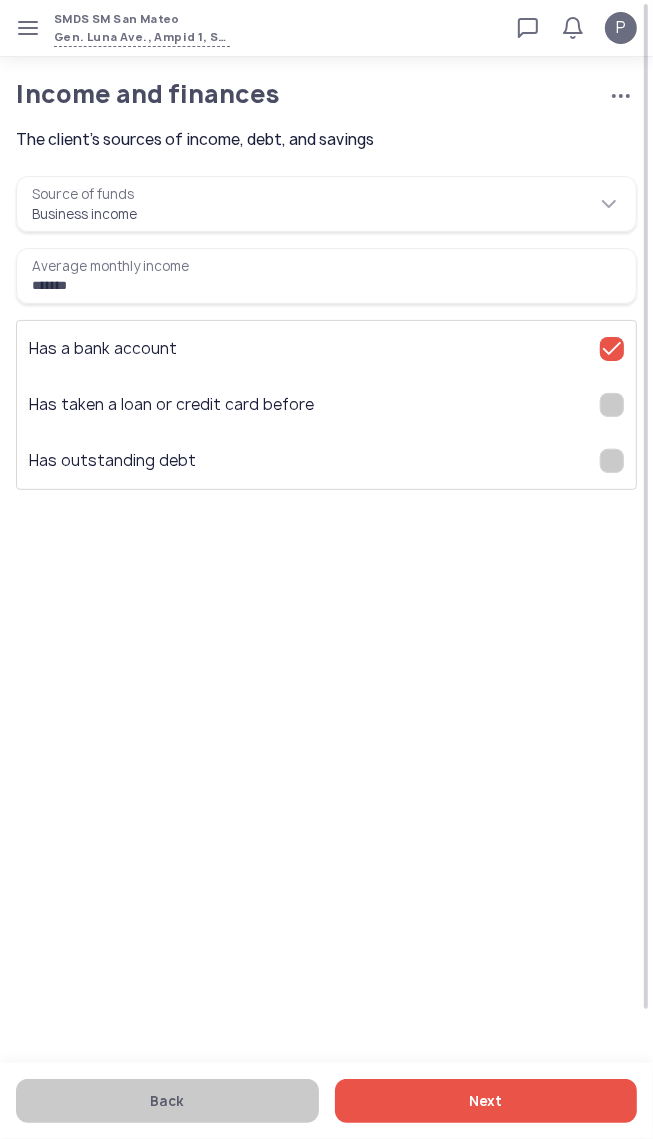 click on "Next" 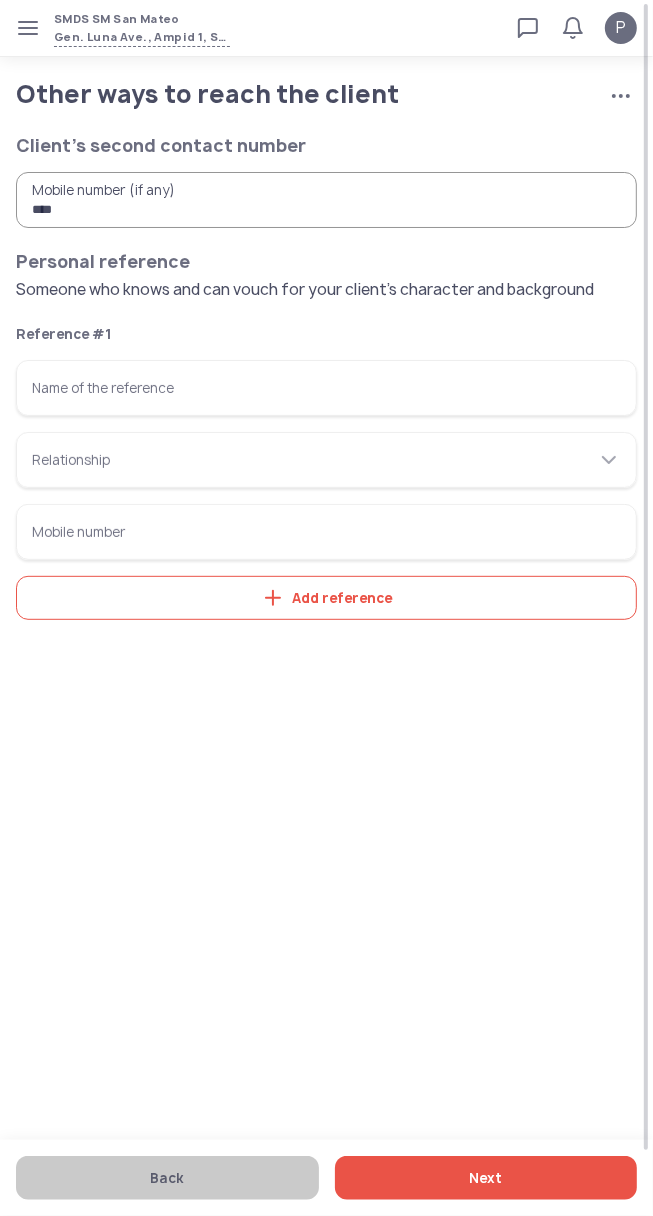click on "Add reference" 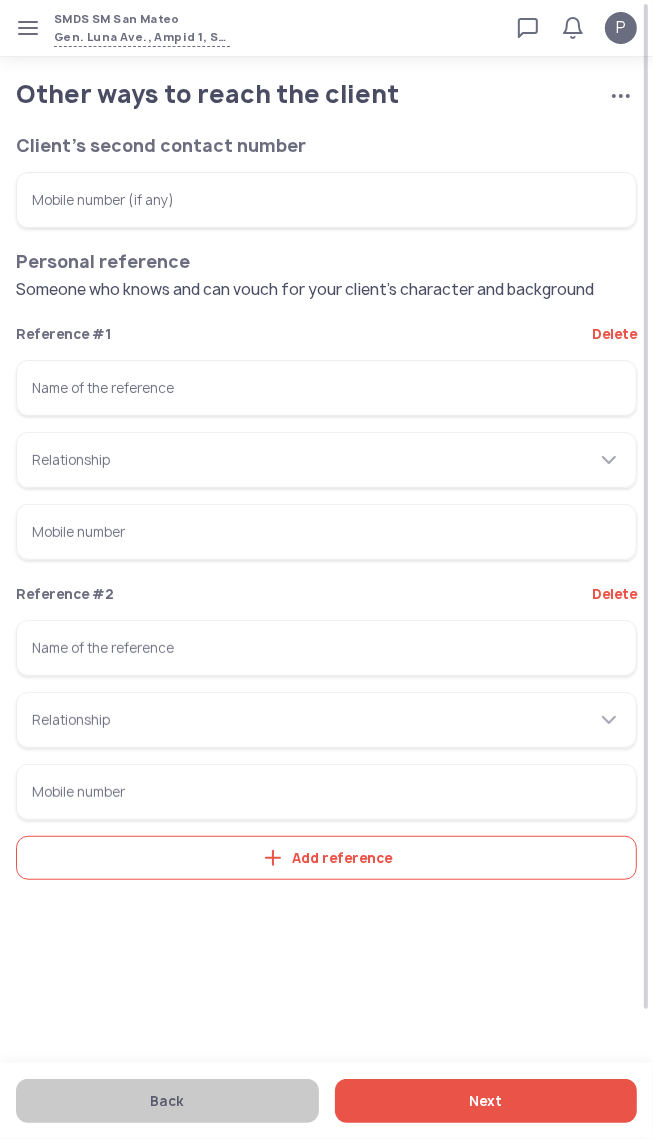 click on "Name of the reference" at bounding box center (326, 388) 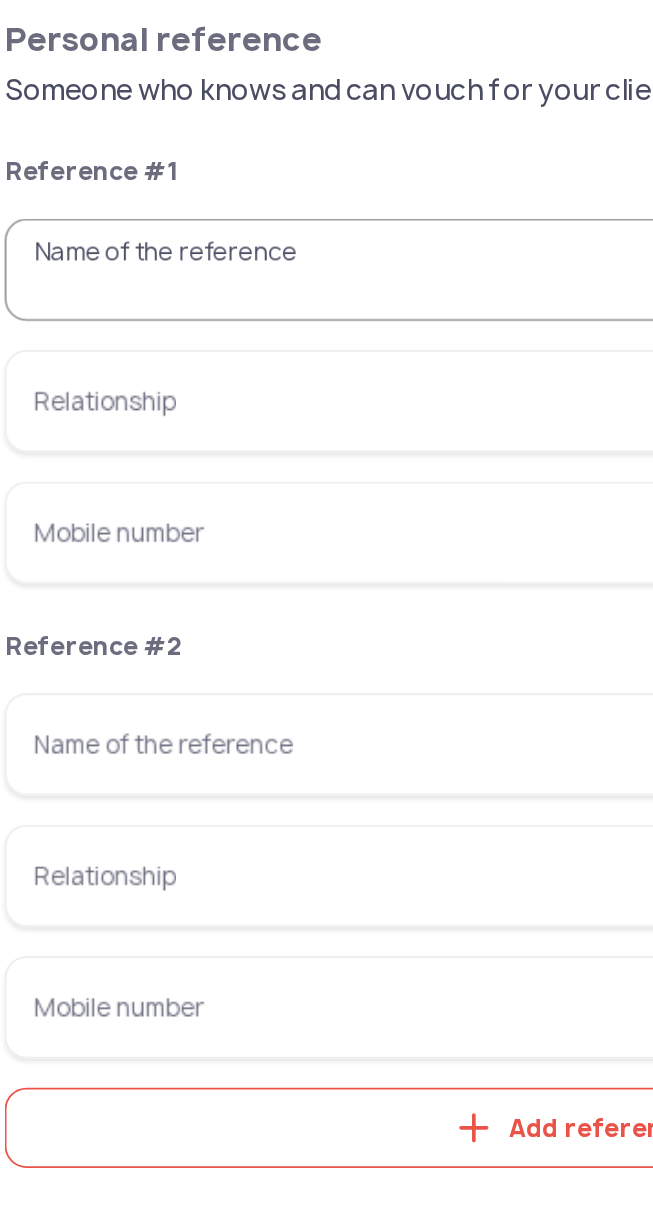 click on "Name of the reference" at bounding box center [326, 388] 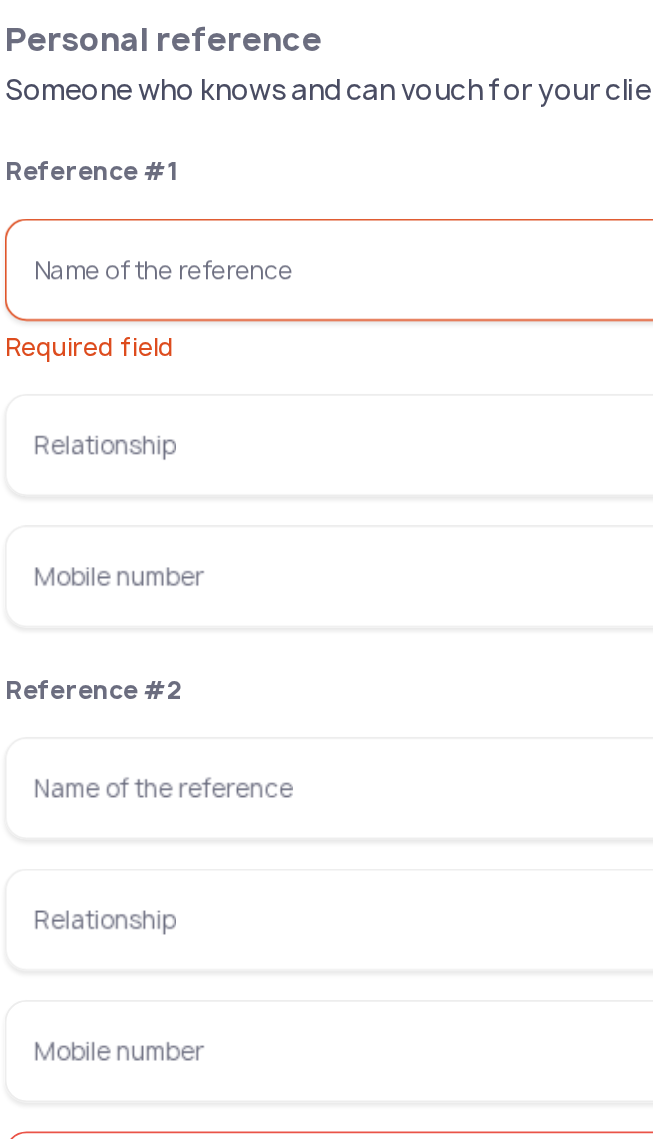 click on "Name of the reference   Required field" at bounding box center (326, 388) 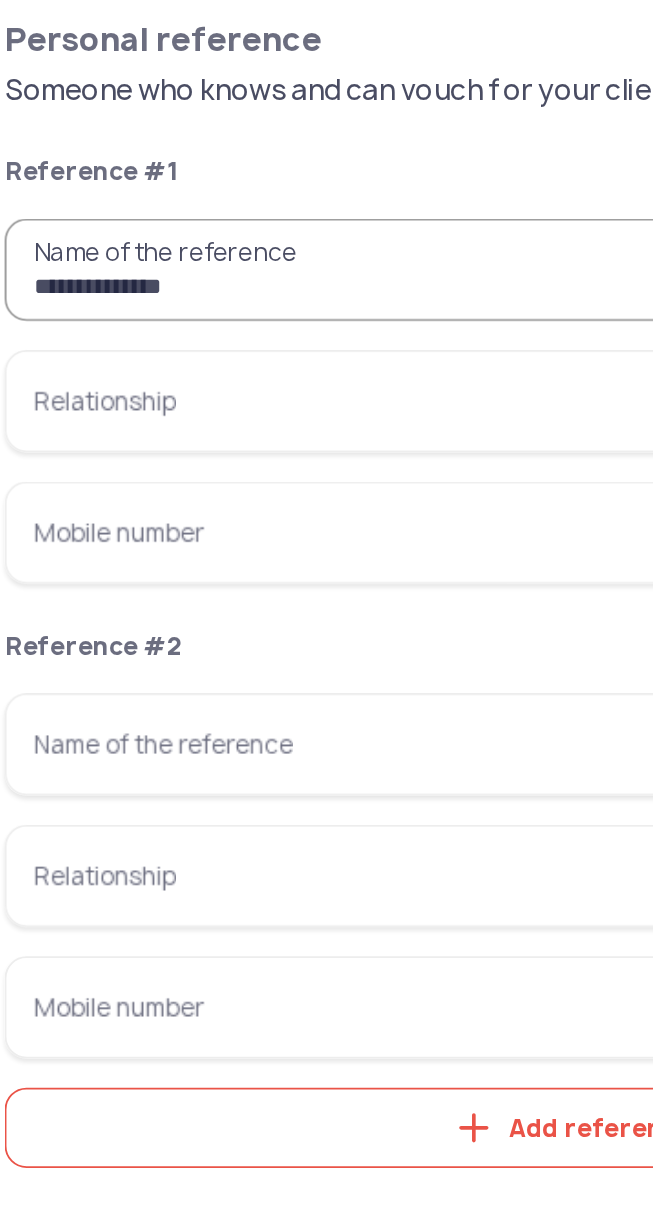 type on "**********" 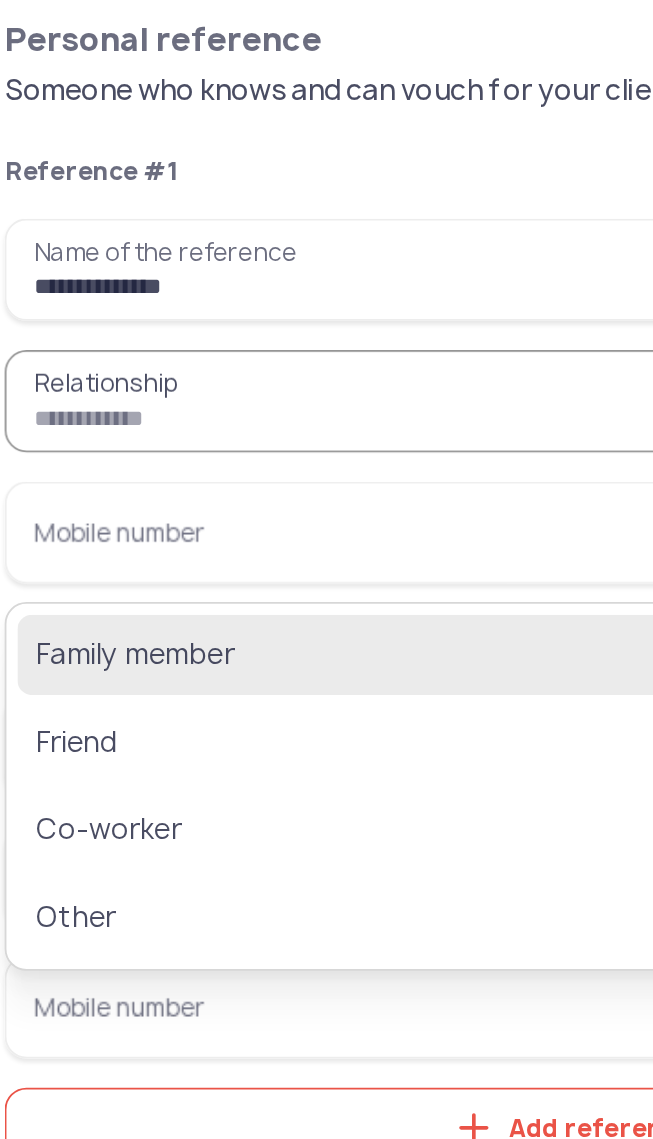 click on "Family member" 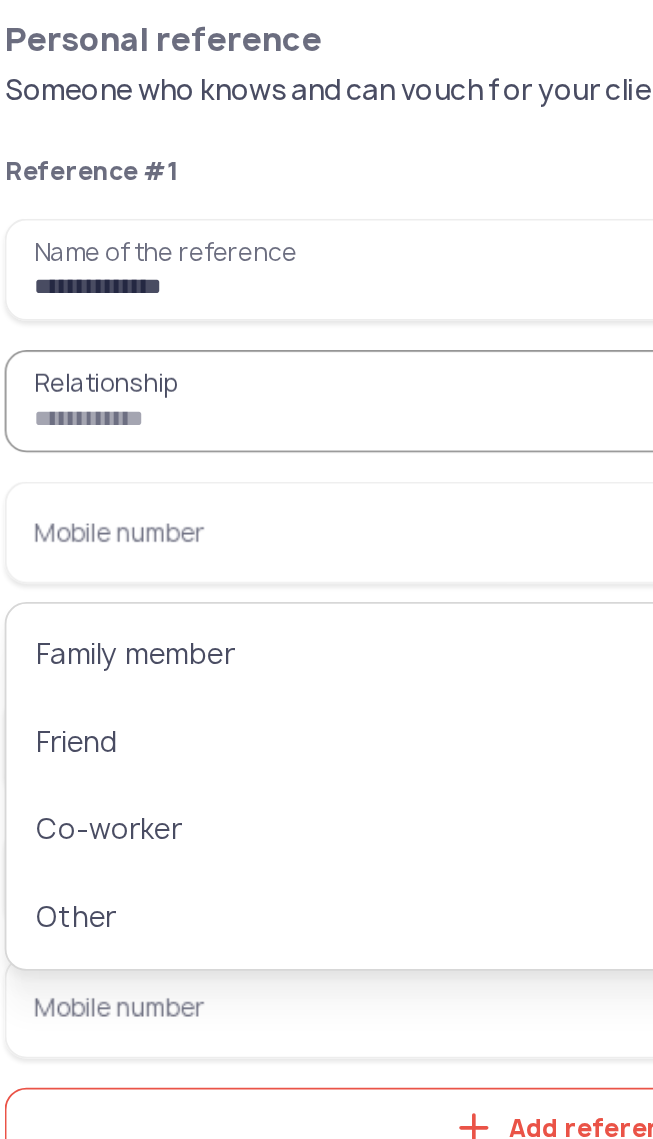 type on "**********" 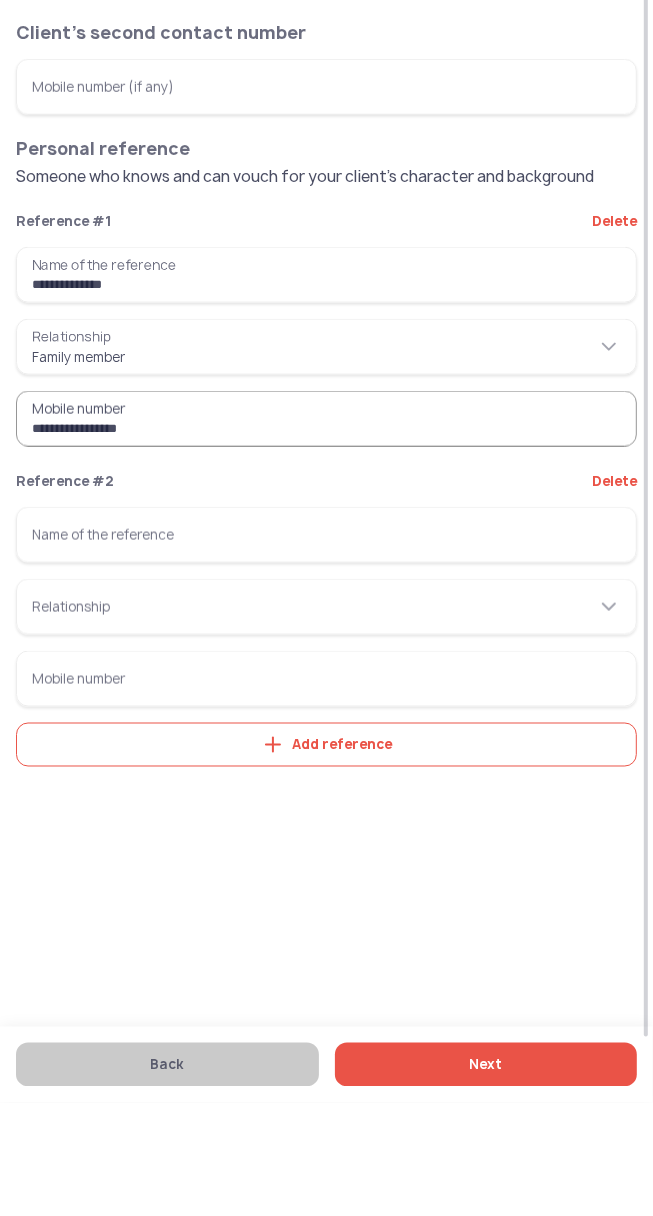 type on "**********" 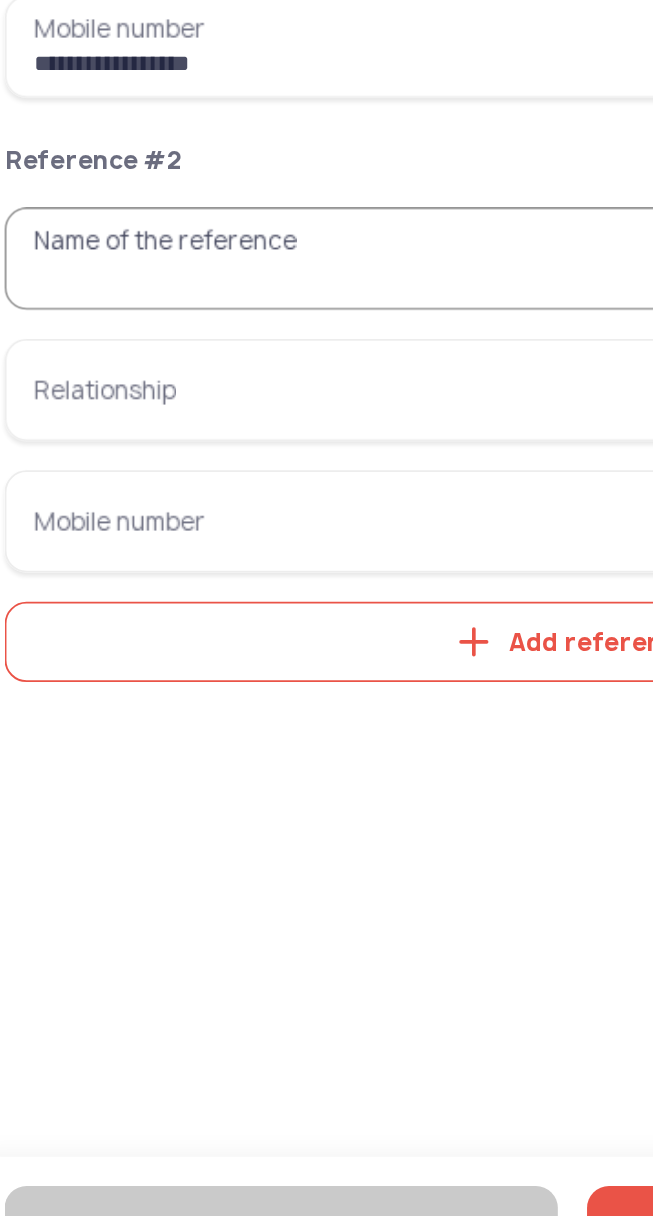 click on "Name of the reference" at bounding box center [326, 648] 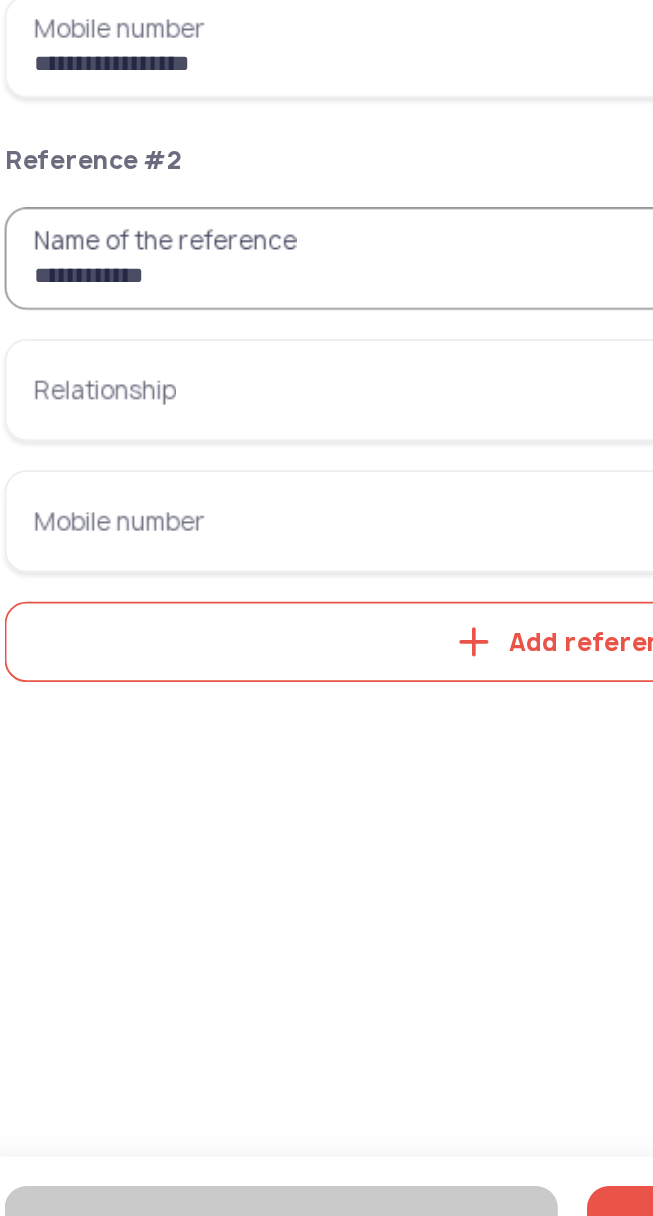type on "**********" 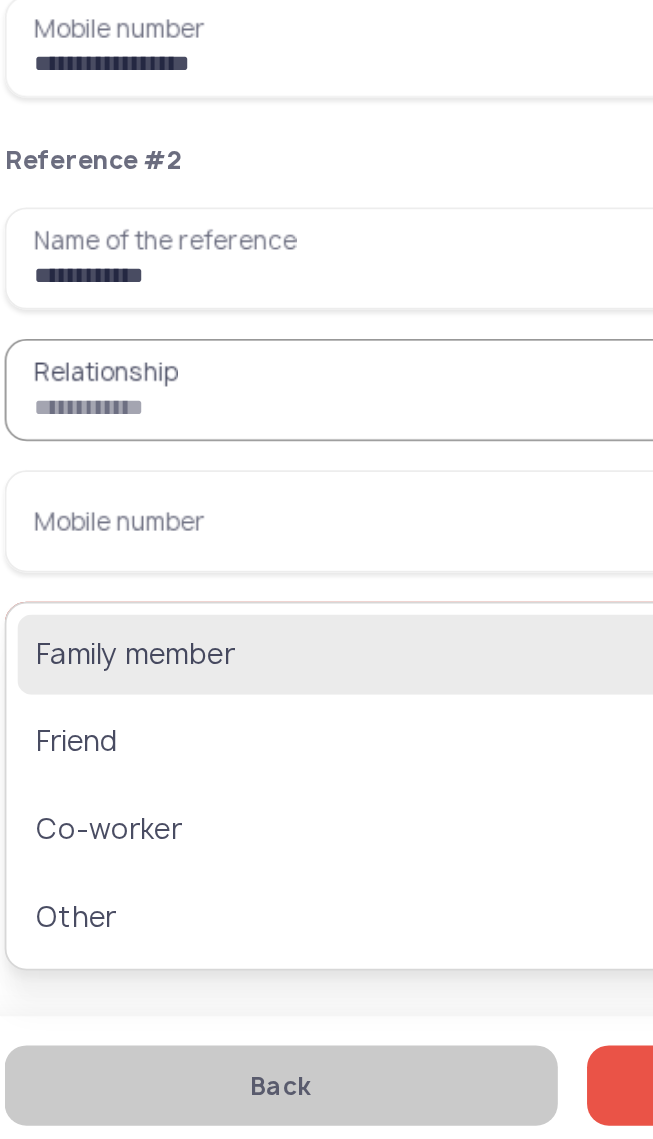 click on "Family member" 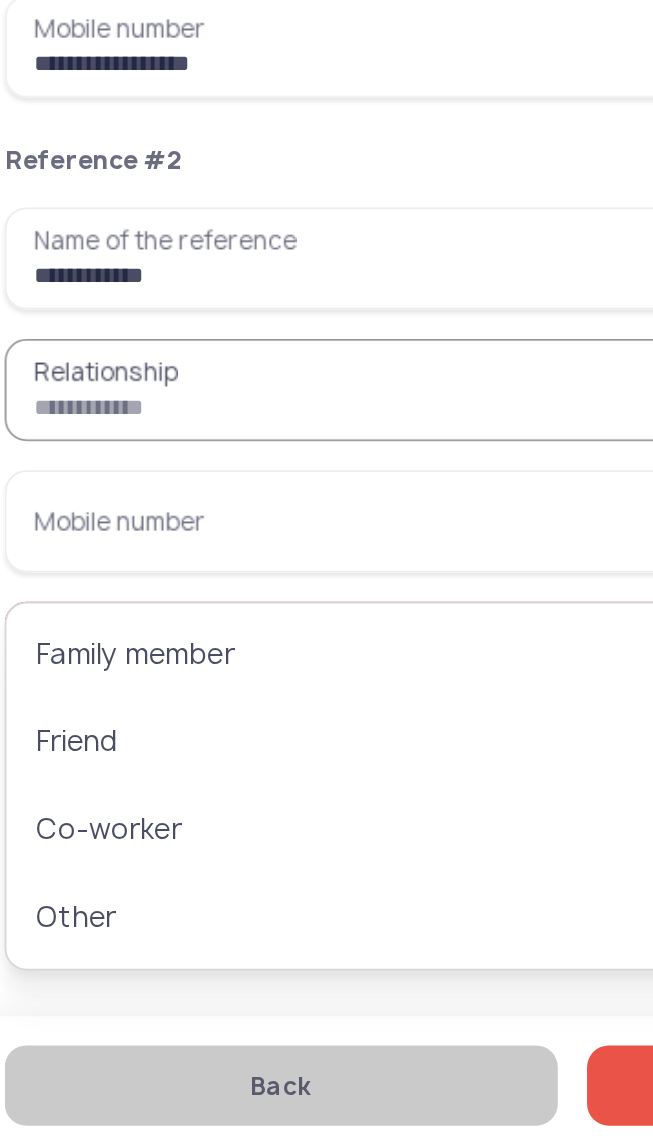 type on "**********" 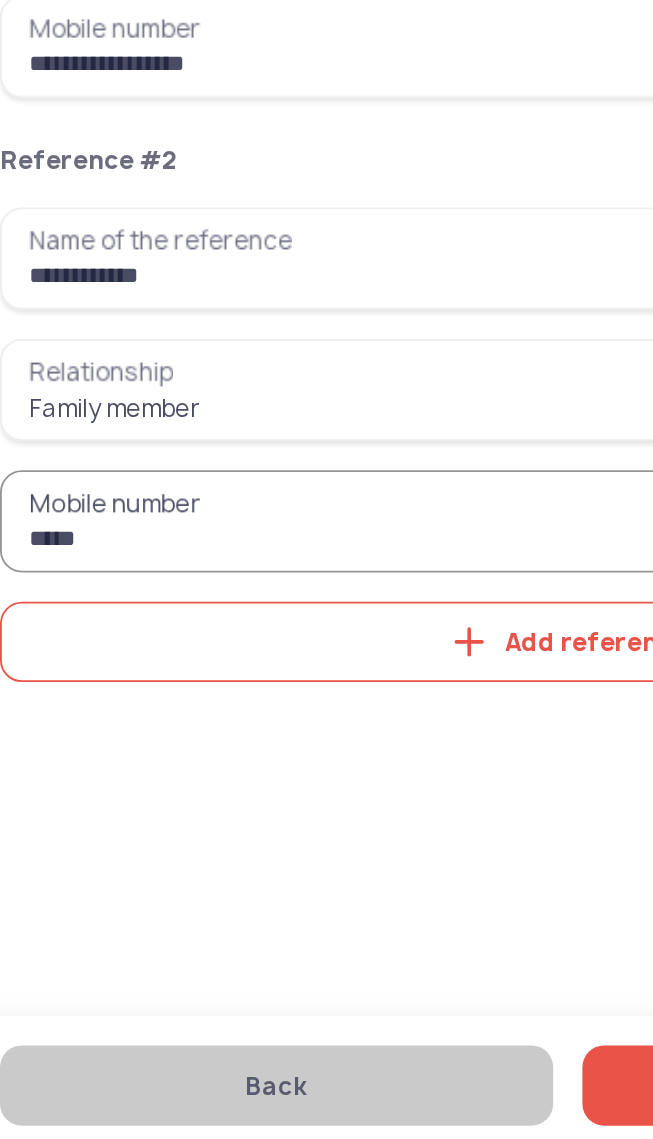 click on "*****" at bounding box center (326, 792) 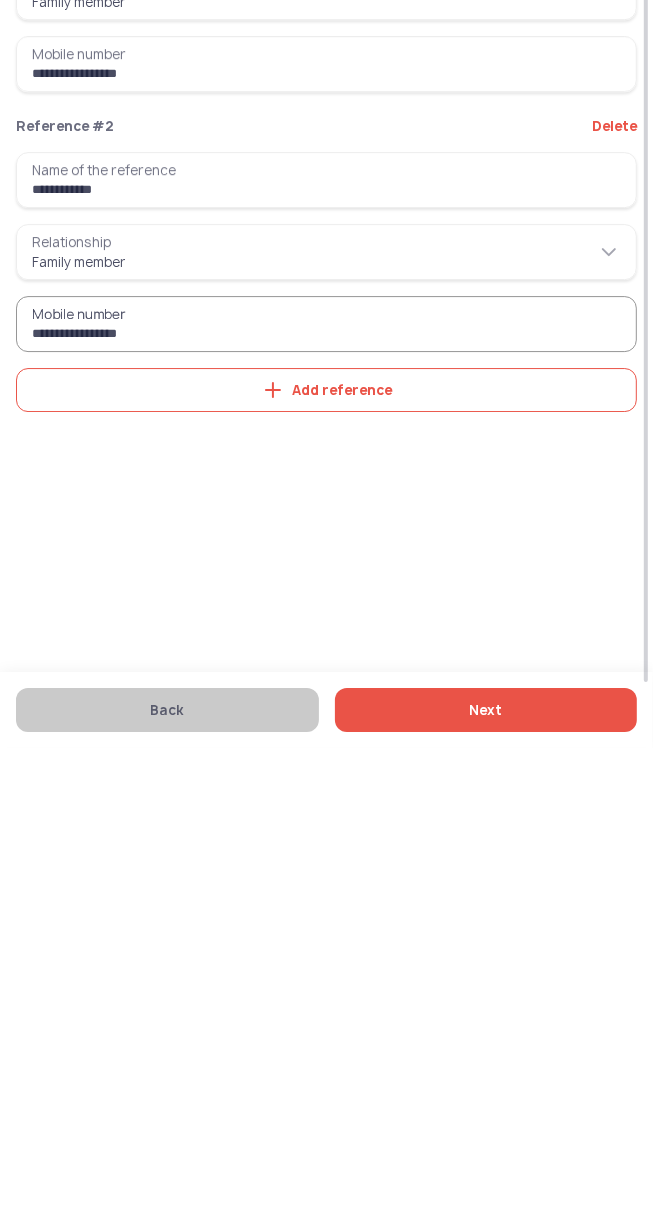 type on "**********" 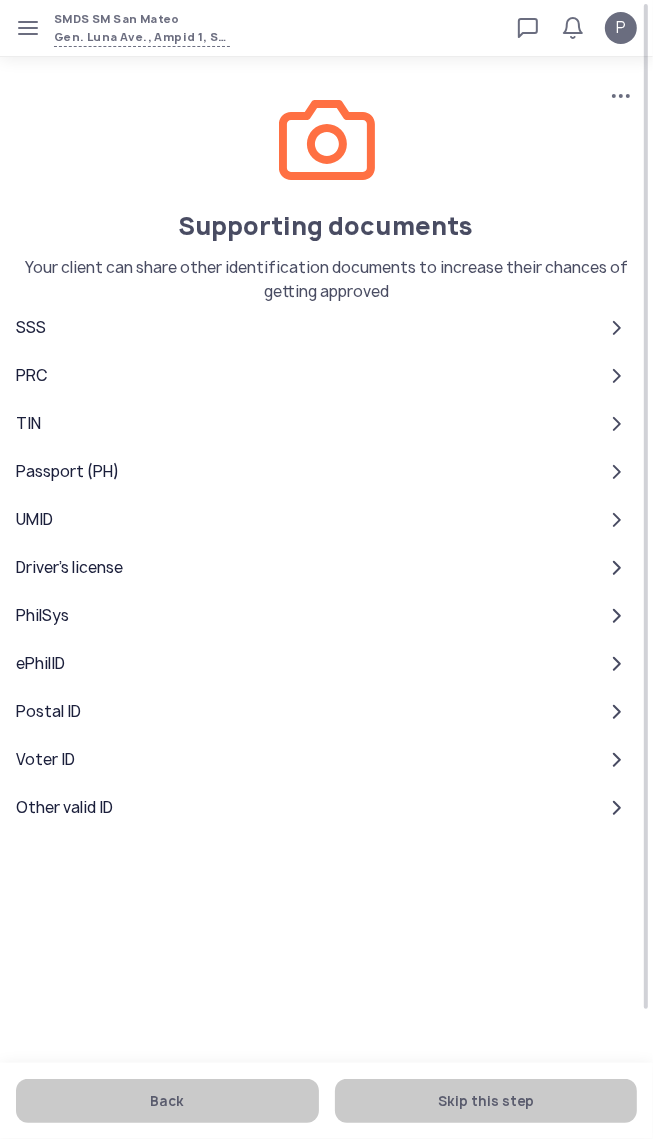 click on "Skip this step" 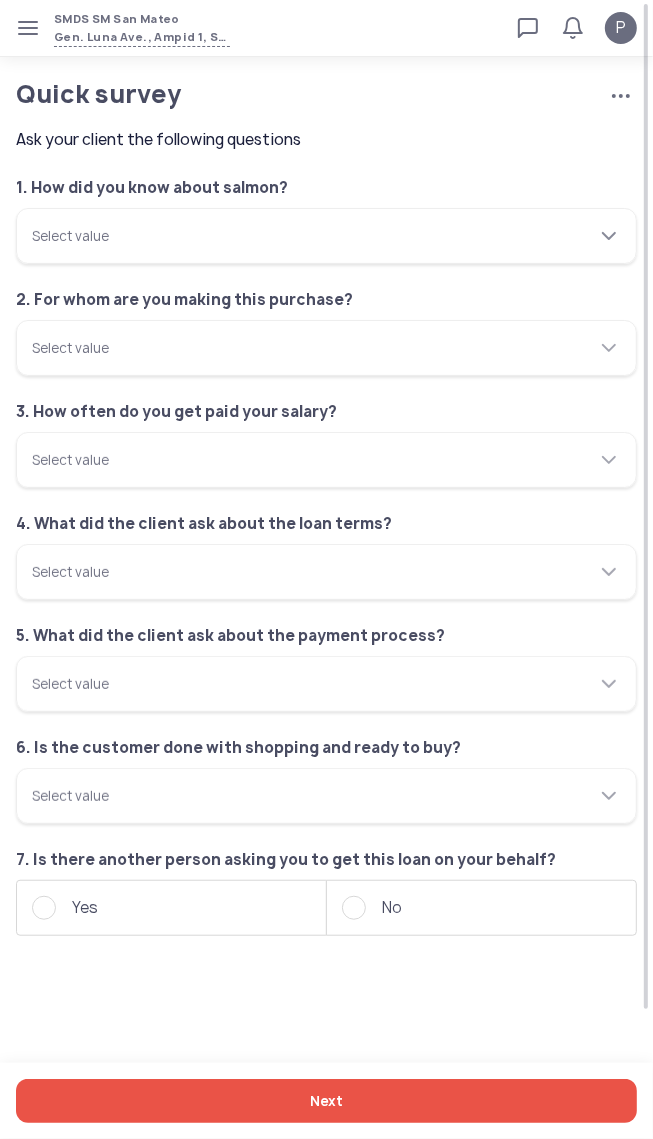 click on "Select value" at bounding box center [326, 236] 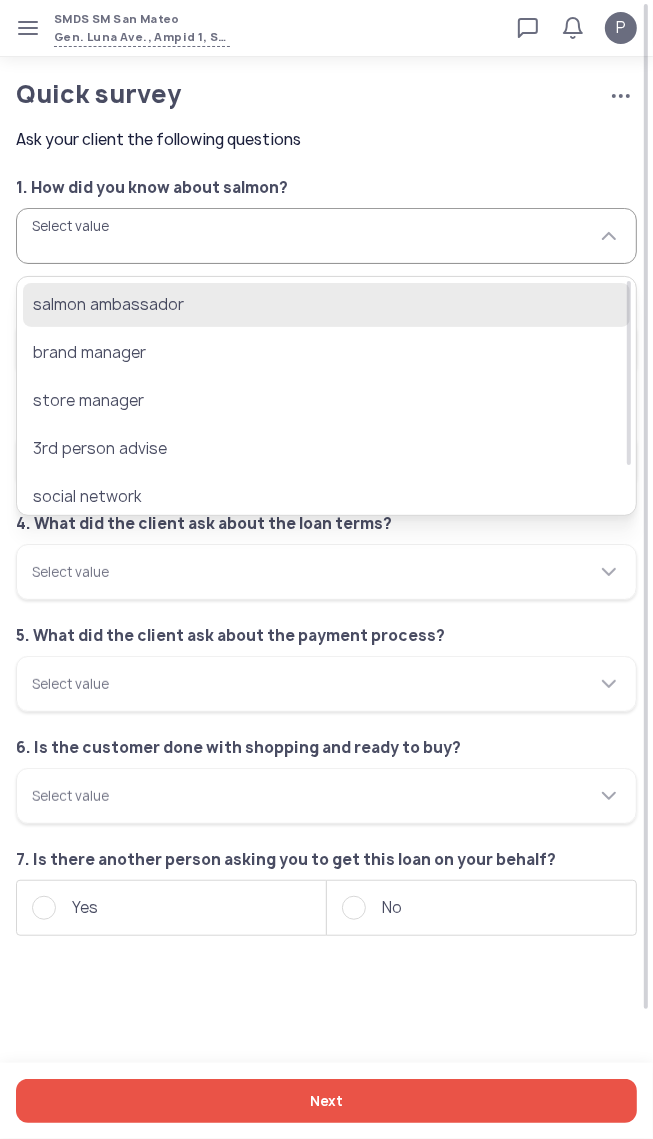 click on "salmon ambassador" 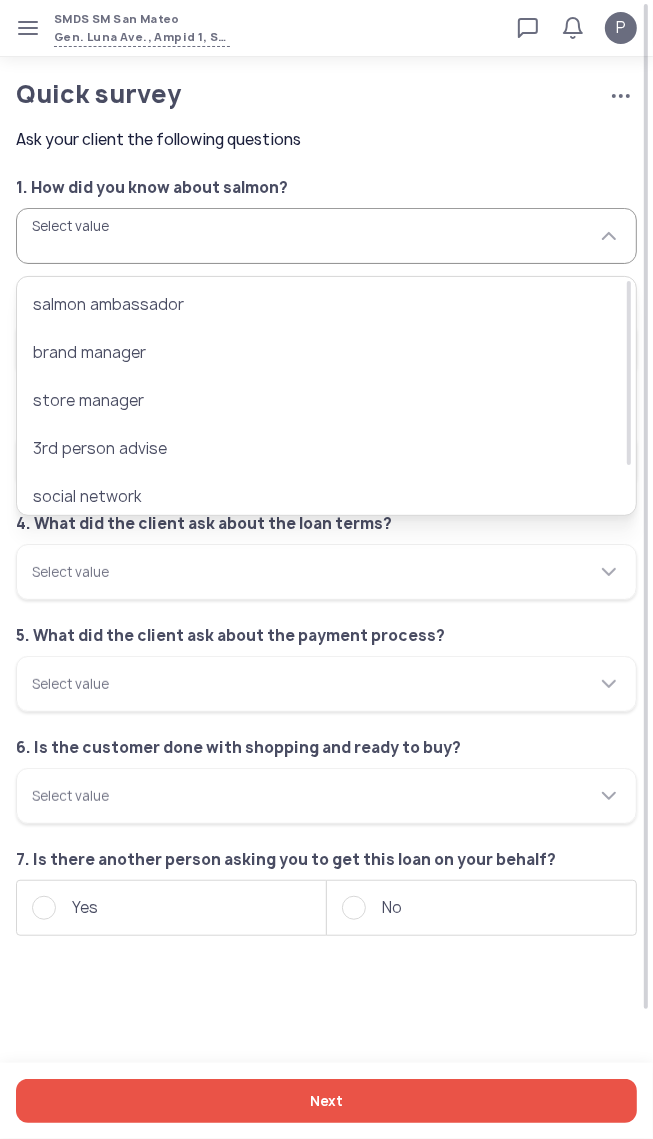type on "**********" 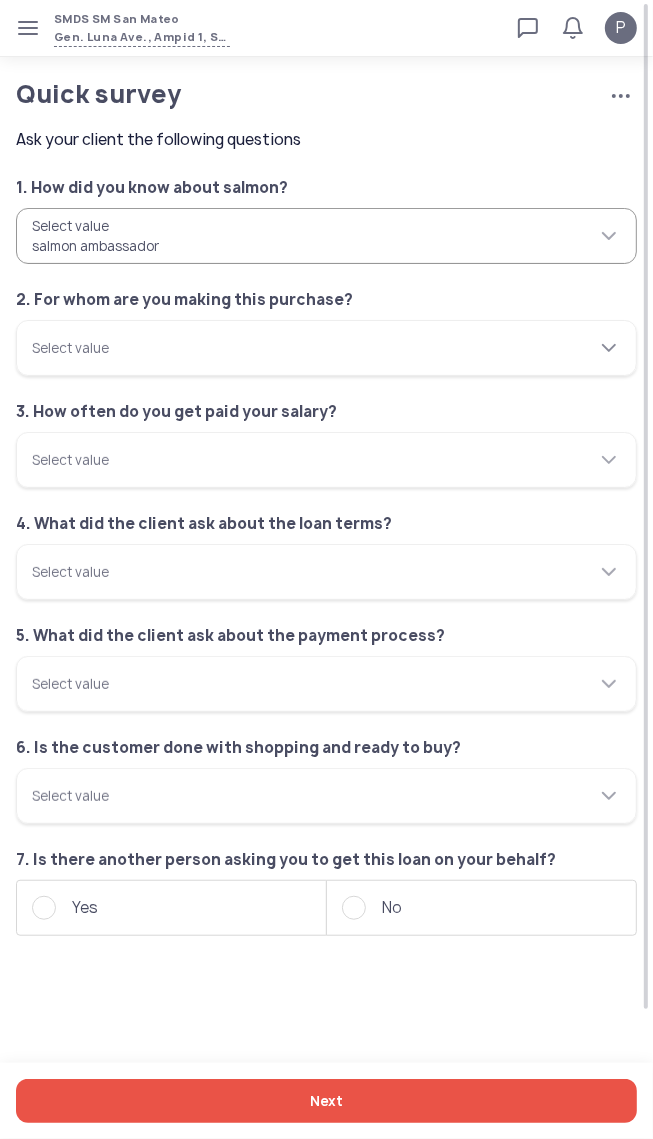 click on "Select value" at bounding box center (326, 348) 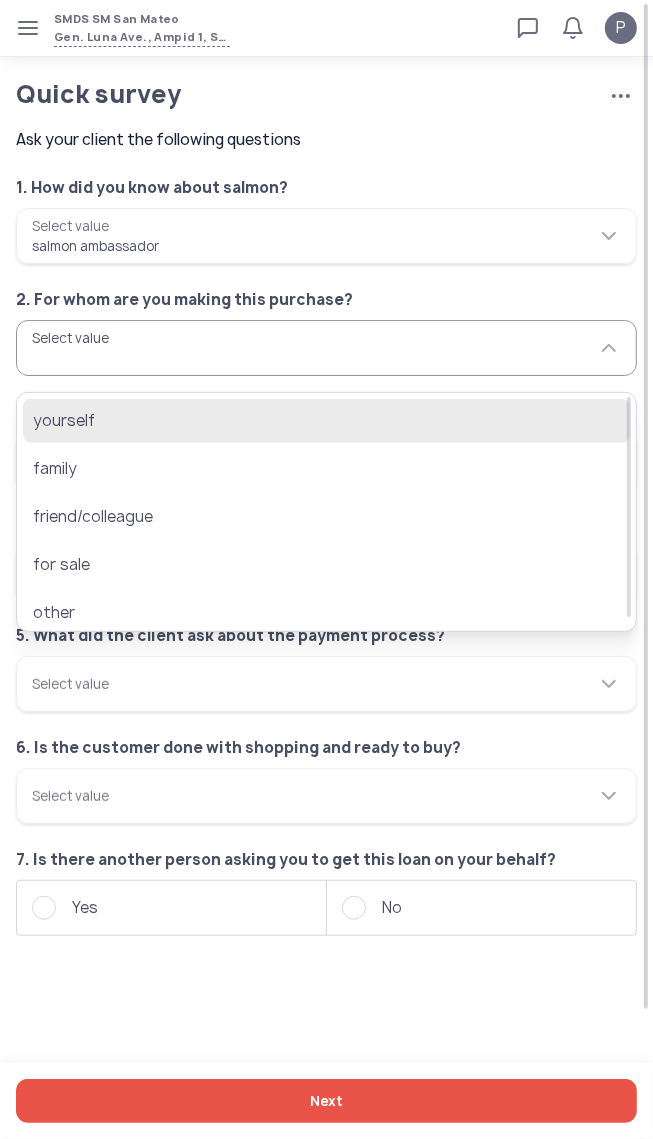 click on "yourself" 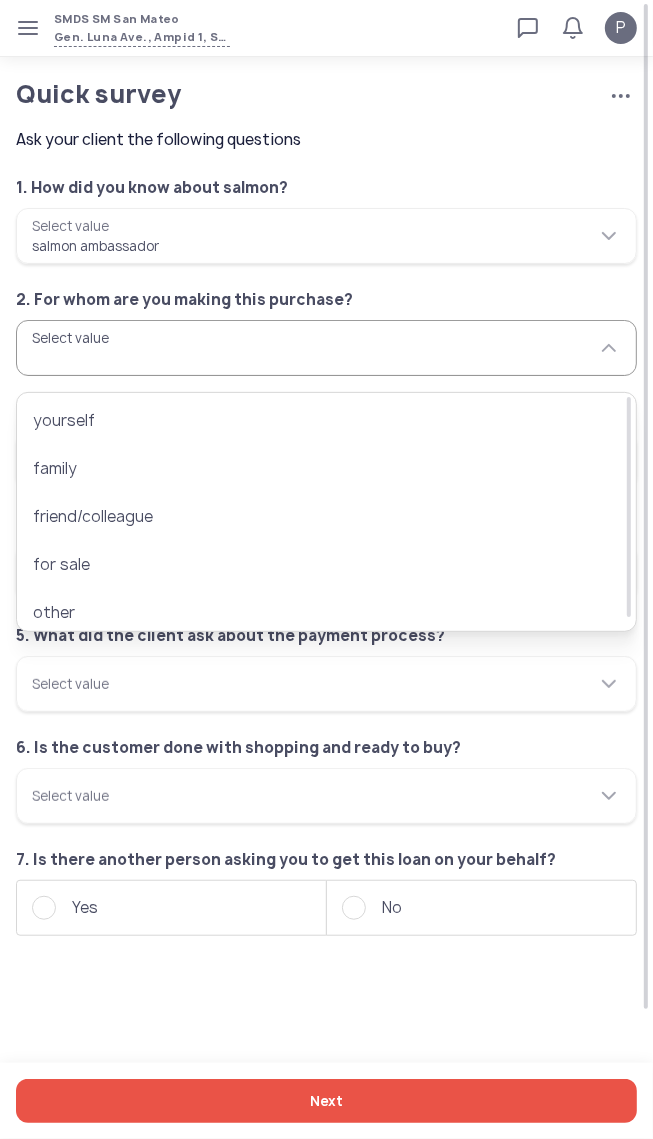 type on "********" 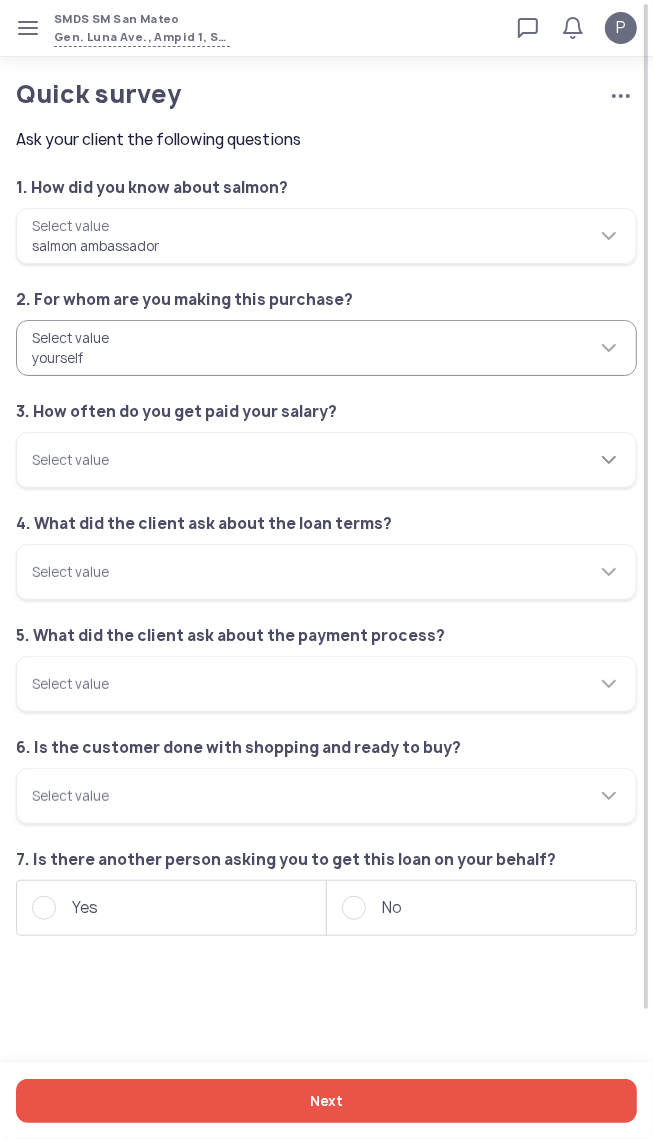 click on "Select value" at bounding box center (326, 460) 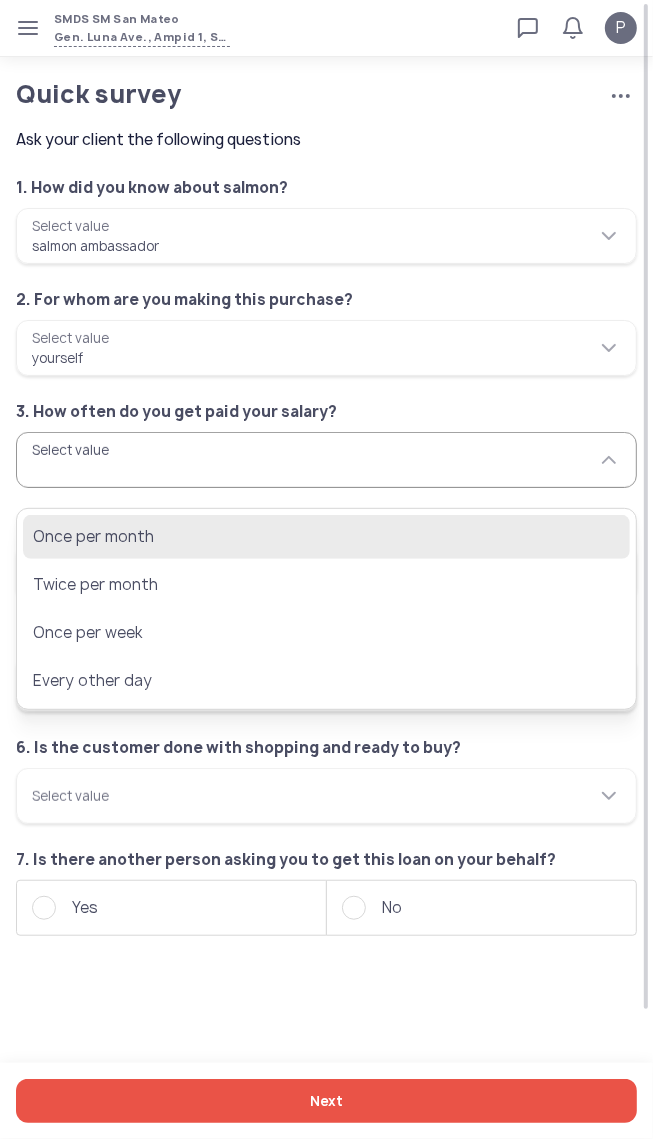 click on "Once per month" 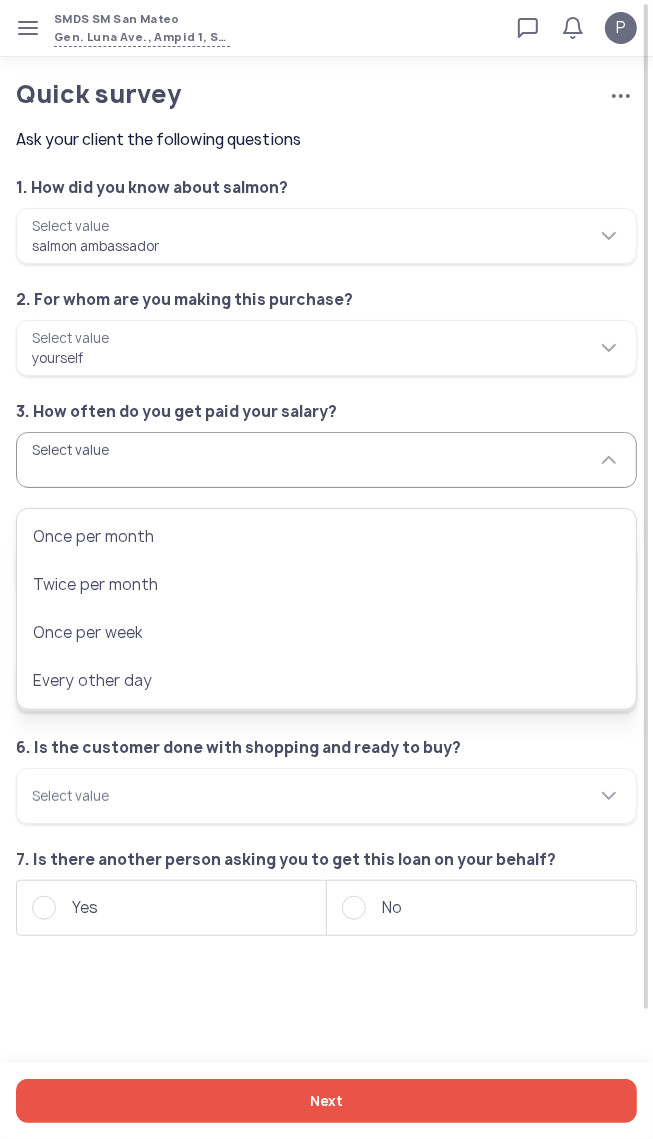 type on "**********" 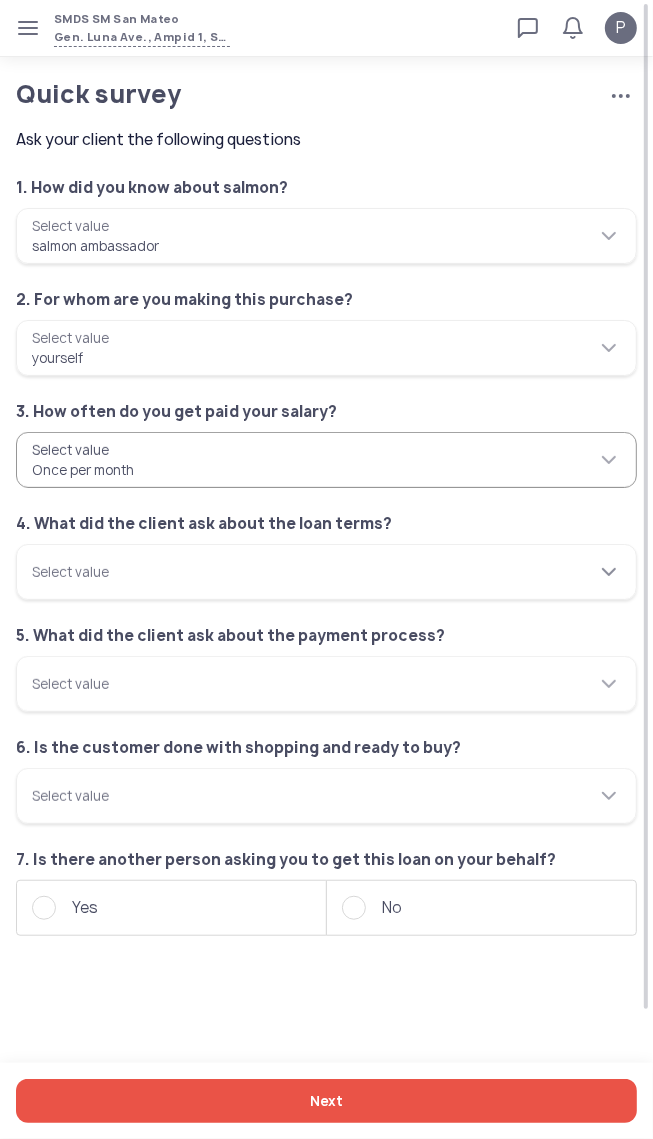 click 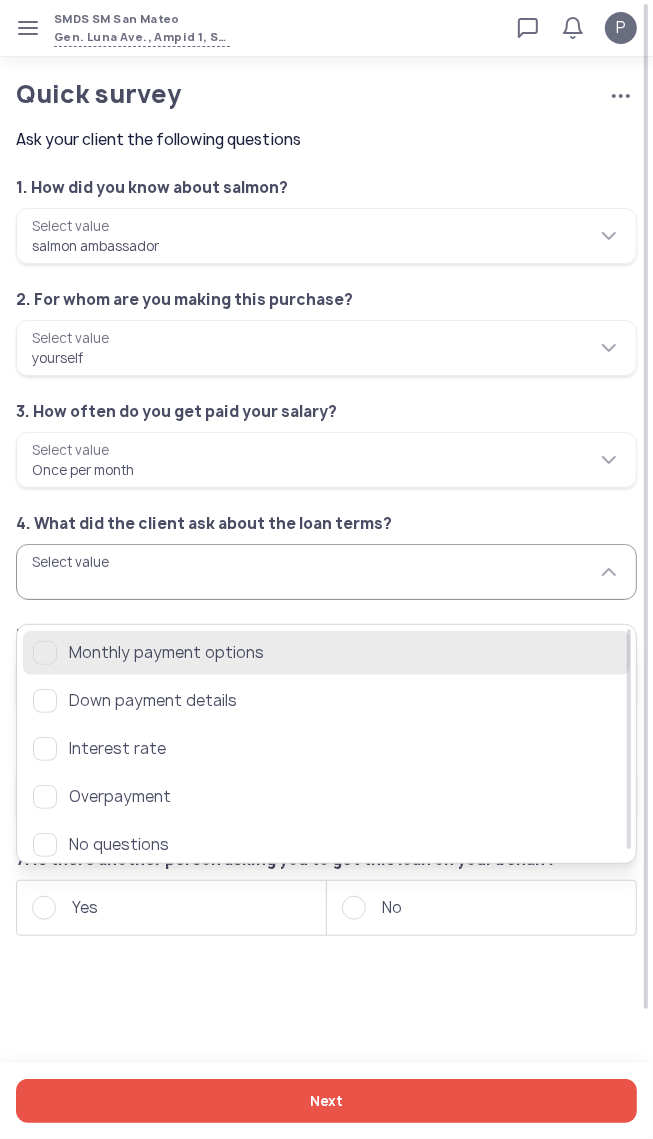 click on "Monthly payment options" 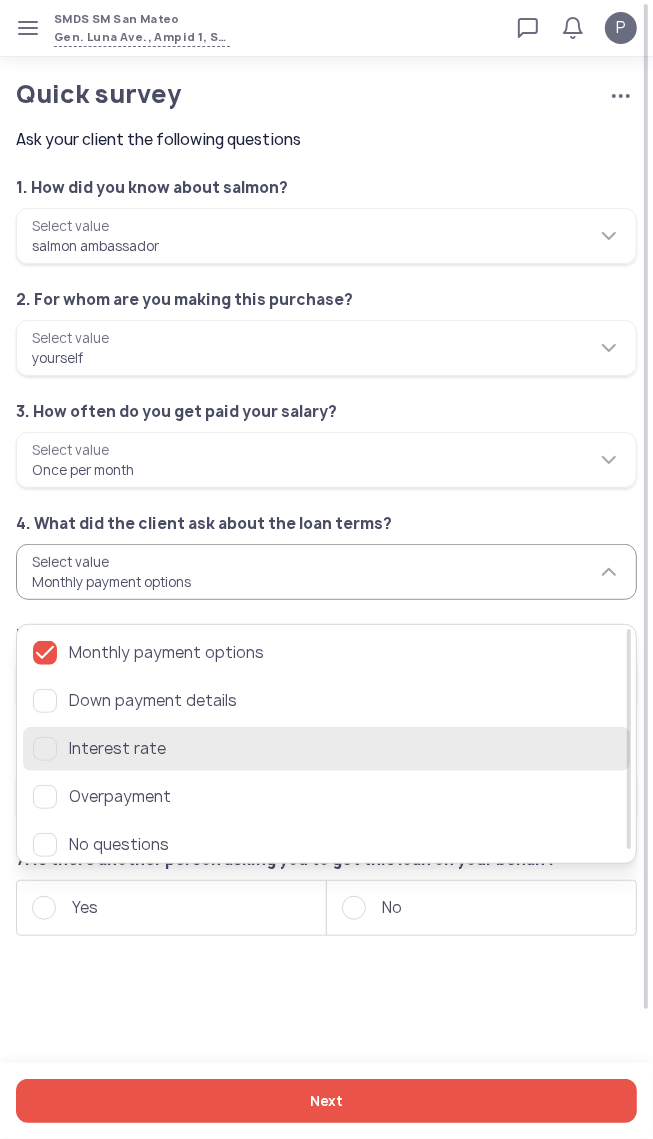 click 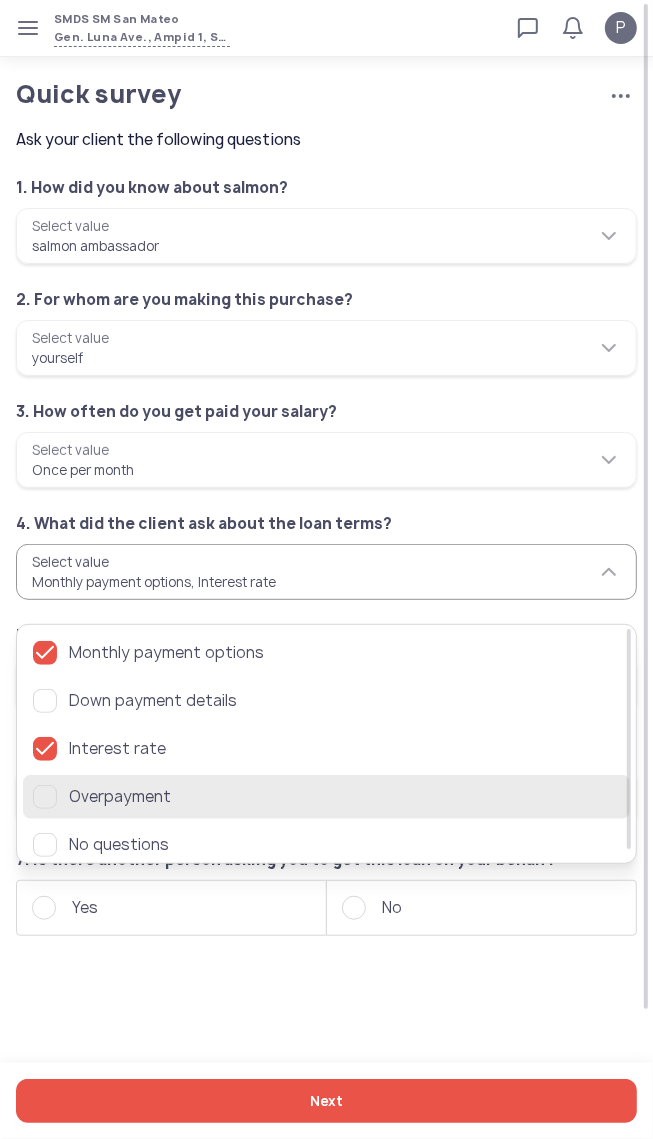 click on "Overpayment" 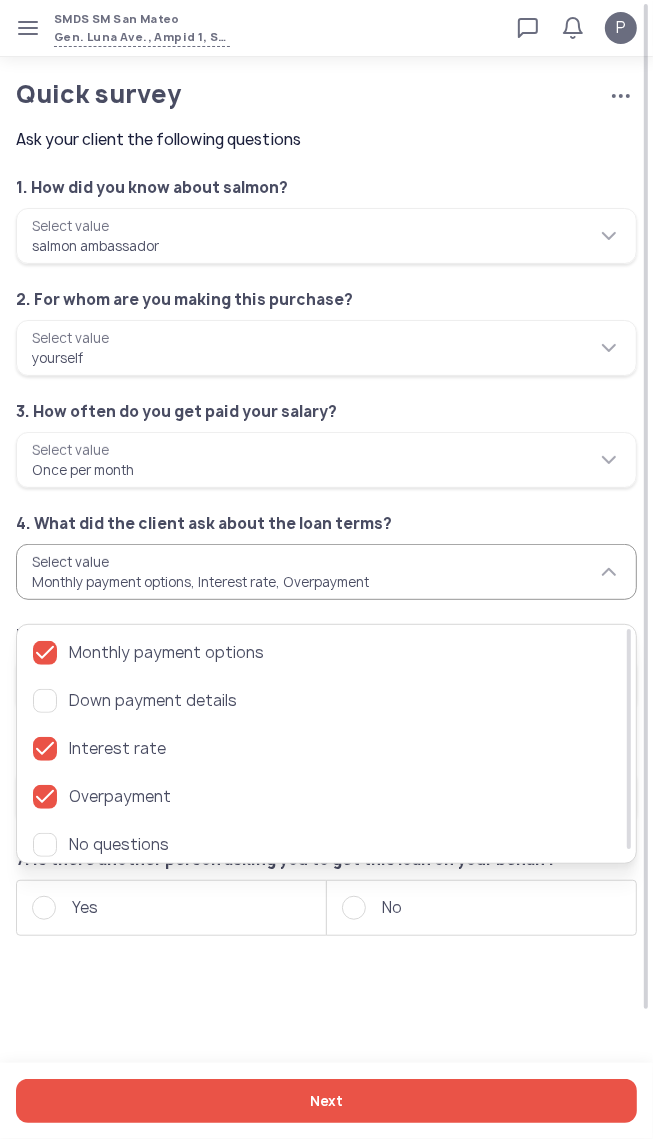 click on "7. Is there another person asking you to get this loan on your behalf?" 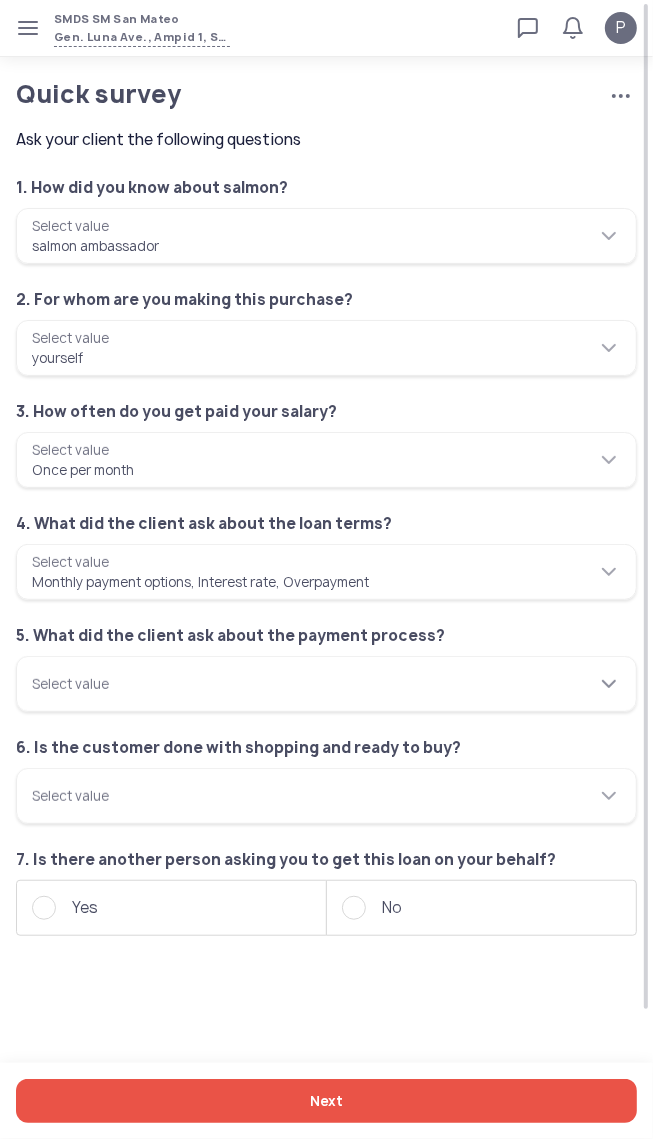 click on "Select value" 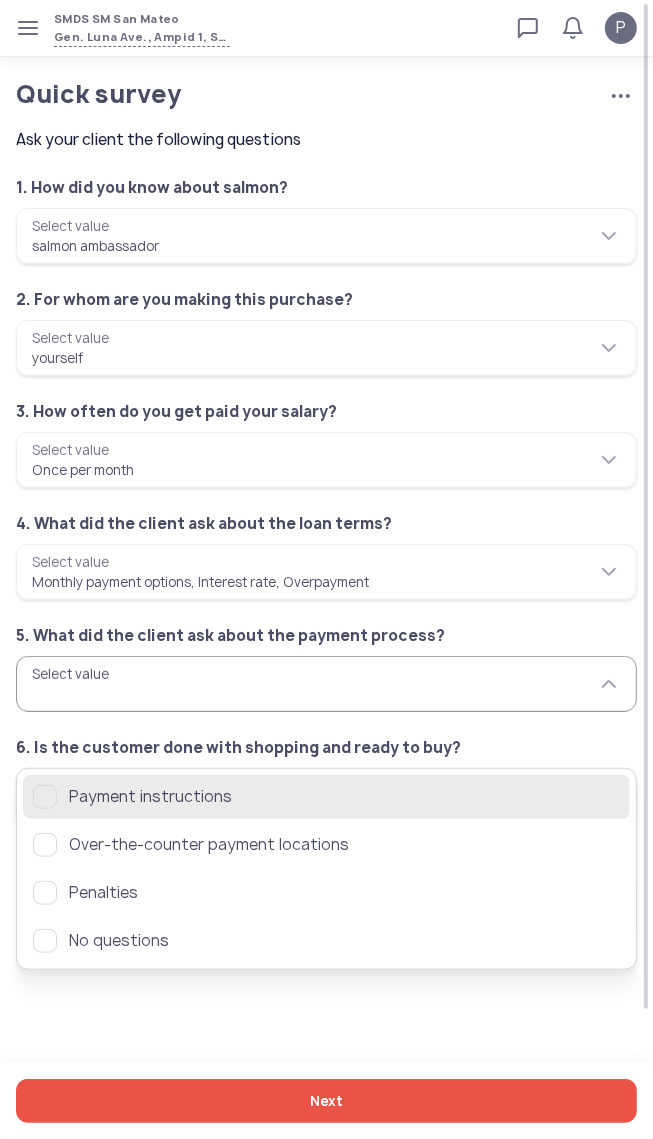 click 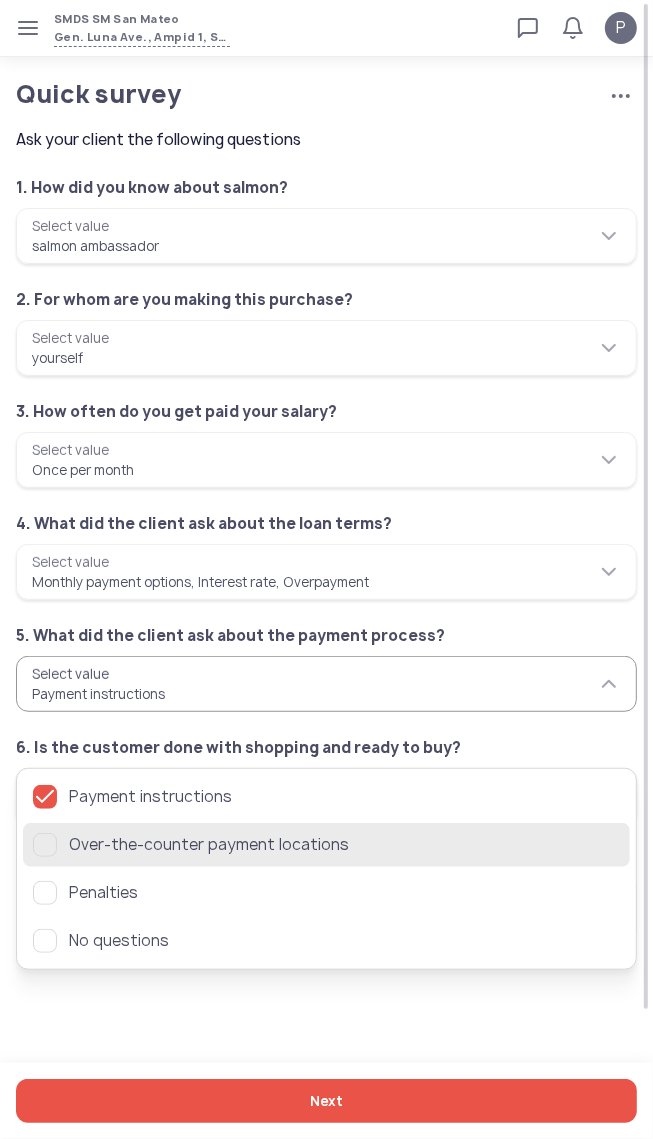 click 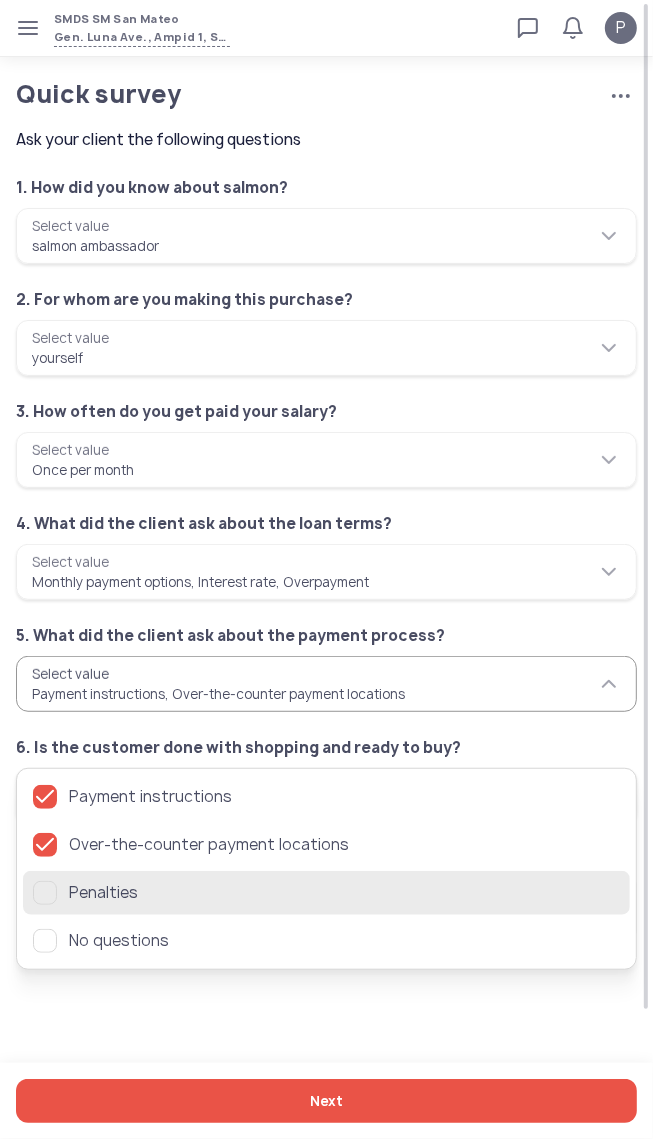 click 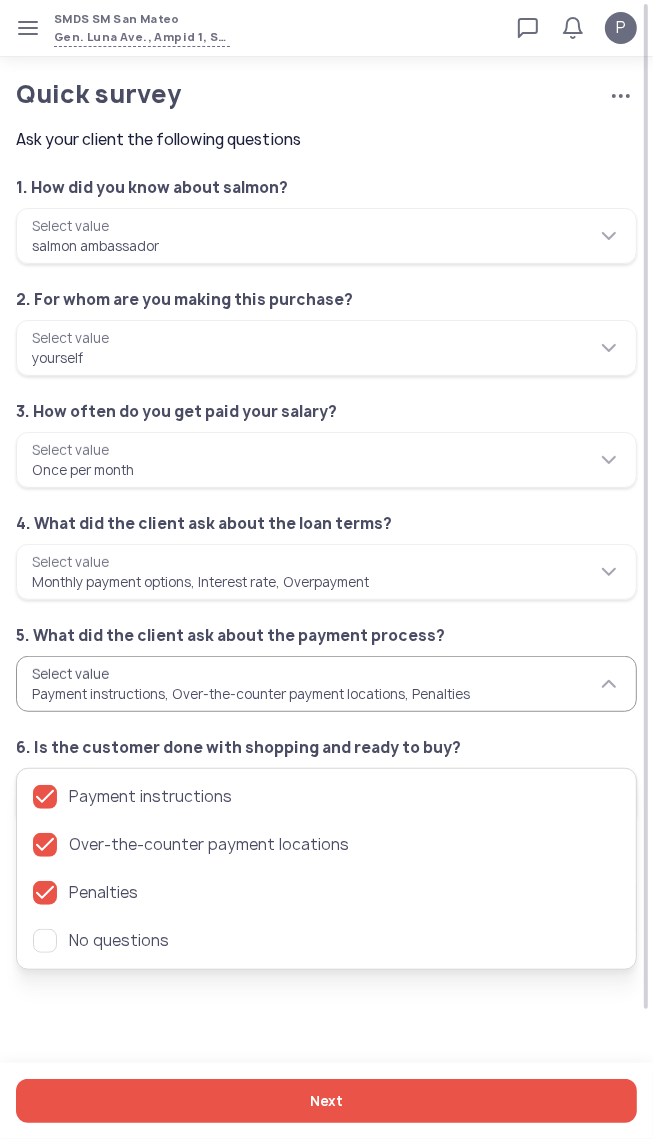 click on "Yes" 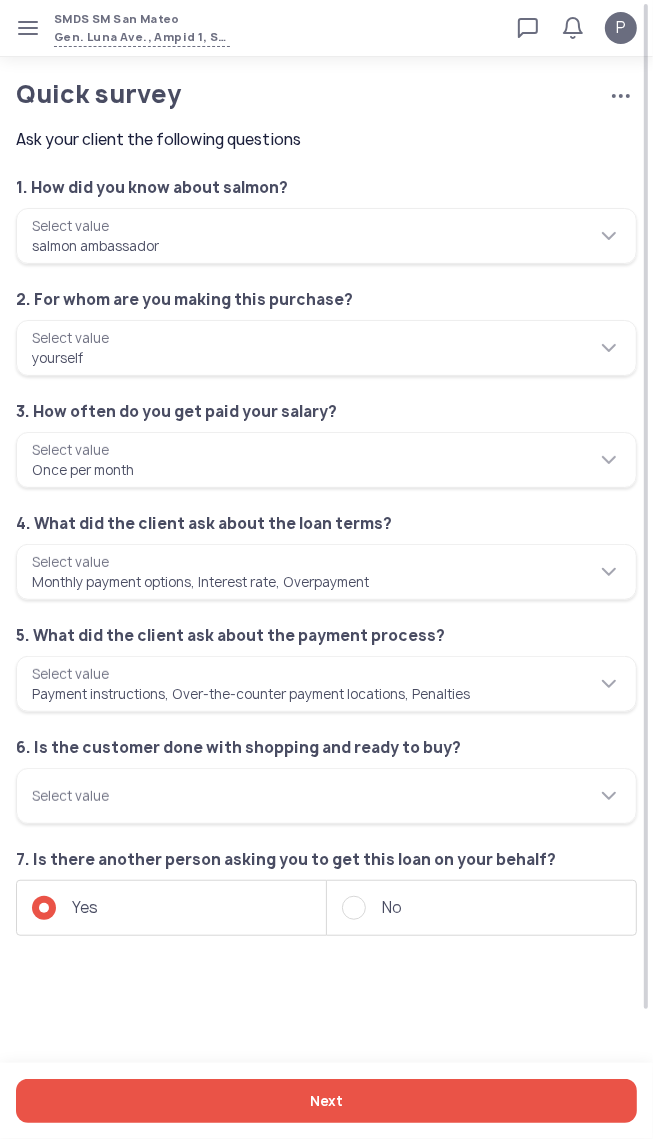 click on "No" 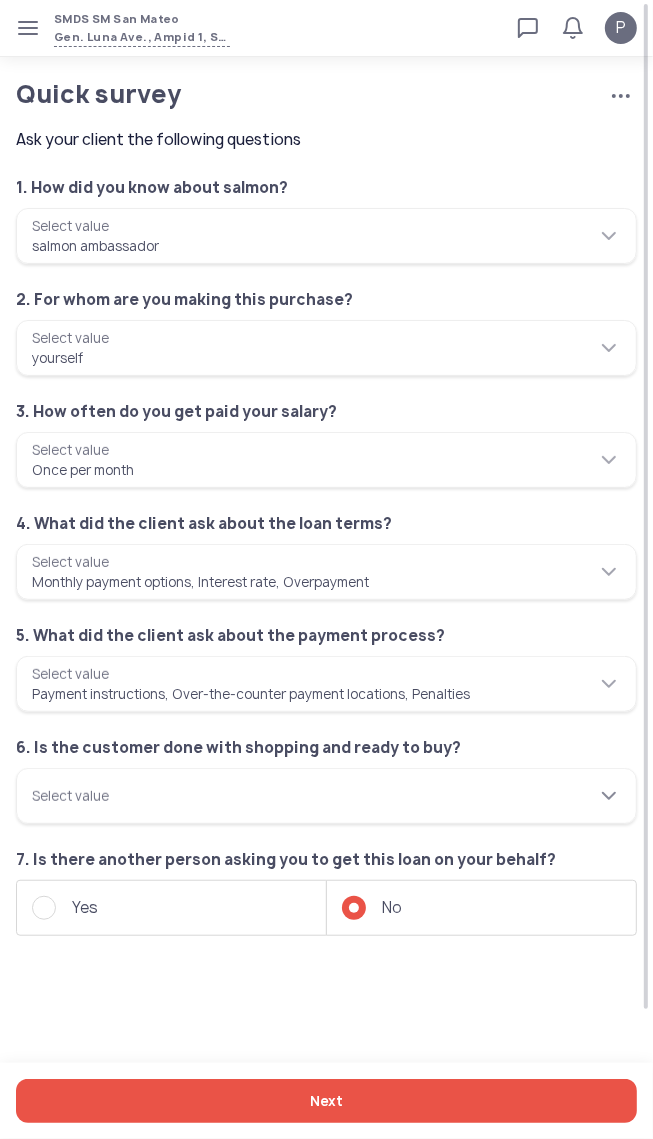 click on "Select value" at bounding box center (326, 796) 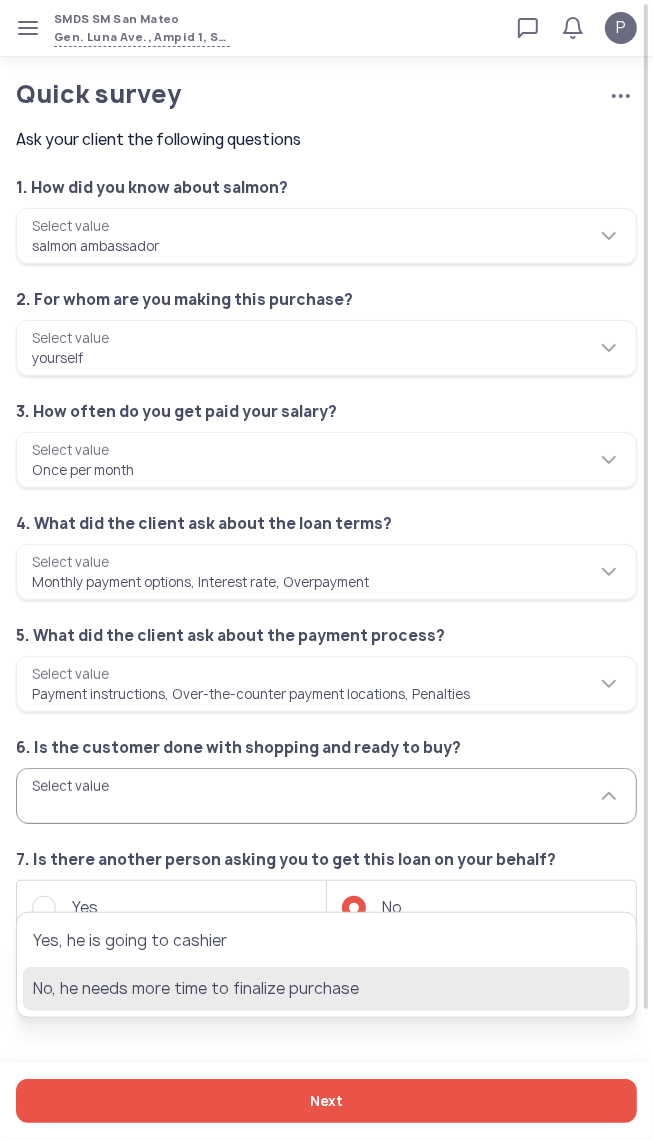 click on "No, he needs more time to finalize purchase" 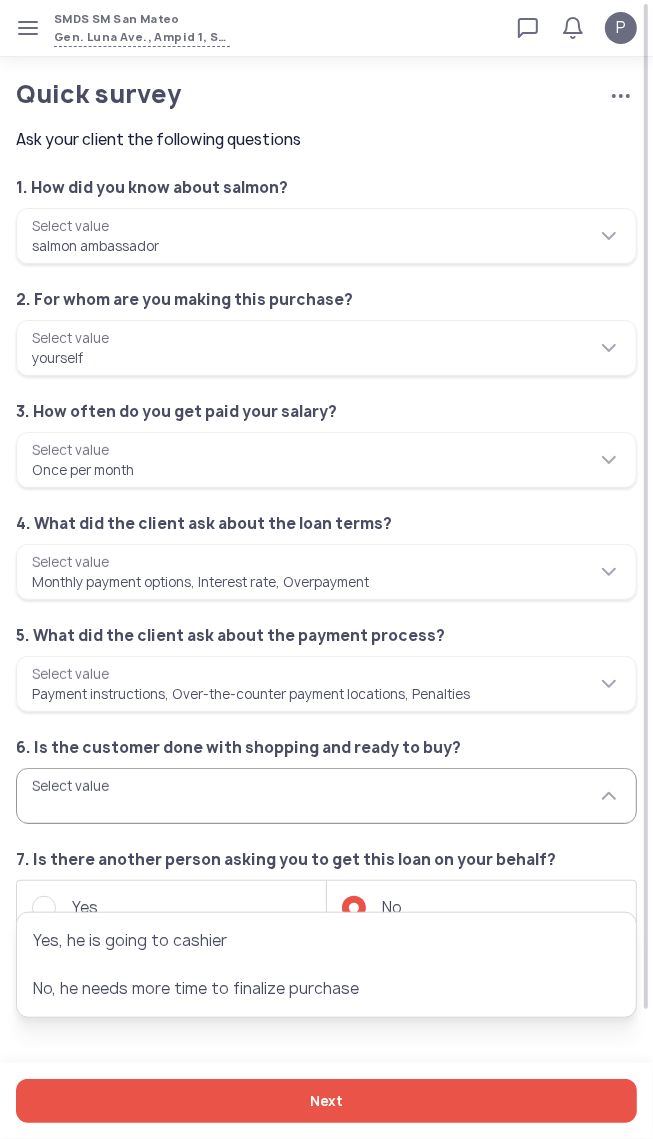 type on "**********" 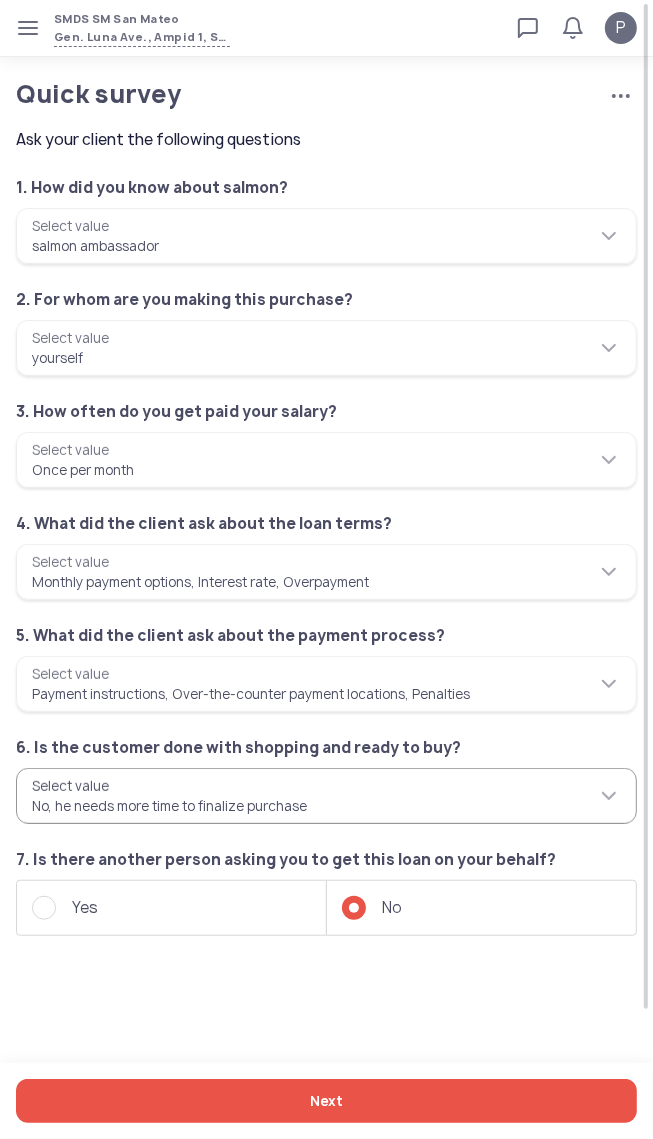 click on "Next" 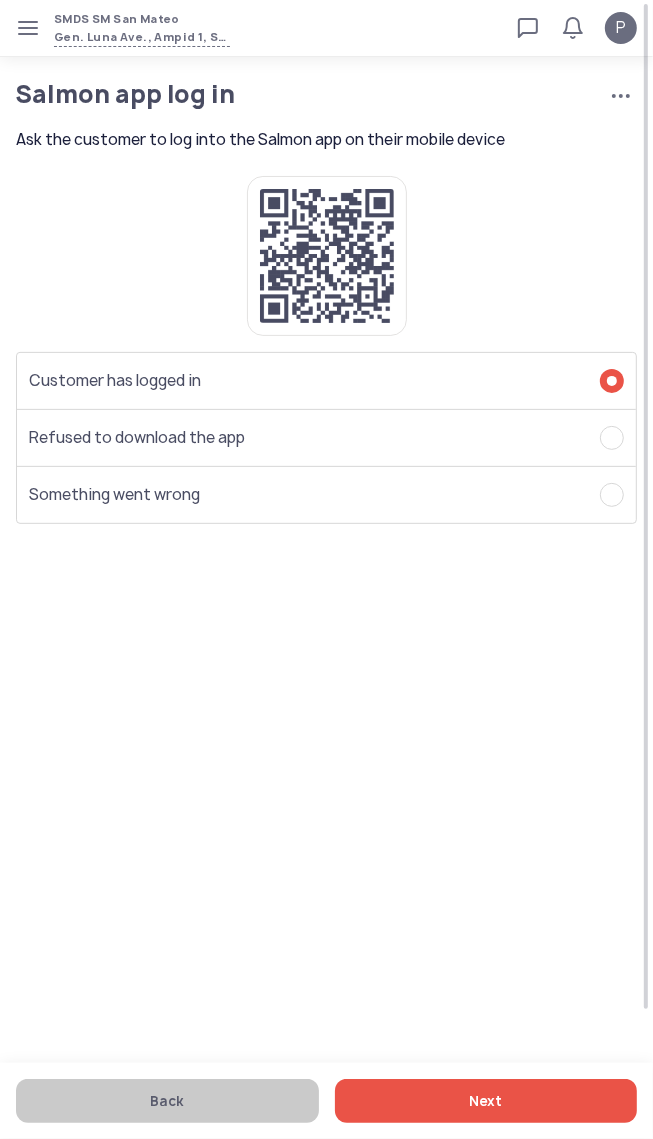 click on "Next" 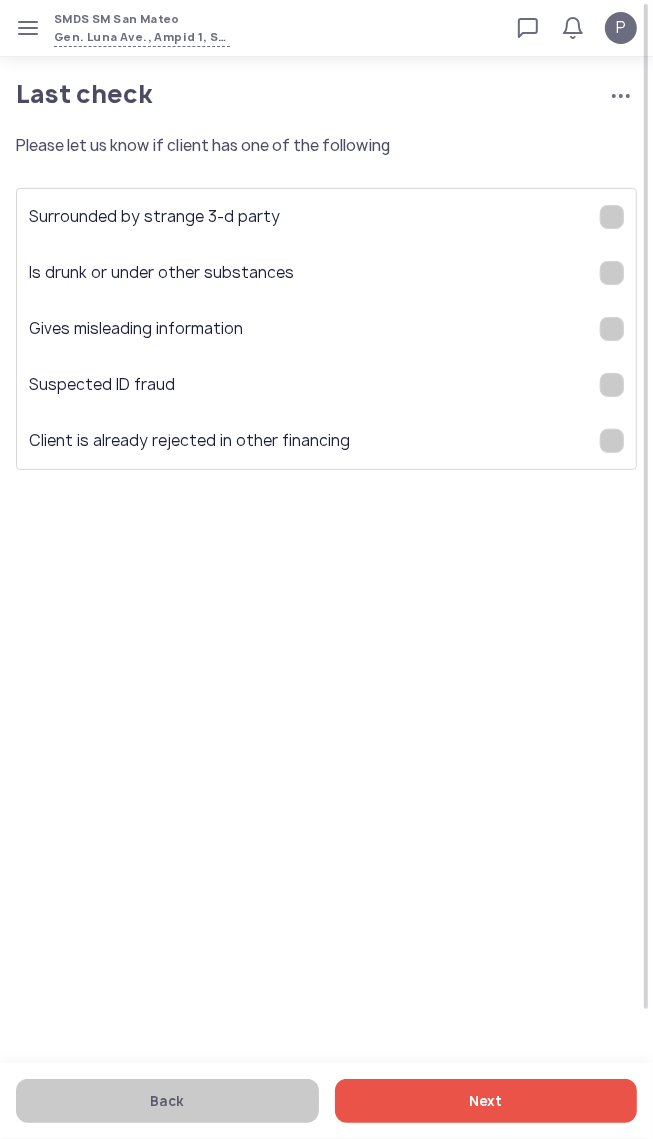 click on "Next" 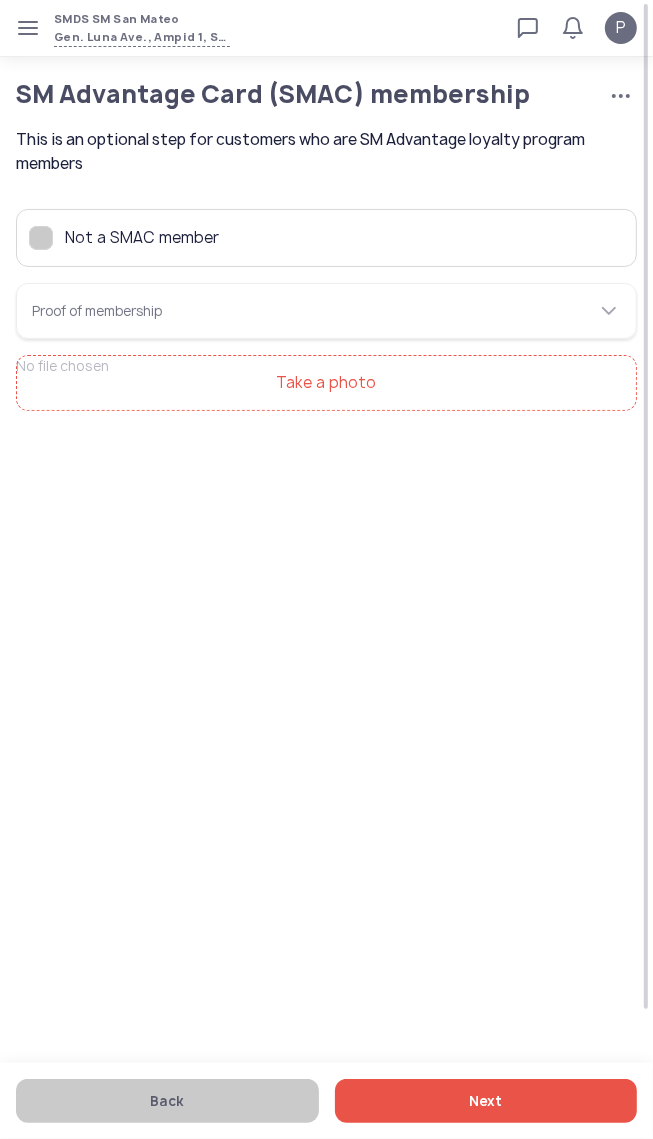 click on "Not a SMAC member" 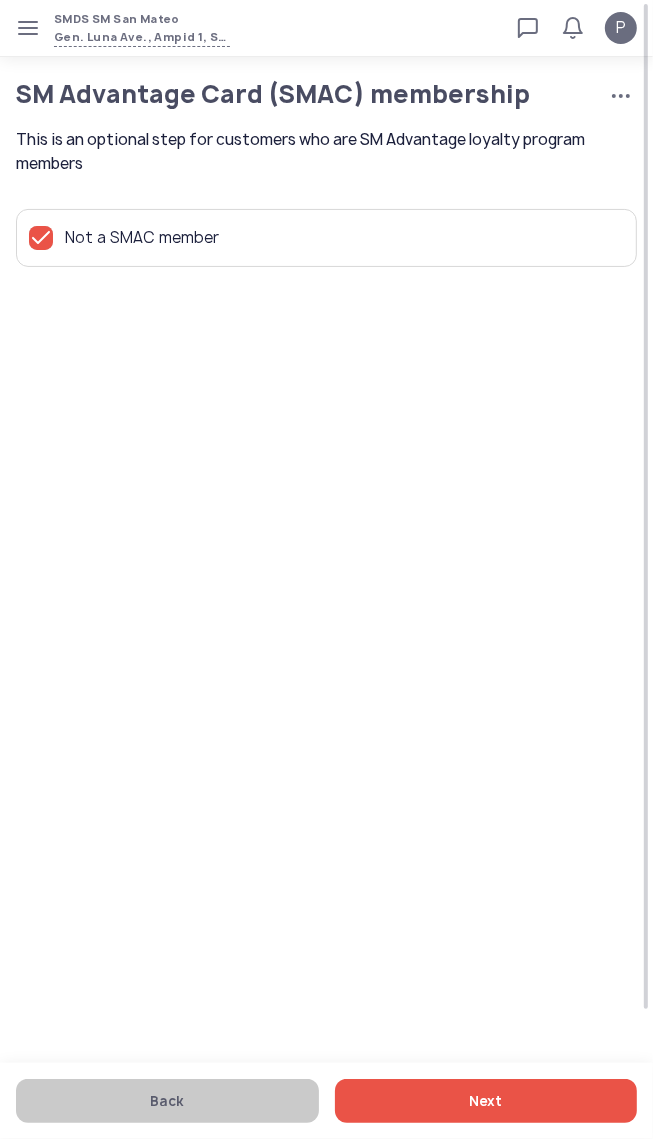 click on "Next" 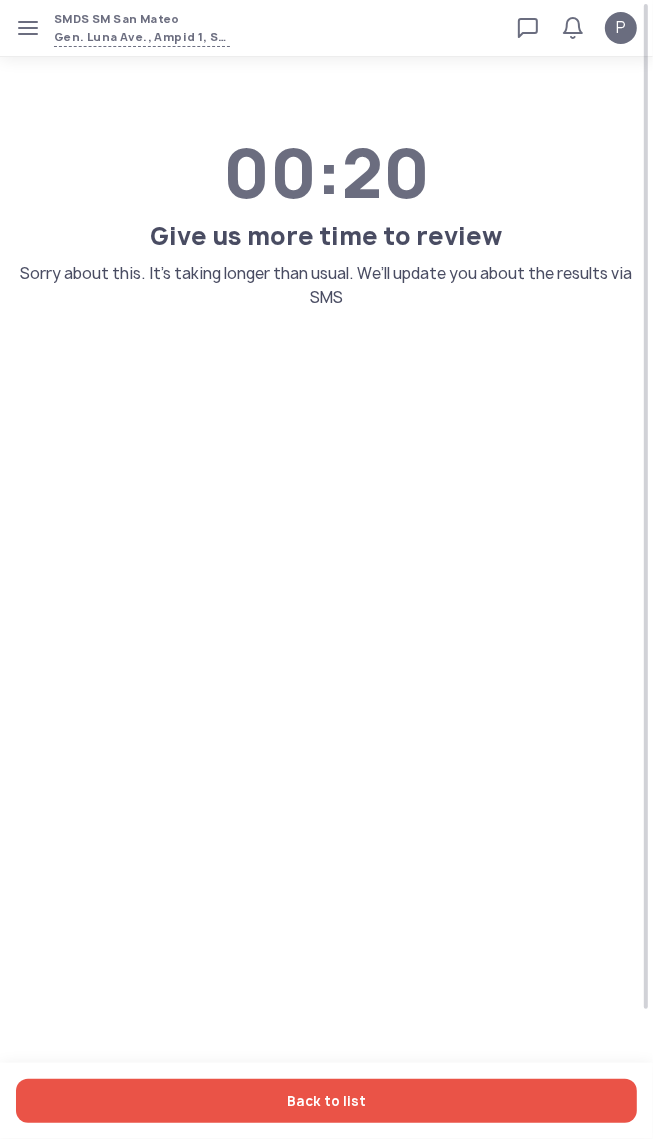 click on "SMDS SM San Mateo Gen. Luna Ave., Ampid 1, San Mateo, Rizal Loan calculator Loan applications FAQs Refund P P
Verified agent Full name Ma.Kristina Perez Telephone number [PHONE] E-mail m.perez@example.com Log out  00:20  Give us more time to review Sorry about this. It’s taking longer than usual. We’ll update you about the results via SMS  Back to list" at bounding box center (326, 569) 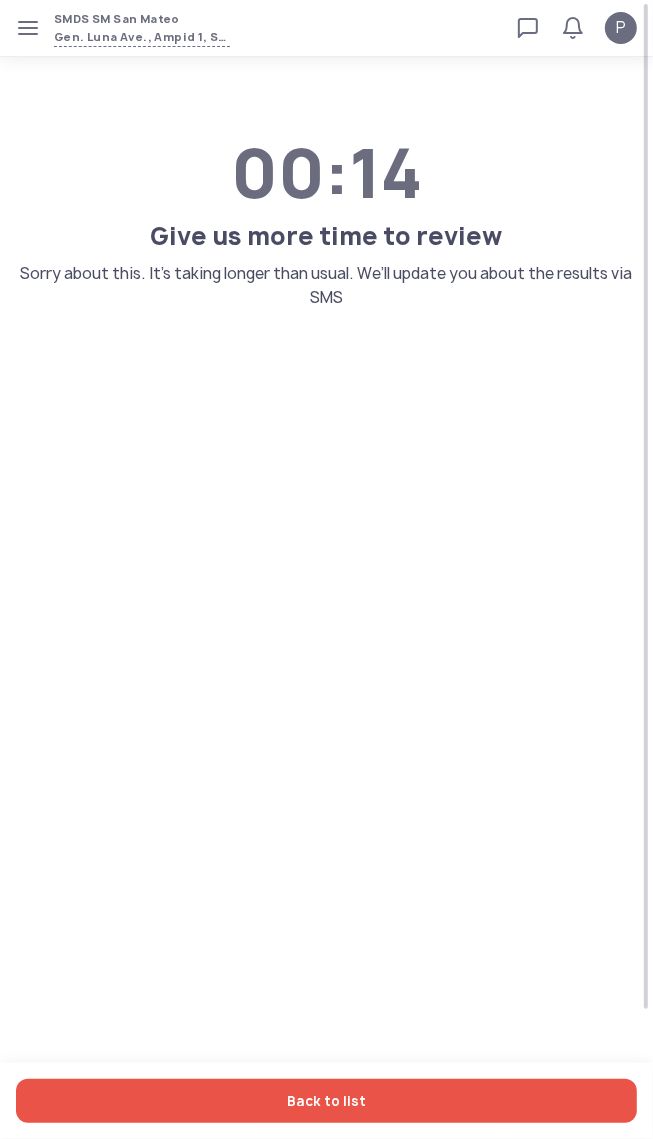click on "SMDS SM San Mateo Gen. Luna Ave., Ampid 1, San Mateo, Rizal Loan calculator Loan applications FAQs Refund P P
Verified agent Full name Ma.Kristina Perez Telephone number [PHONE] E-mail m.perez@example.com Log out  00:14  Give us more time to review Sorry about this. It’s taking longer than usual. We’ll update you about the results via SMS  Back to list" at bounding box center [326, 569] 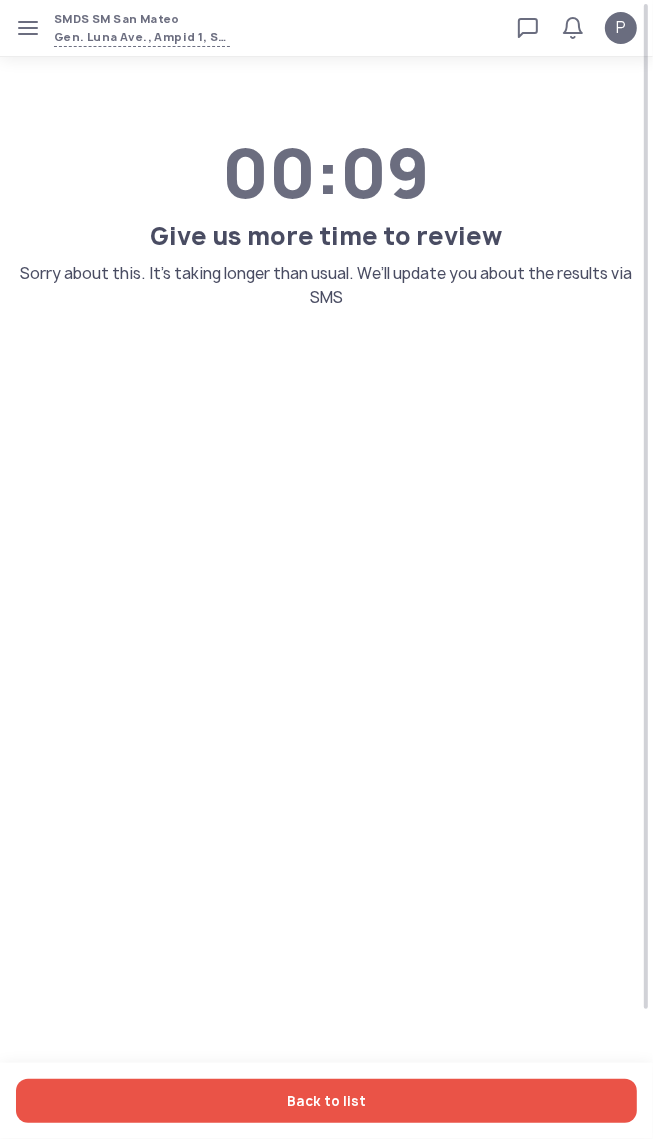 click on "SMDS SM San Mateo Gen. Luna Ave., Ampid 1, San Mateo, Rizal Loan calculator Loan applications FAQs Refund P P
Verified agent Full name Ma.Kristina Perez Telephone number [PHONE] E-mail m.perez@example.com Log out  00:09  Give us more time to review Sorry about this. It’s taking longer than usual. We’ll update you about the results via SMS  Back to list" at bounding box center [326, 569] 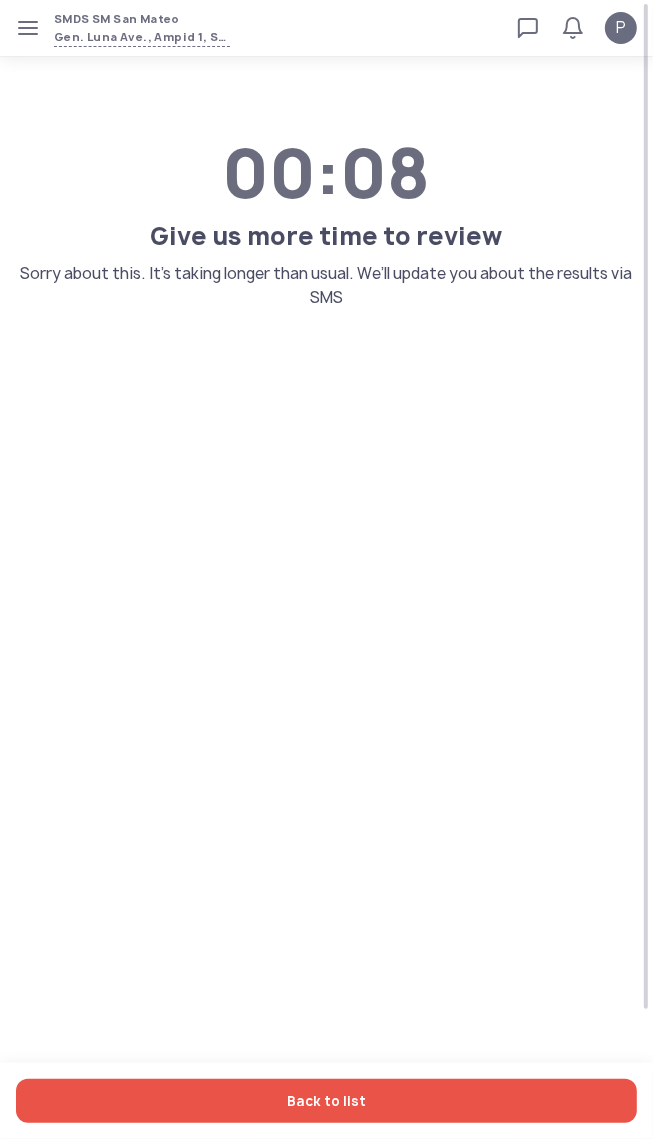 click on "SMDS SM San Mateo Gen. Luna Ave., Ampid 1, San Mateo, Rizal Loan calculator Loan applications FAQs Refund P P
Verified agent Full name Ma.Kristina Perez Telephone number [PHONE] E-mail m.perez@example.com Log out  00:08  Give us more time to review Sorry about this. It’s taking longer than usual. We’ll update you about the results via SMS  Back to list" at bounding box center [326, 569] 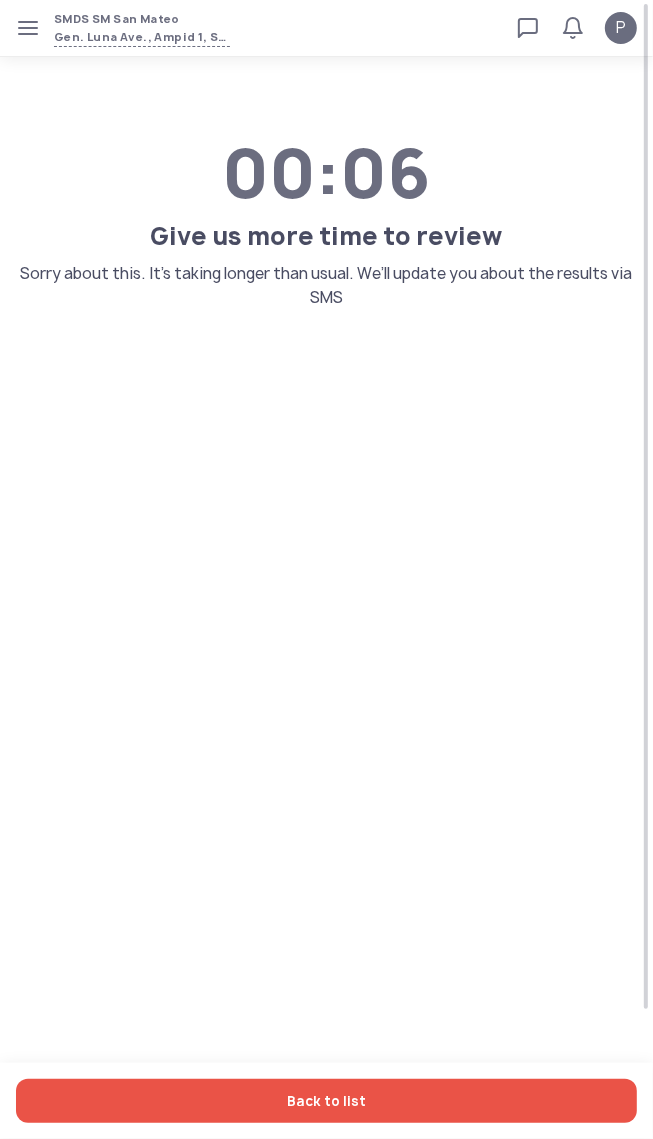 click on "SMDS SM San Mateo Gen. Luna Ave., Ampid 1, San Mateo, Rizal Loan calculator Loan applications FAQs Refund P P
Verified agent Full name Ma.Kristina Perez Telephone number [PHONE] E-mail m.perez@example.com Log out  00:06  Give us more time to review Sorry about this. It’s taking longer than usual. We’ll update you about the results via SMS  Back to list" at bounding box center (326, 569) 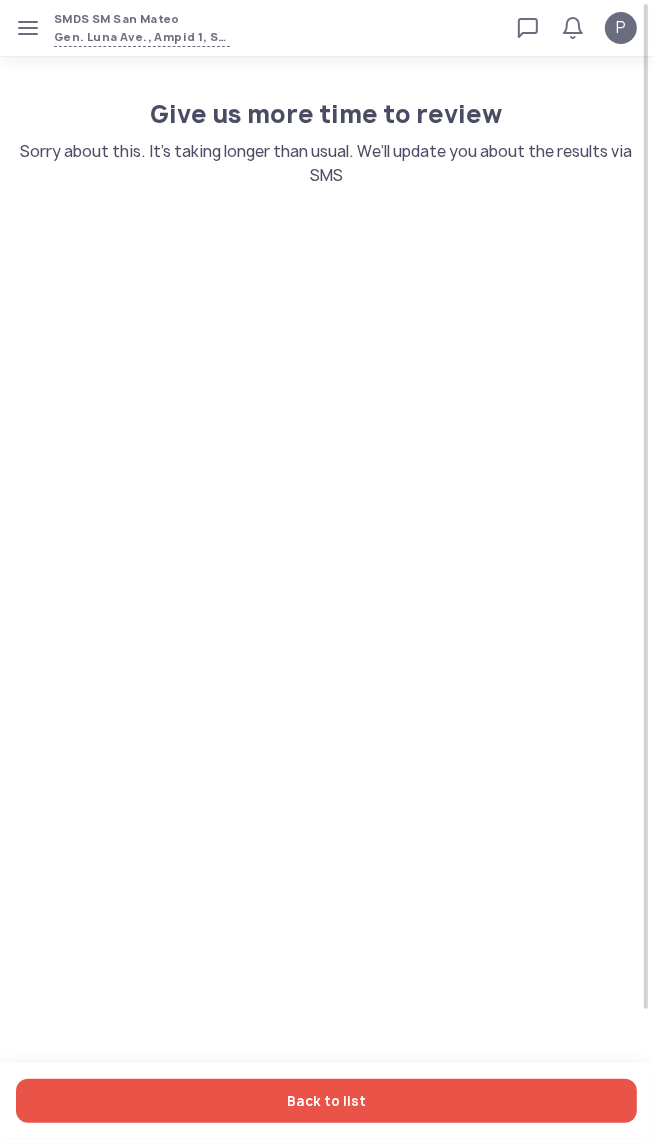 click on "SMDS SM San Mateo Gen. Luna Ave., Ampid 1, San Mateo, Rizal Loan calculator Loan applications FAQs Refund P P
Verified agent Full name Ma.Kristina Perez Telephone number [PHONE] E-mail m.perez@example.com Log out Give us more time to review Sorry about this. It’s taking longer than usual. We’ll update you about the results via SMS  Back to list" at bounding box center [326, 569] 